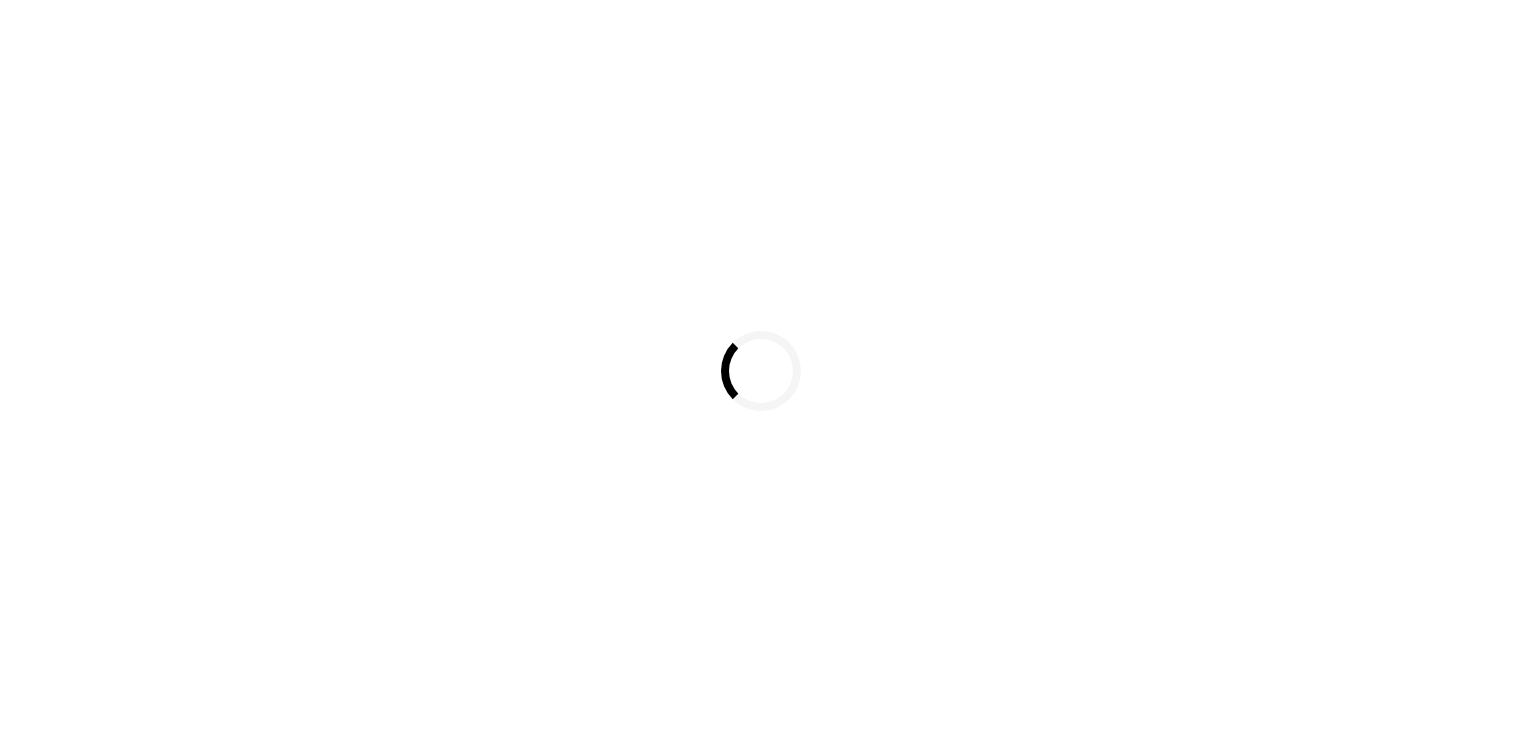 scroll, scrollTop: 0, scrollLeft: 0, axis: both 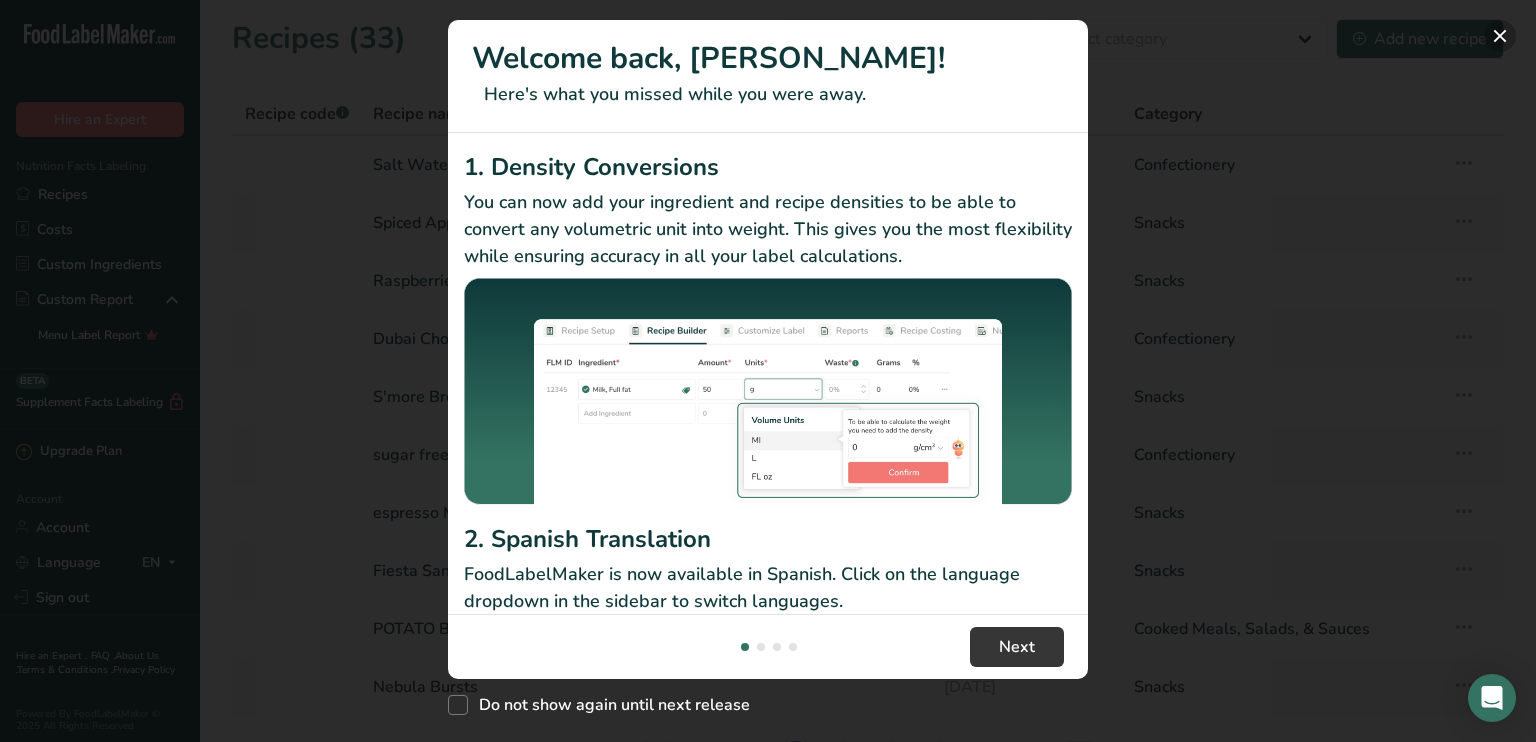 click at bounding box center [1500, 36] 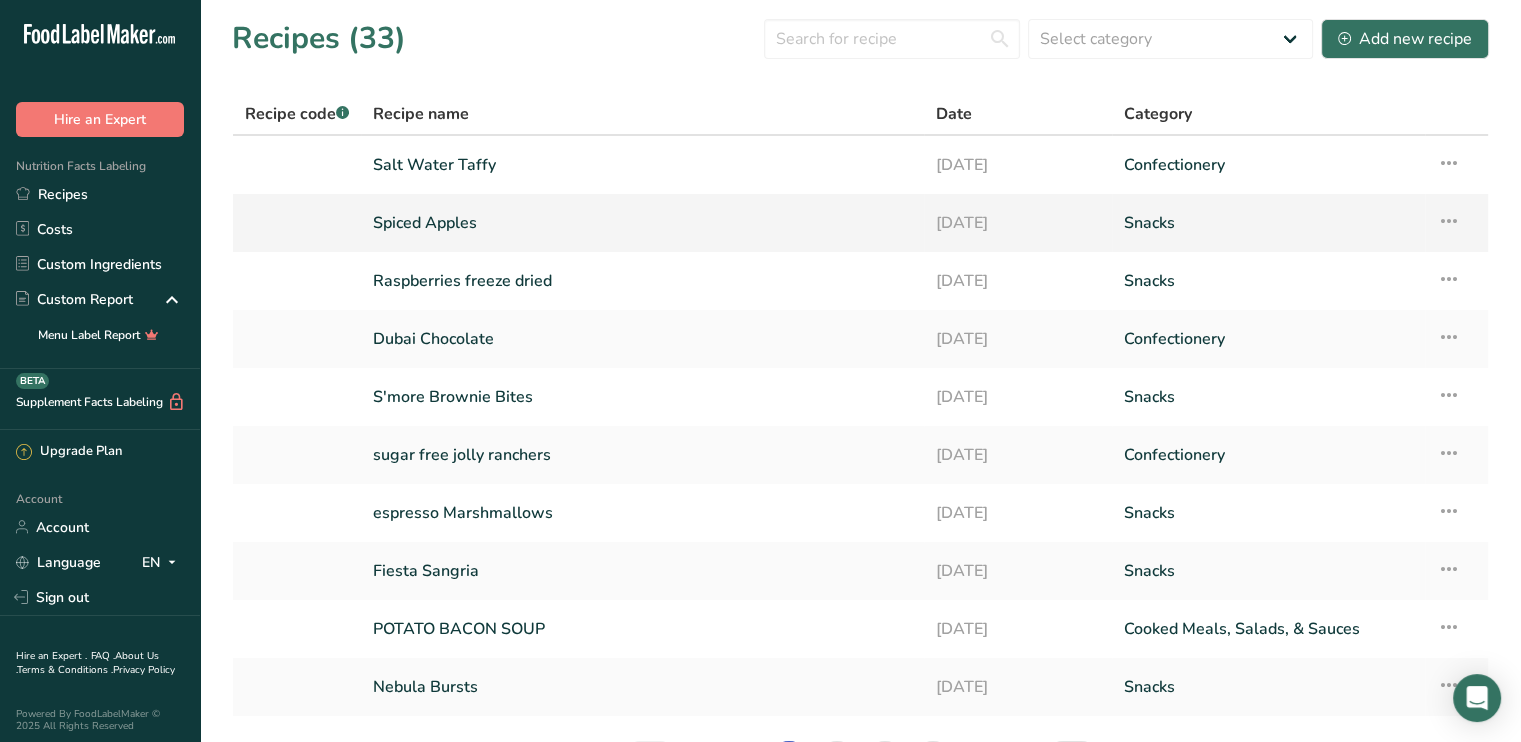 click on "Spiced Apples" at bounding box center [642, 223] 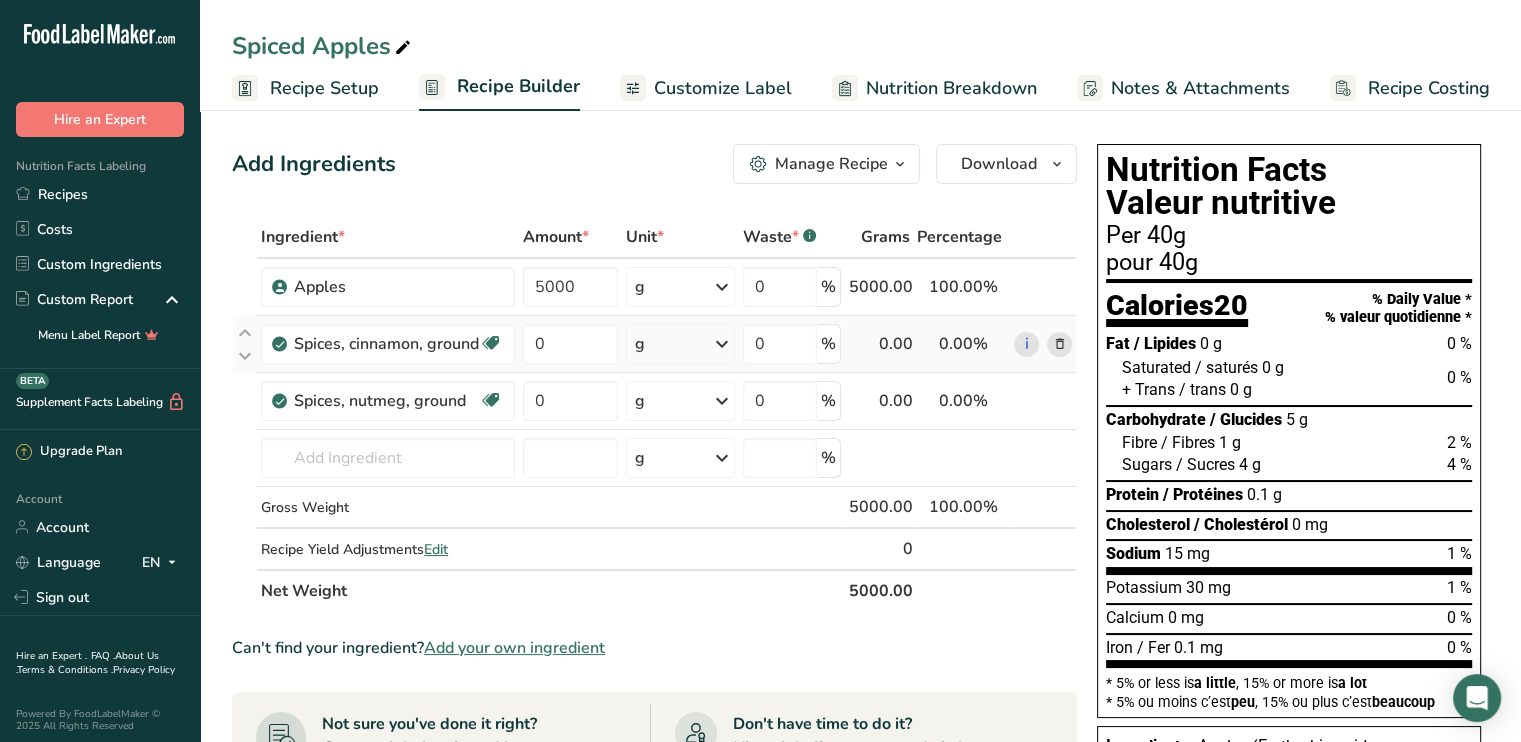 click at bounding box center [722, 344] 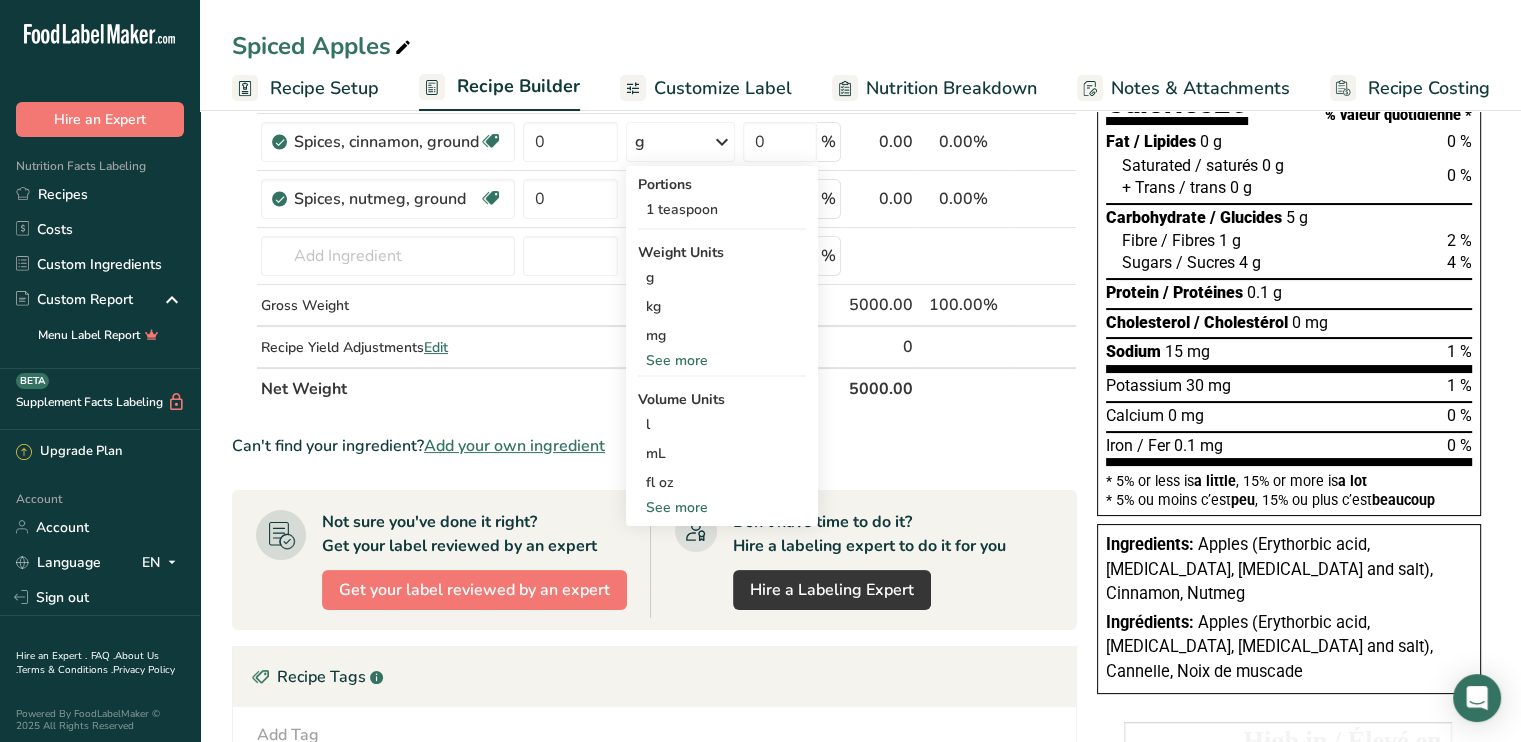 scroll, scrollTop: 200, scrollLeft: 0, axis: vertical 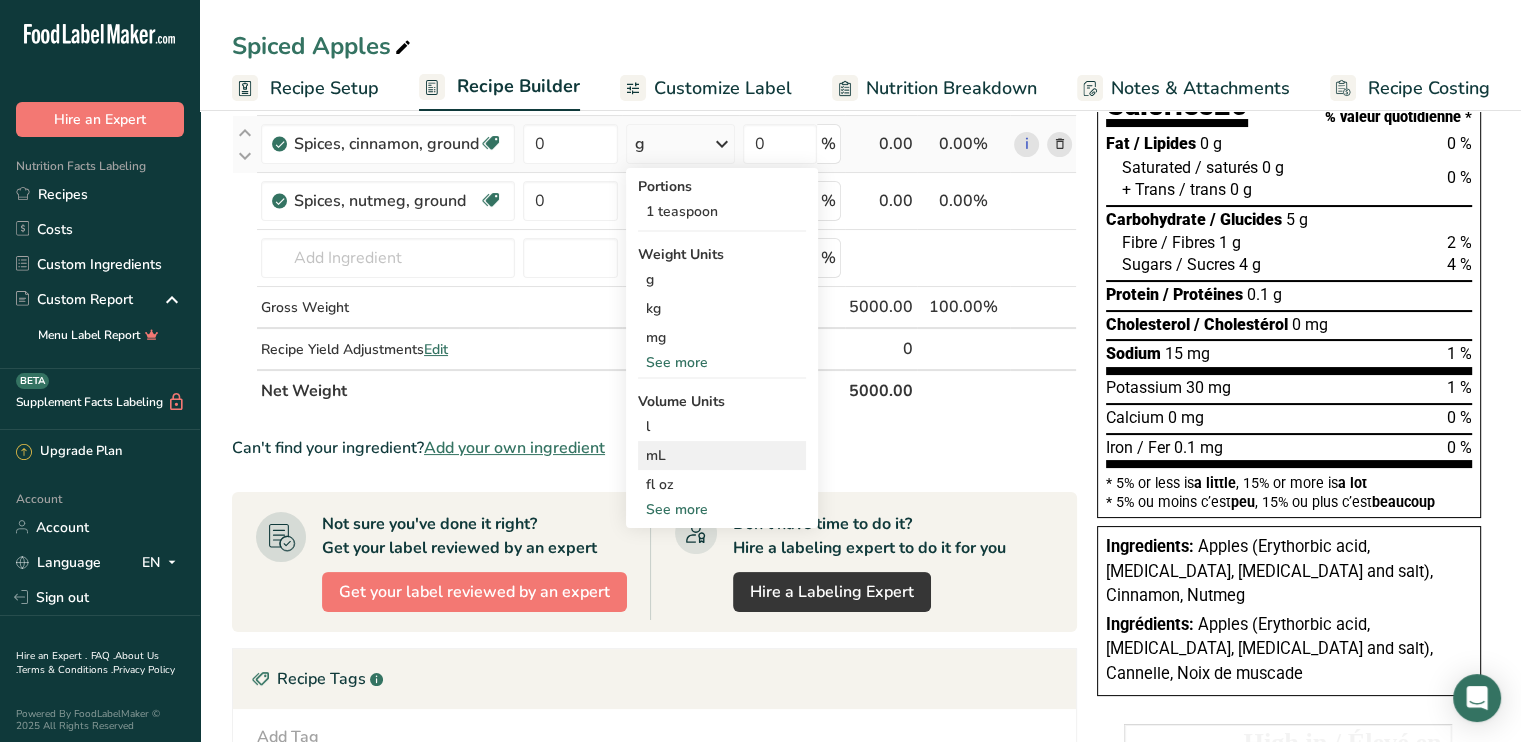 click on "mL" at bounding box center (722, 455) 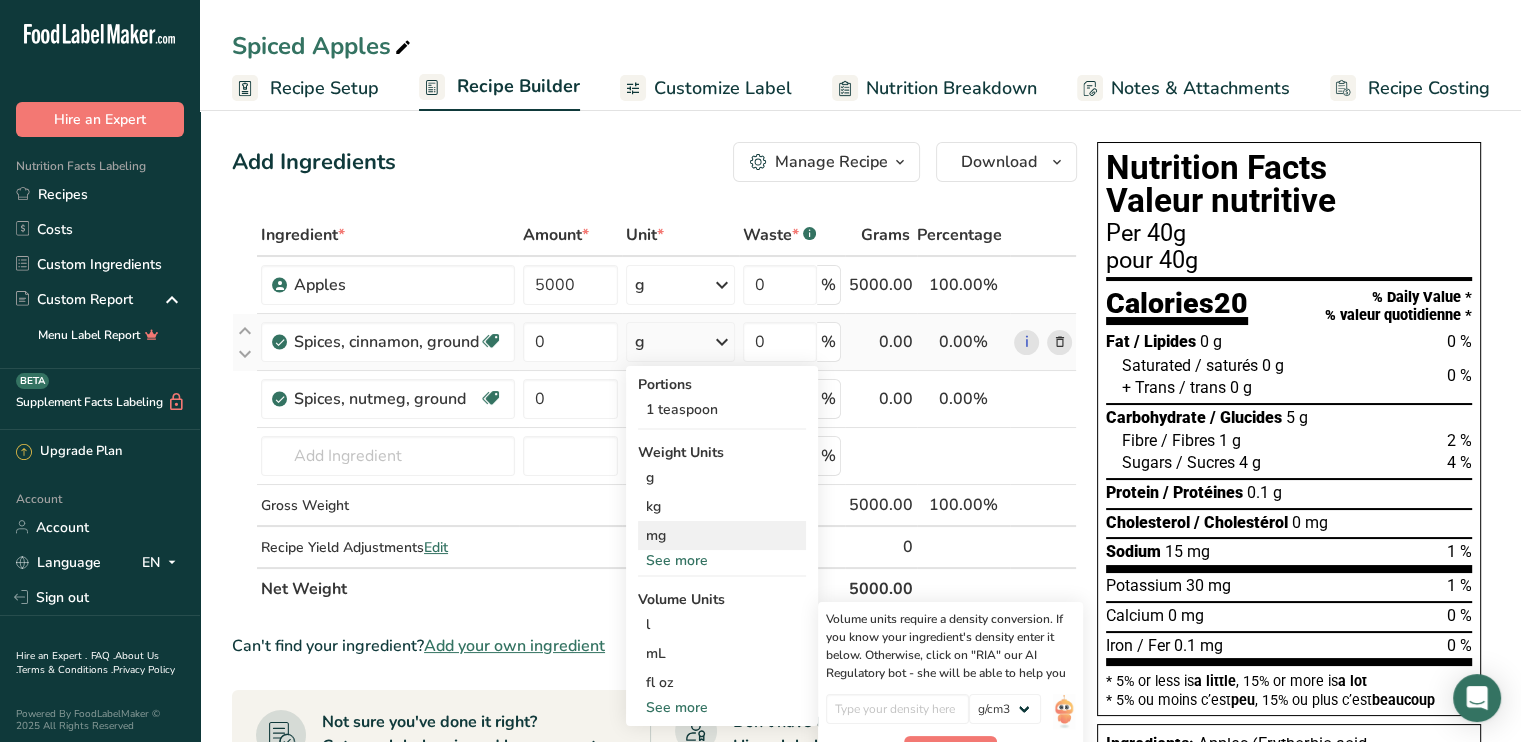 scroll, scrollTop: 0, scrollLeft: 0, axis: both 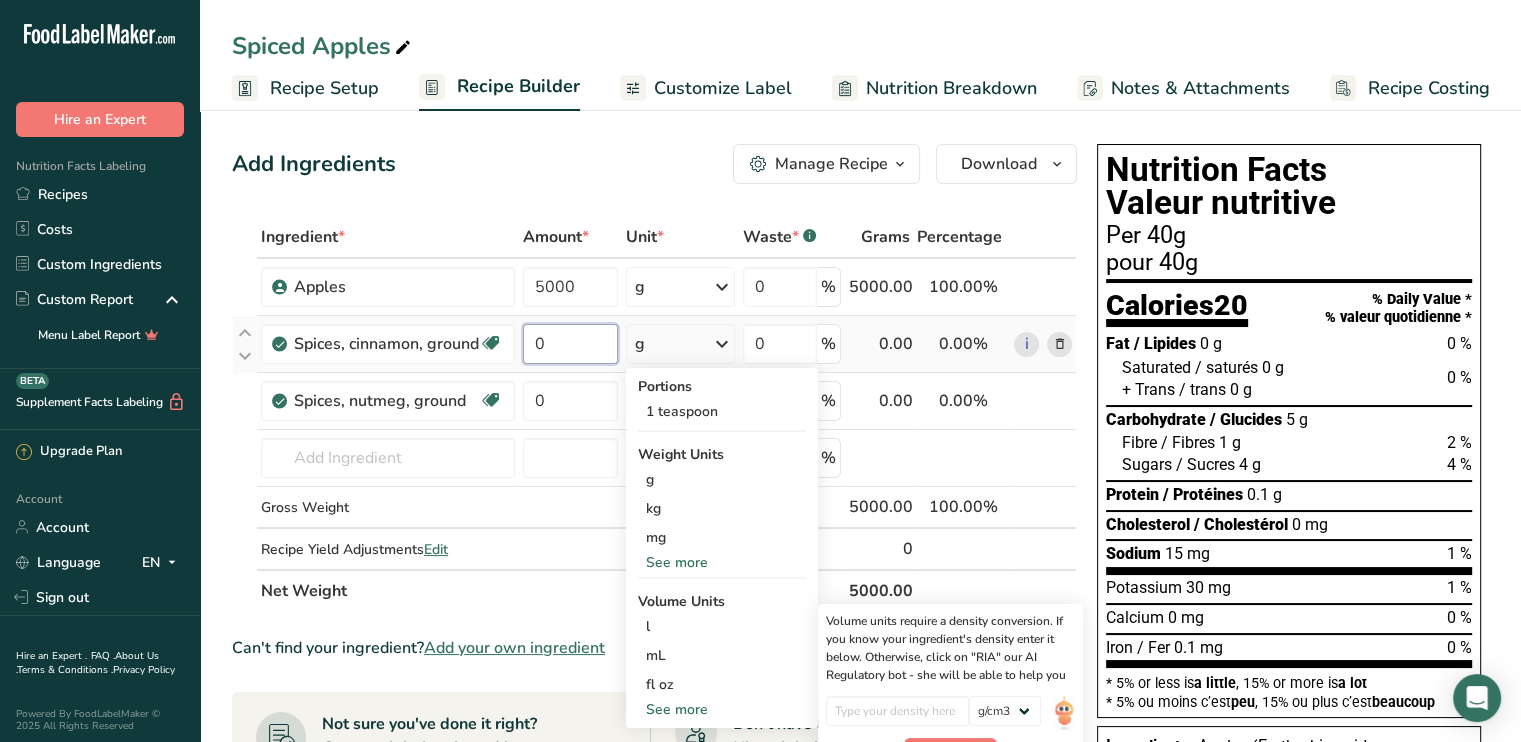 click on "0" at bounding box center (570, 344) 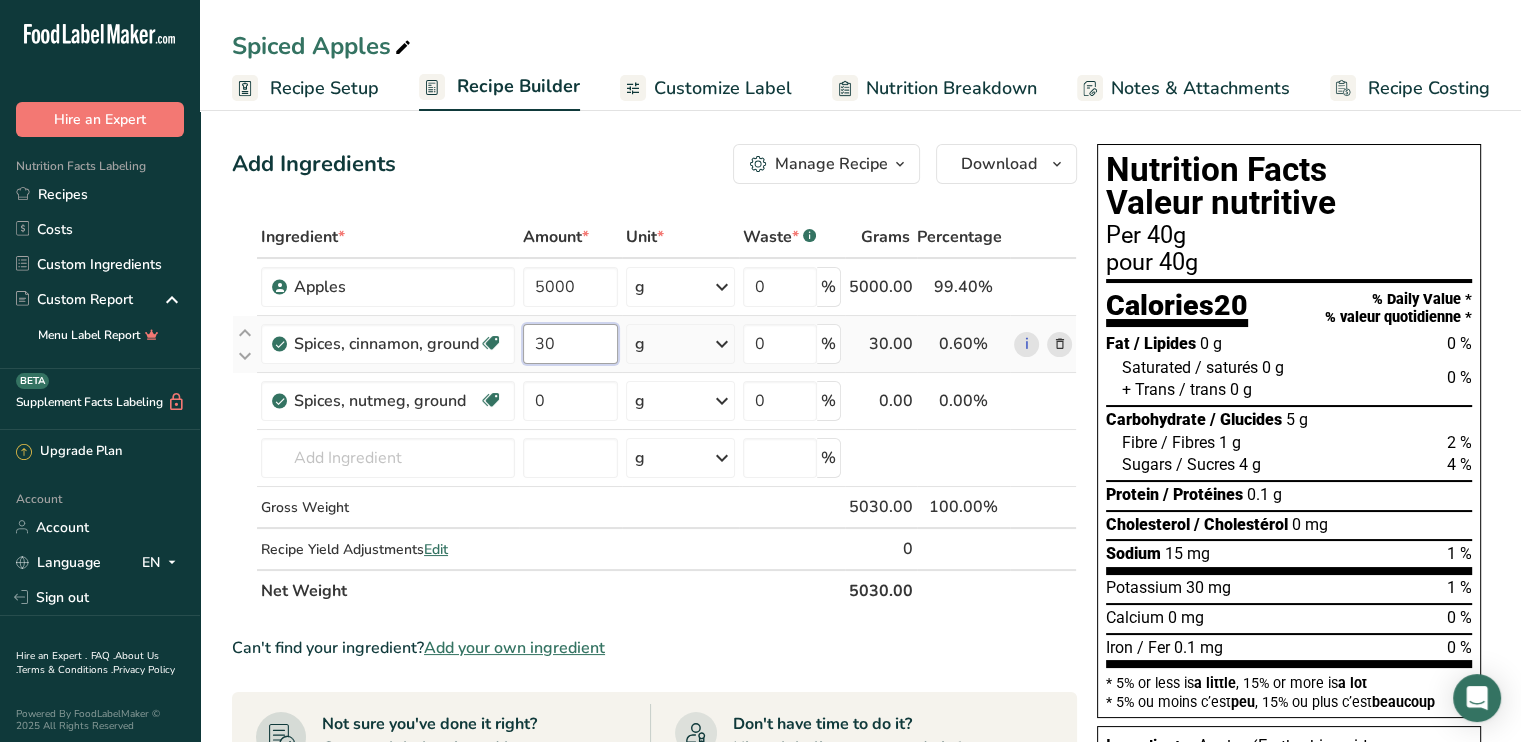 drag, startPoint x: 572, startPoint y: 343, endPoint x: 525, endPoint y: 343, distance: 47 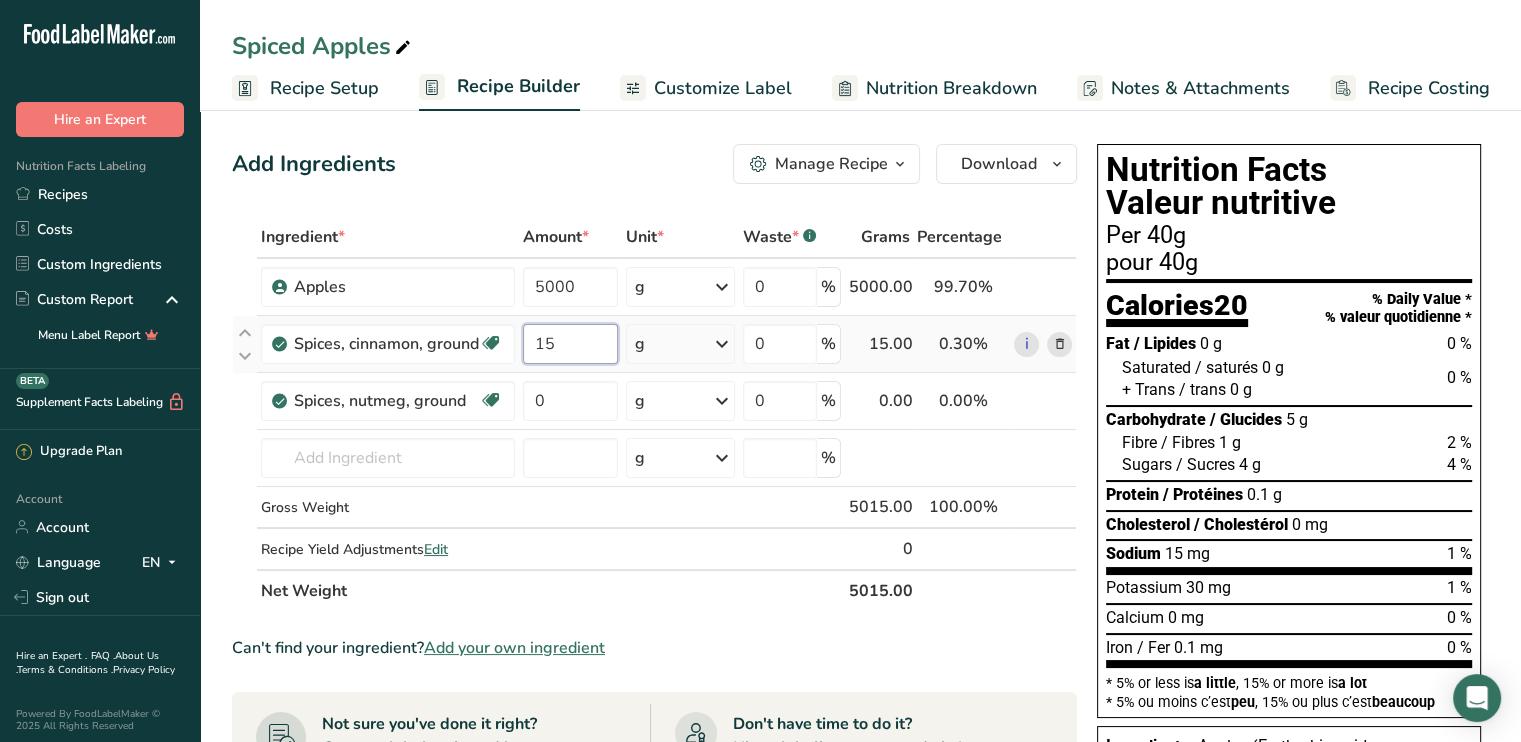 type on "15" 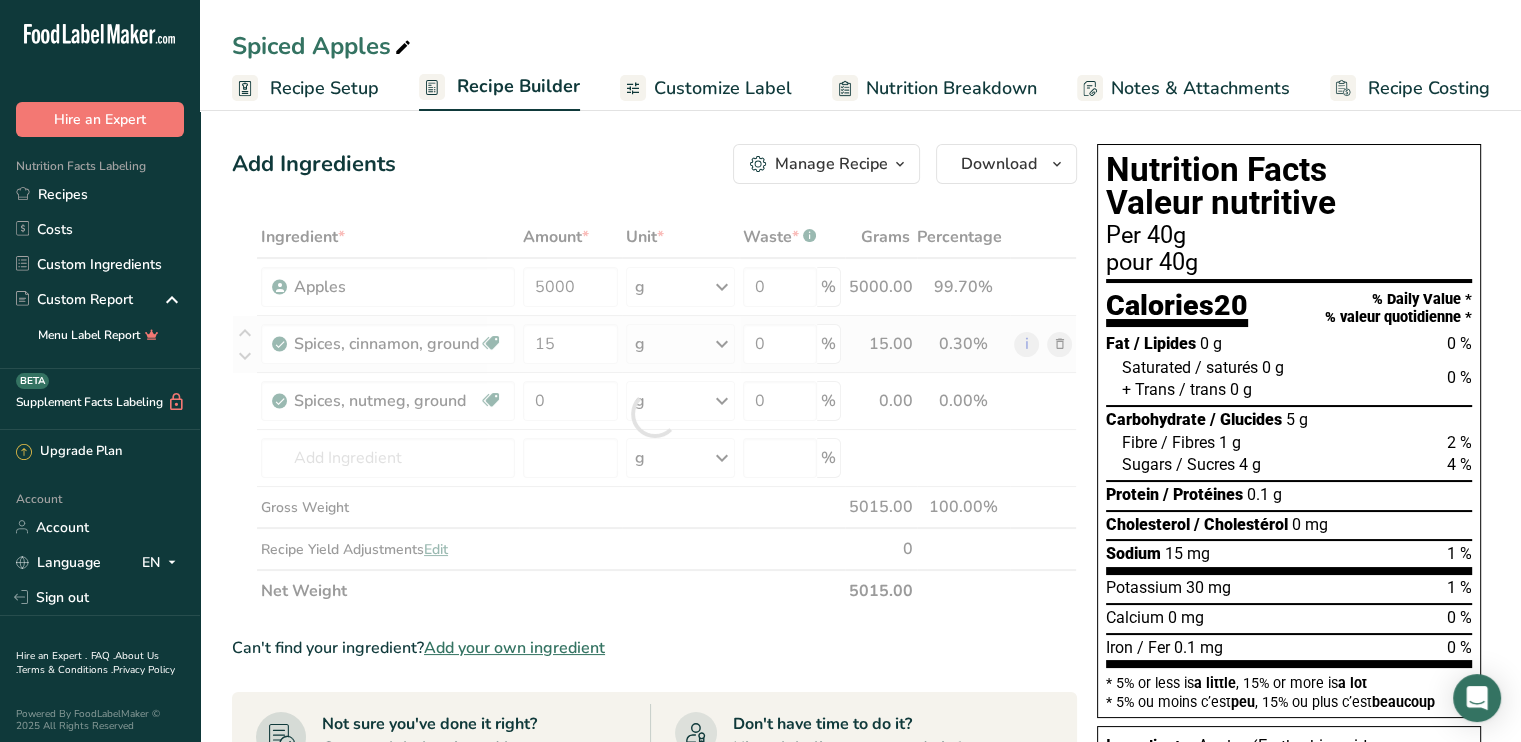 click on "Ingredient *
Amount *
Unit *
Waste *   .a-a{fill:#347362;}.b-a{fill:#fff;}          Grams
Percentage
Apples
5000
g
Weight Units
g
kg
mg
See more
Volume Units
l
mL
fl oz
See more
0
%
5000.00
99.70%
i
Spices, cinnamon, ground
Source of Antioxidants
Dairy free
Gluten free
Vegan
Vegetarian
Soy free
15
g
Portions
1 teaspoon
Weight Units
g
kg
mg
See more
Volume Units" at bounding box center [654, 414] 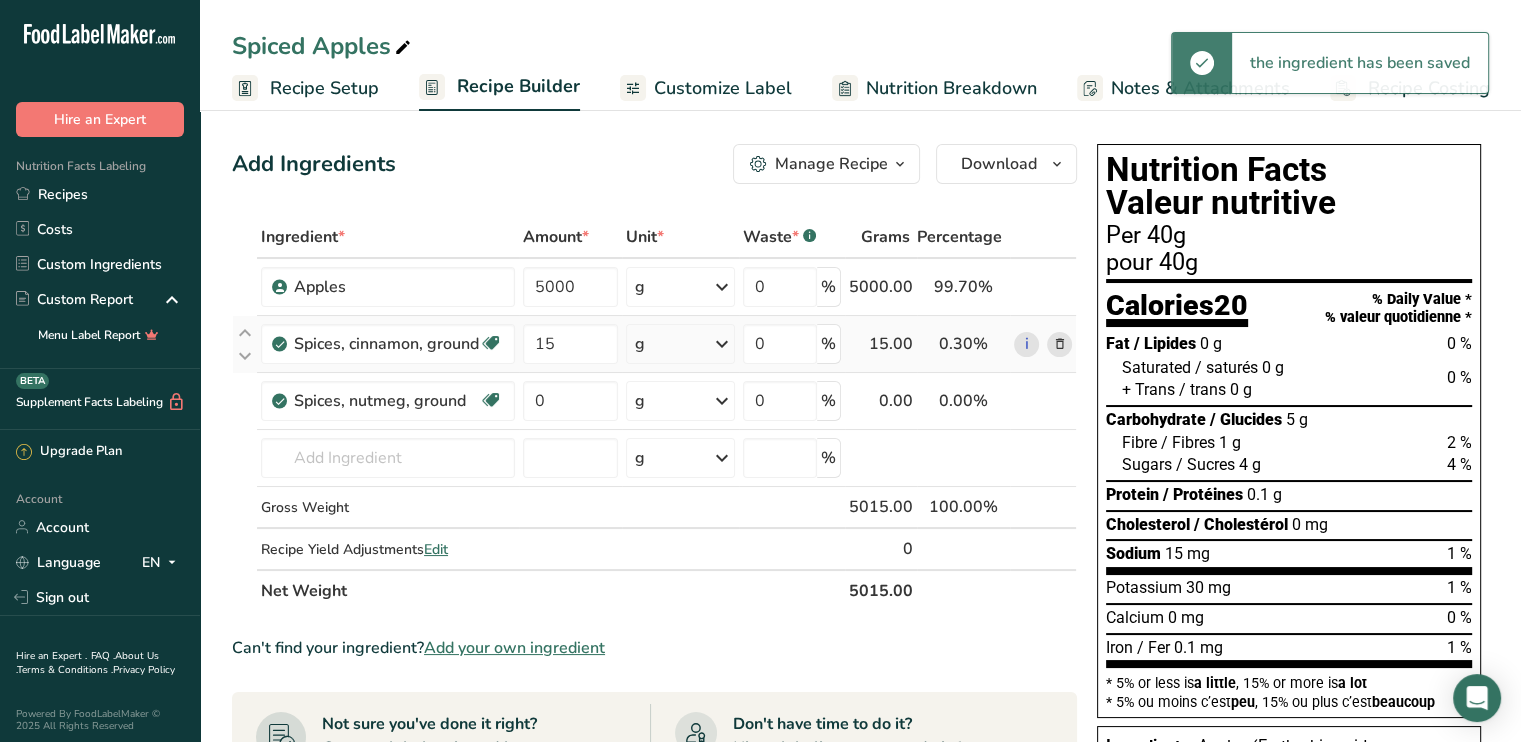 click at bounding box center (722, 344) 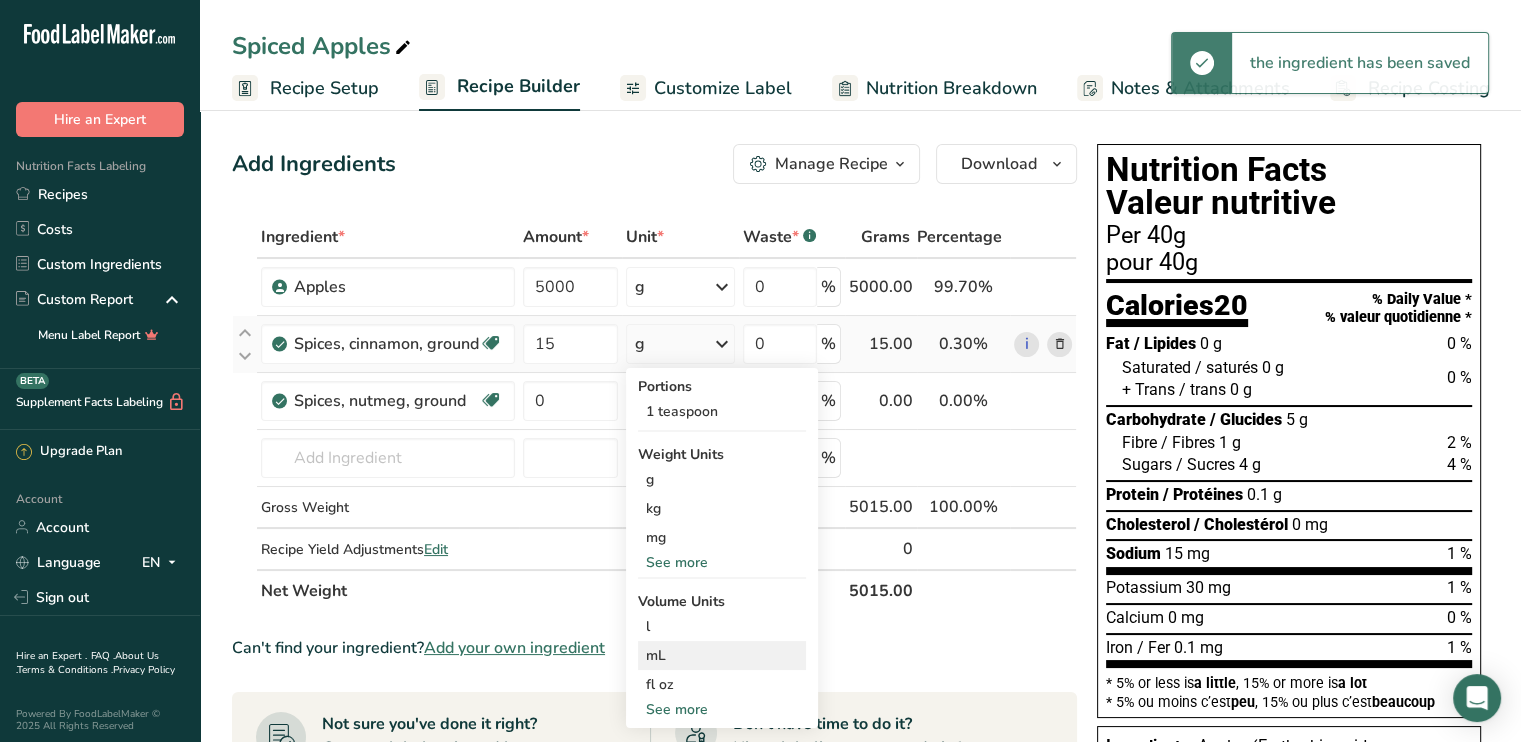 click on "mL" at bounding box center (722, 655) 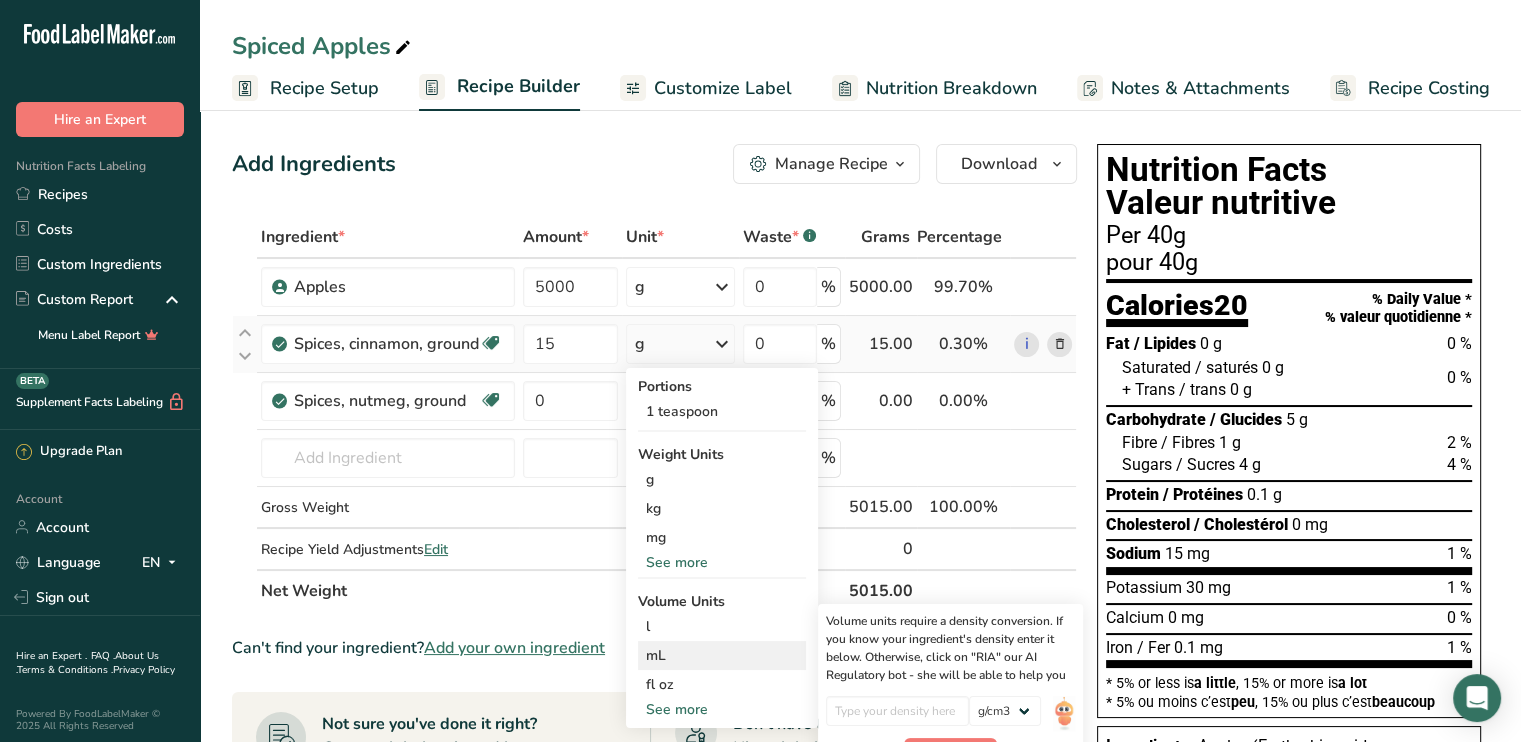 click on "mL" at bounding box center [722, 655] 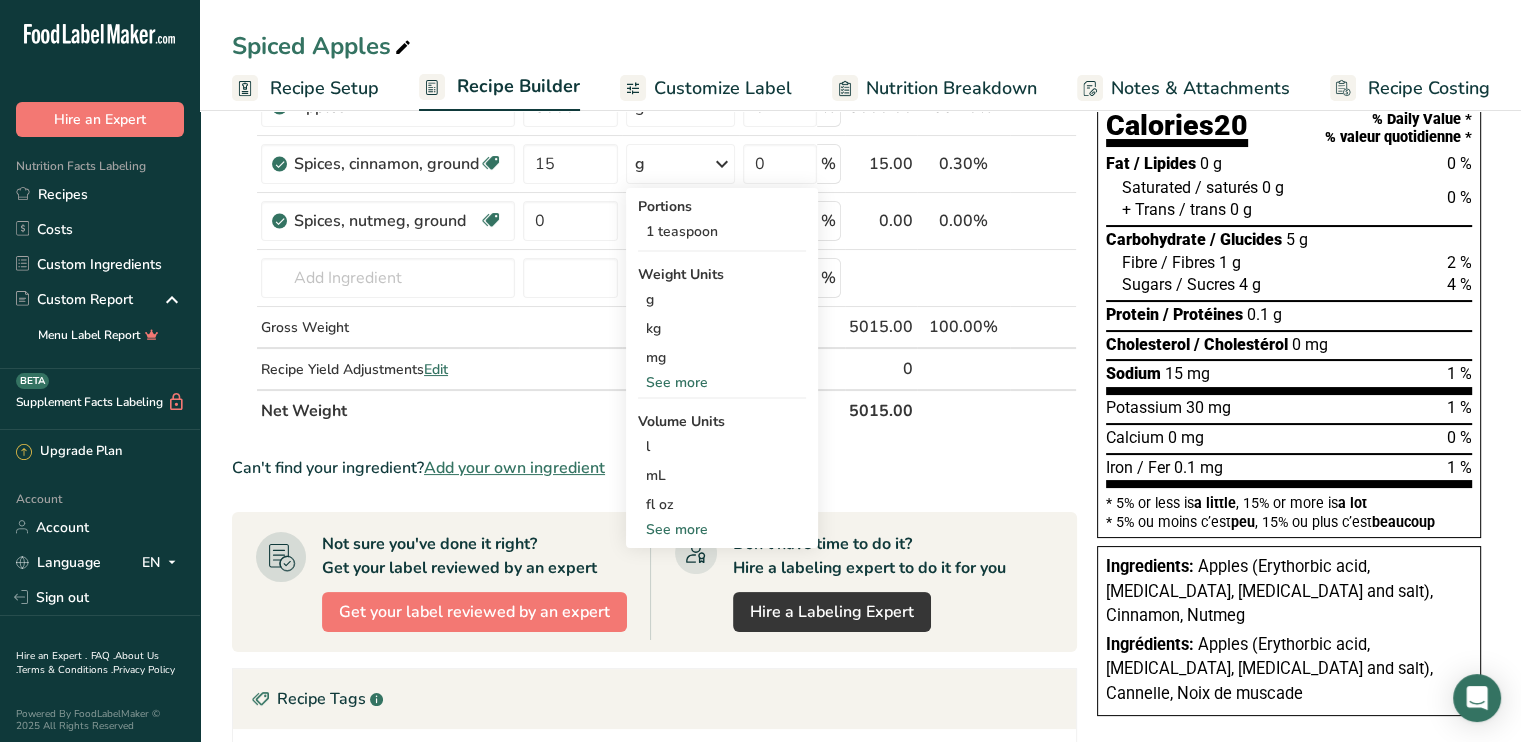 scroll, scrollTop: 200, scrollLeft: 0, axis: vertical 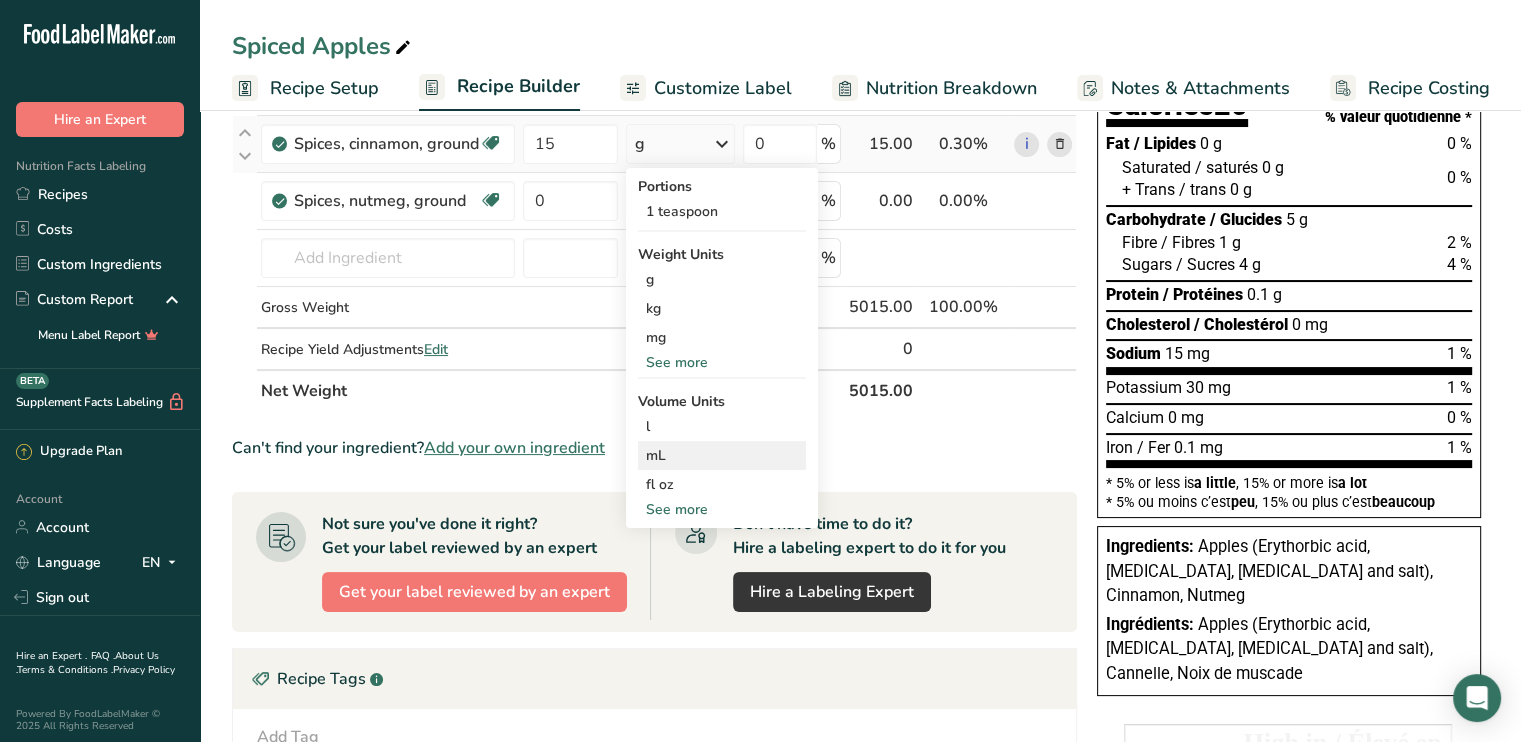 click on "mL" at bounding box center (722, 455) 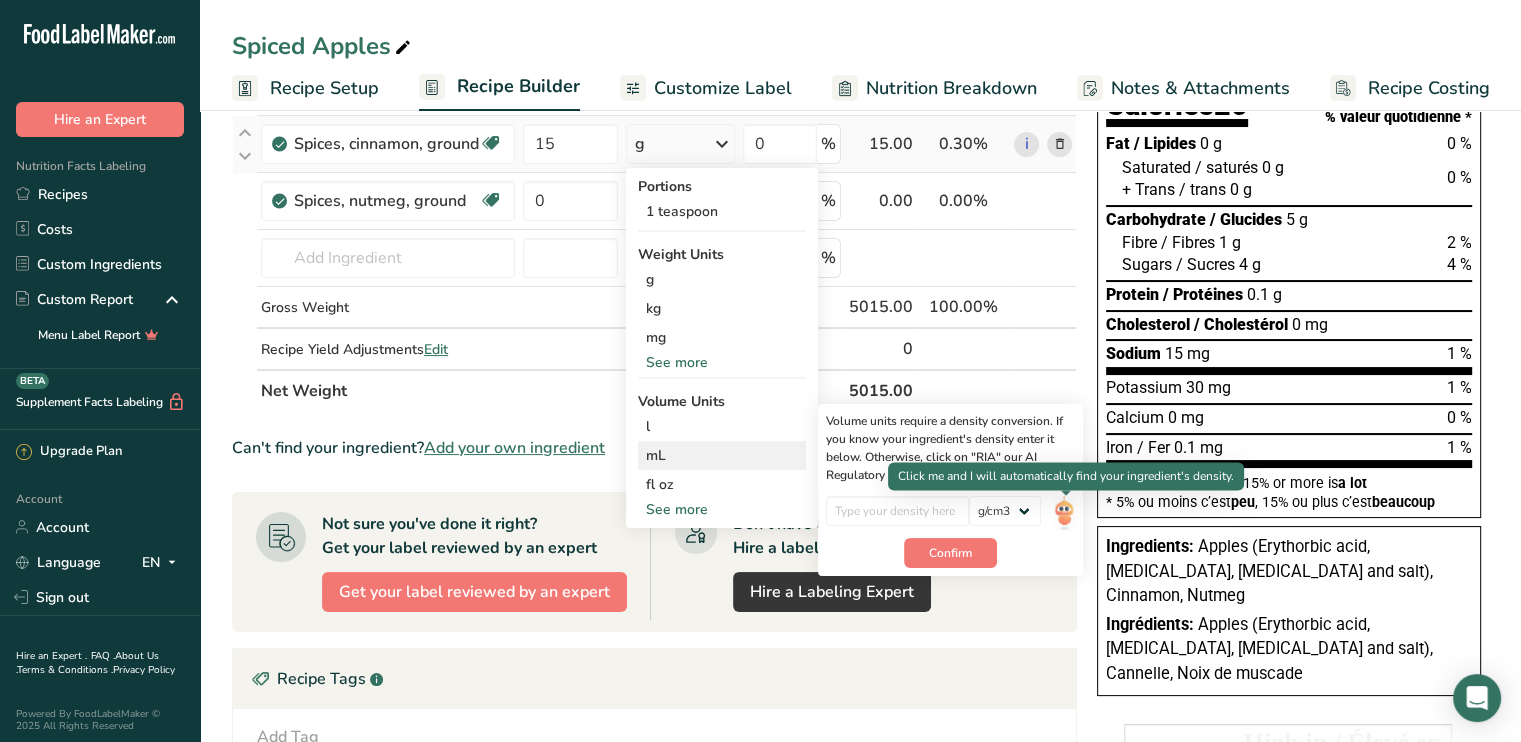 click at bounding box center [1064, 513] 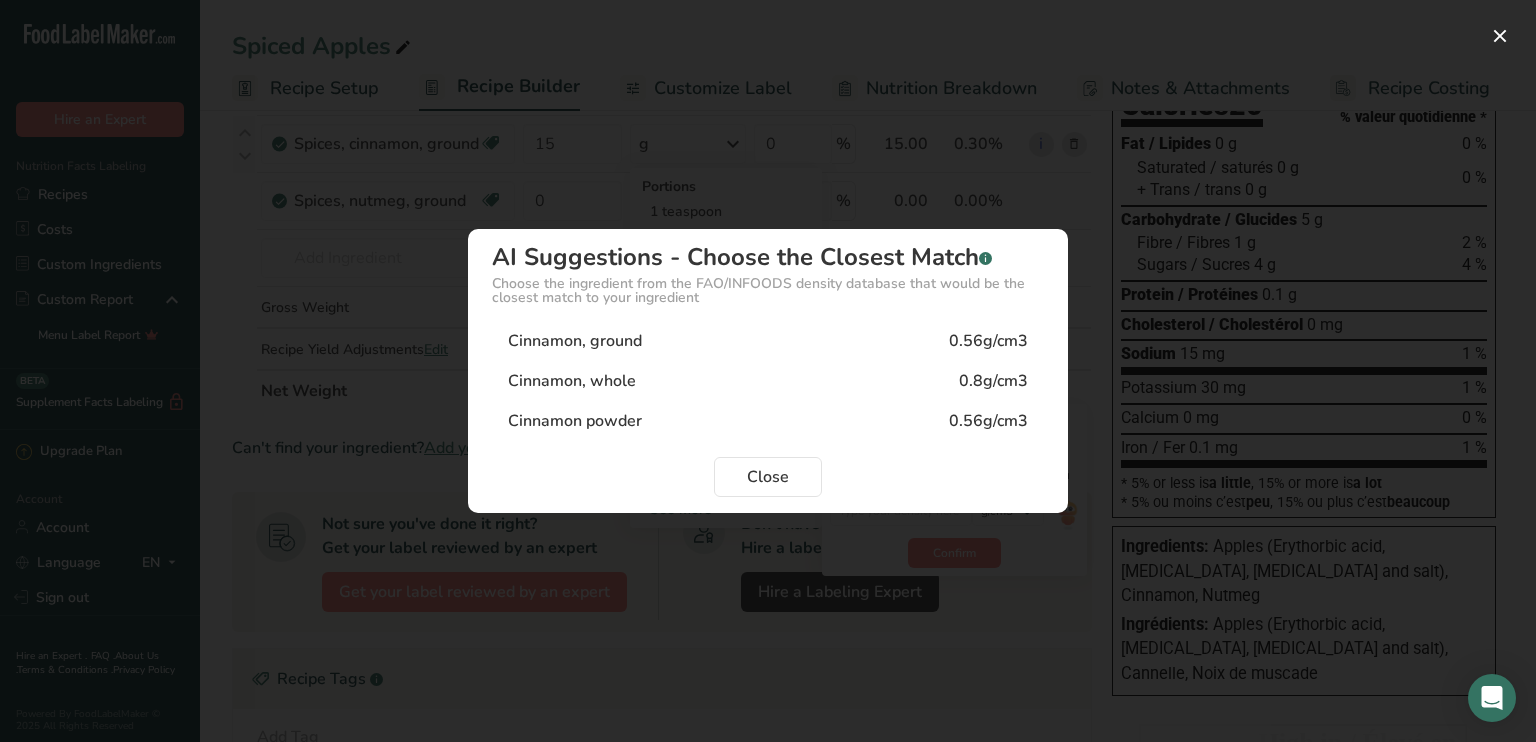 click on "Cinnamon, ground" at bounding box center (575, 341) 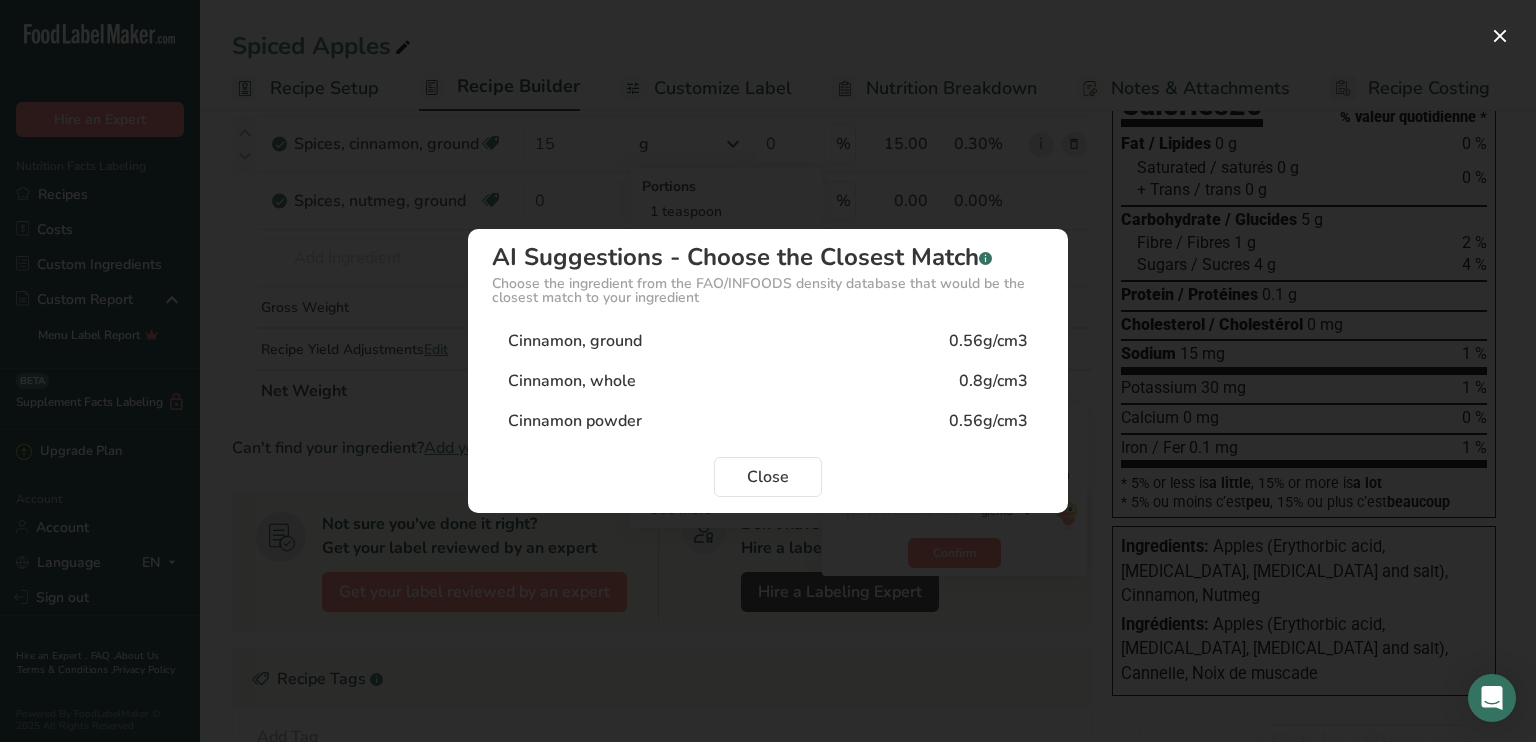 type on "0.56" 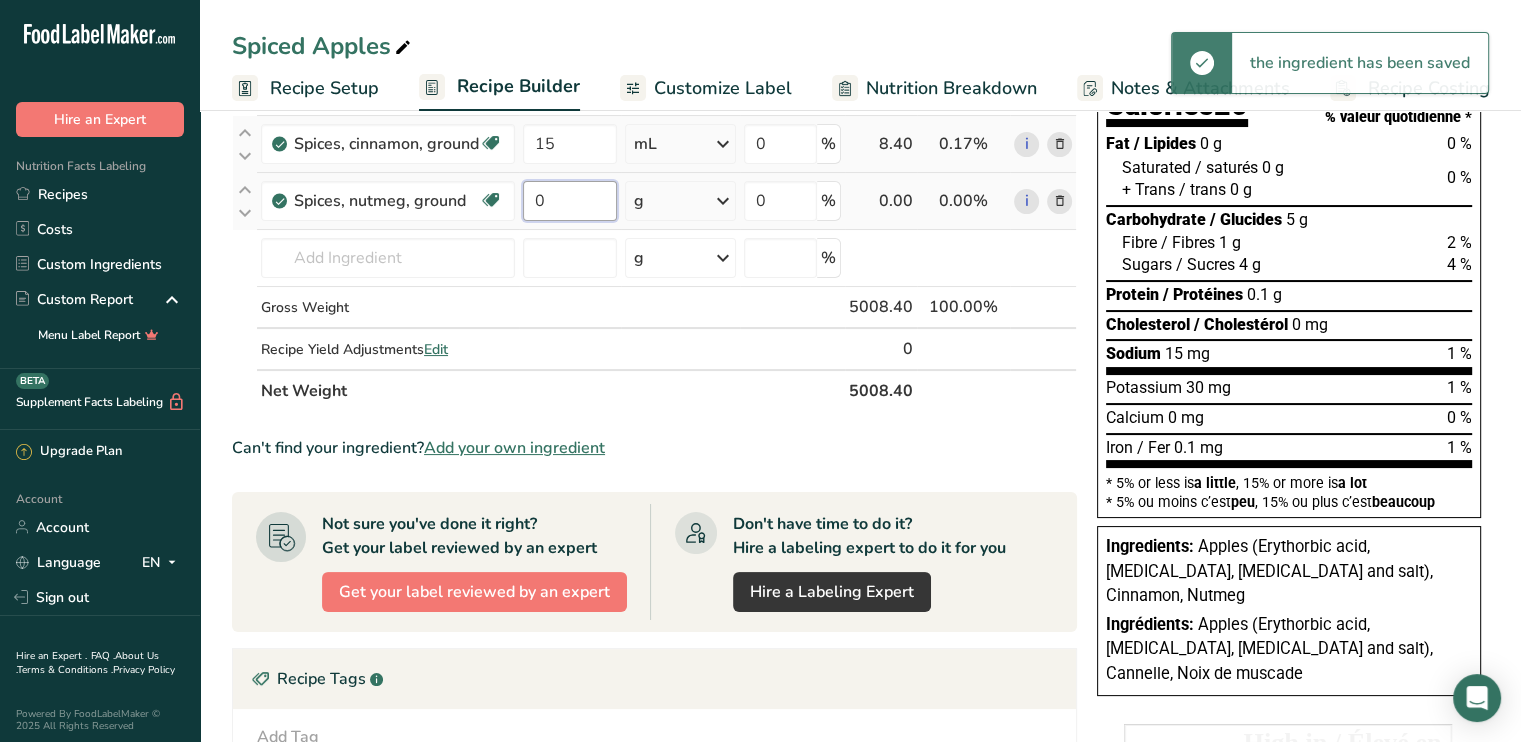 click on "0" at bounding box center (570, 201) 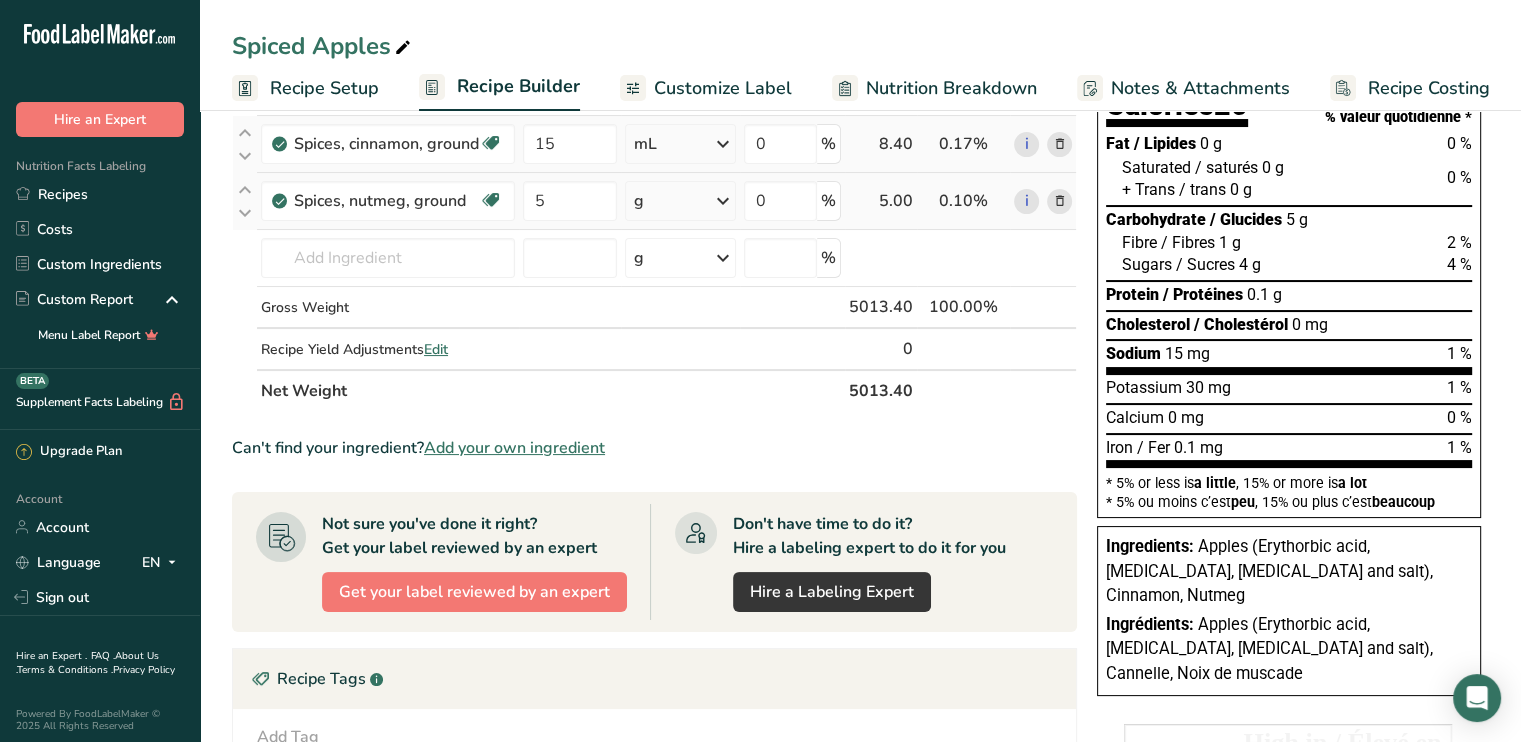 click on "Ingredient *
Amount *
Unit *
Waste *   .a-a{fill:#347362;}.b-a{fill:#fff;}          Grams
Percentage
Apples
5000
g
Weight Units
g
kg
mg
See more
Volume Units
l
mL
fl oz
See more
0
%
5000.00
99.73%
i
Spices, cinnamon, ground
Source of Antioxidants
Dairy free
Gluten free
Vegan
Vegetarian
Soy free
15
mL
Portions
1 teaspoon
Weight Units
g
kg
mg
See more
Volume Units
0.56" at bounding box center (654, 214) 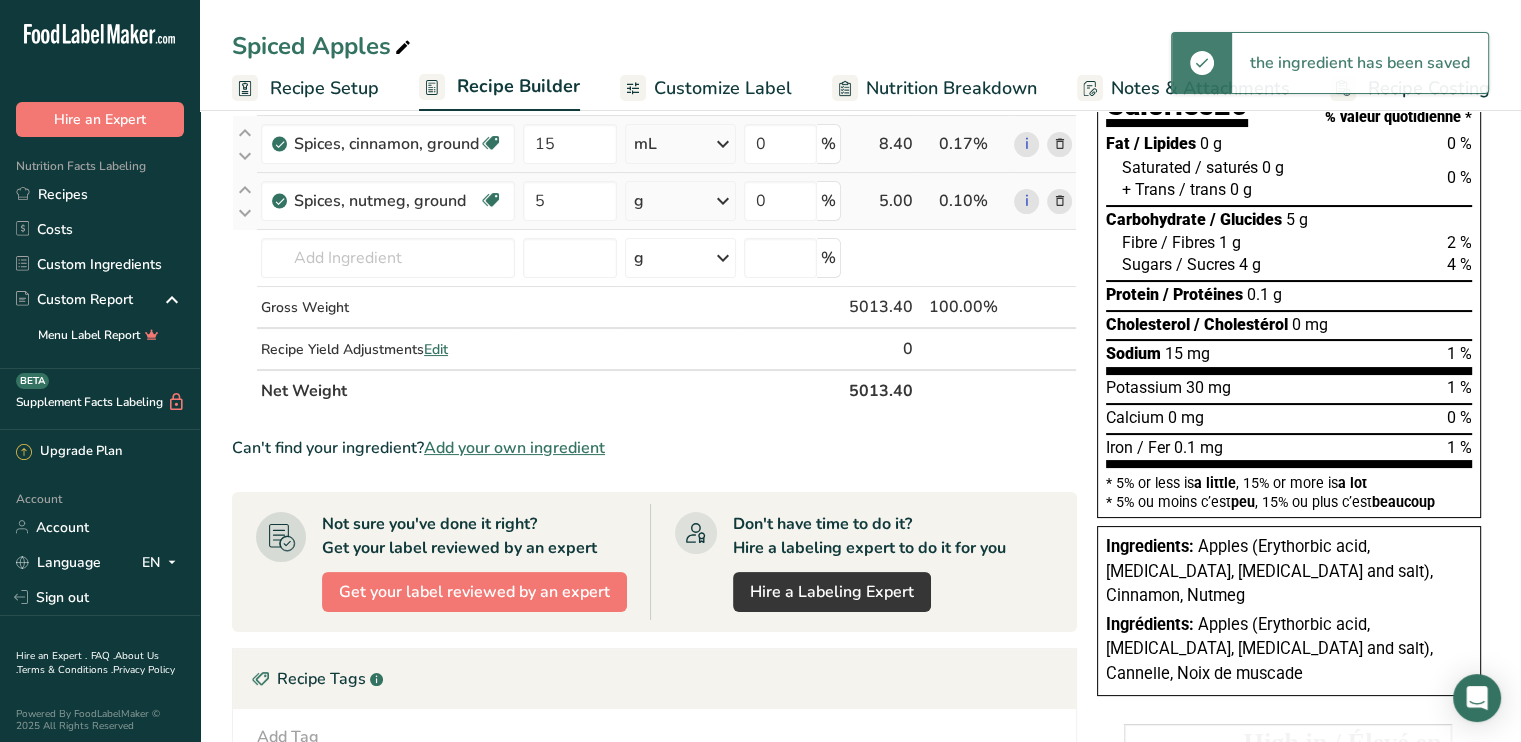 click at bounding box center (723, 201) 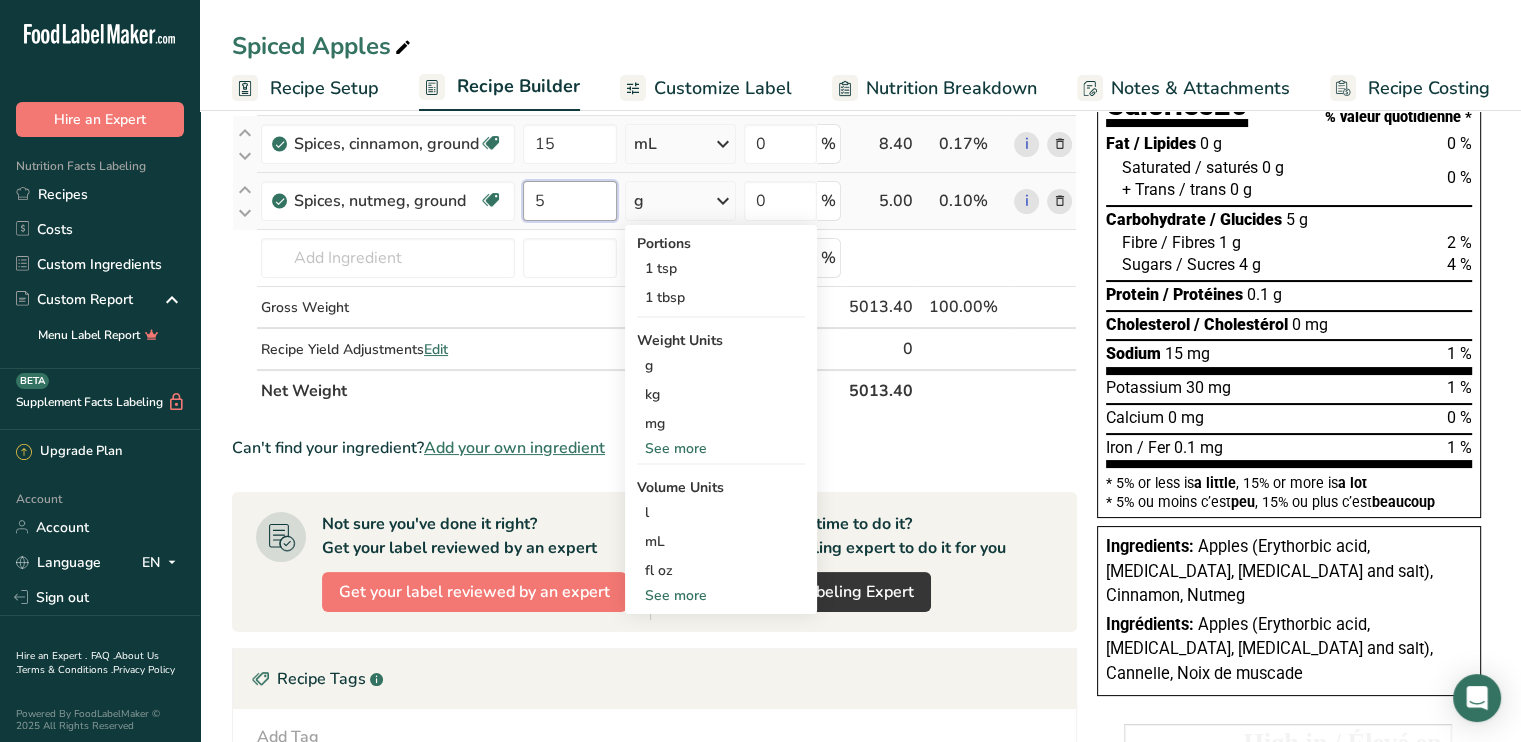 drag, startPoint x: 548, startPoint y: 199, endPoint x: 524, endPoint y: 200, distance: 24.020824 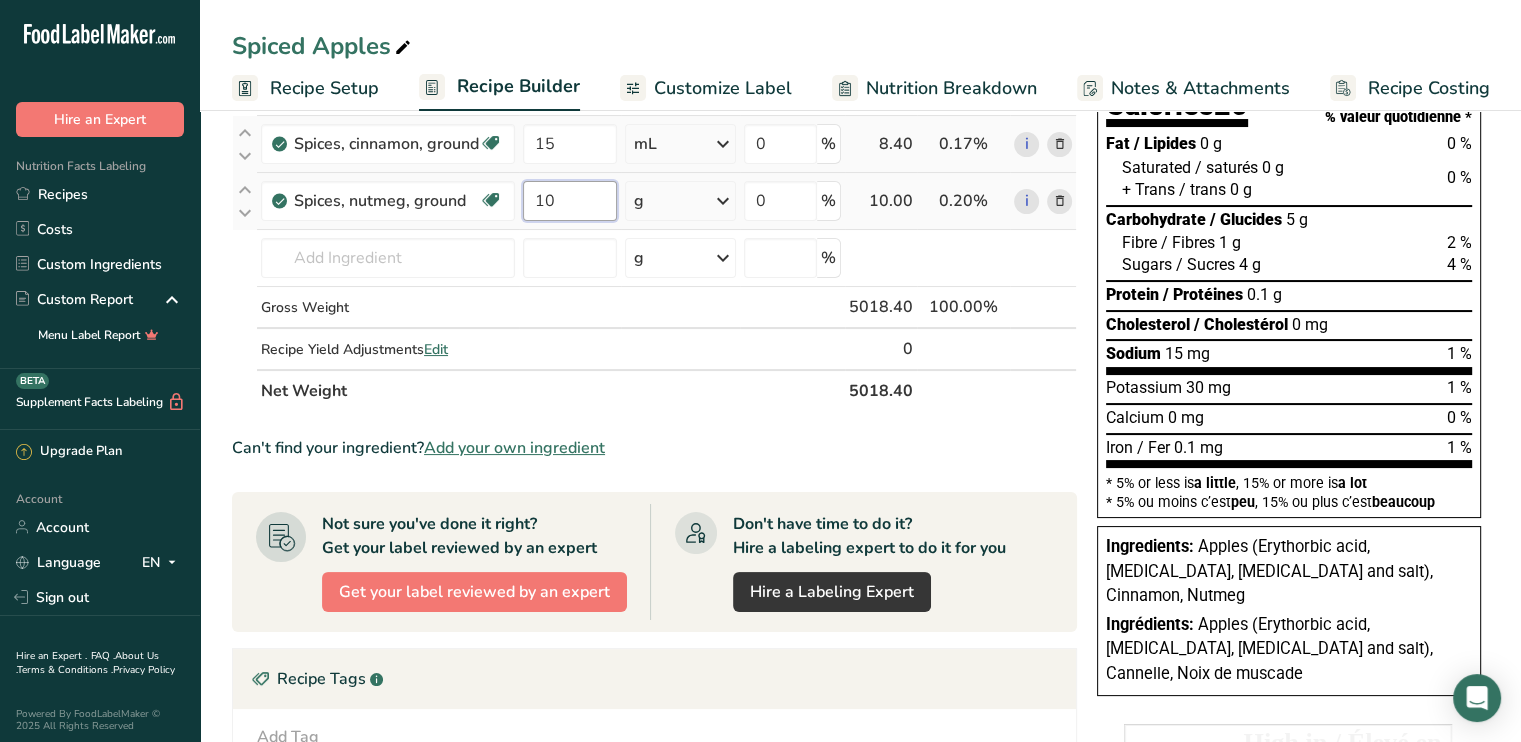 type on "10" 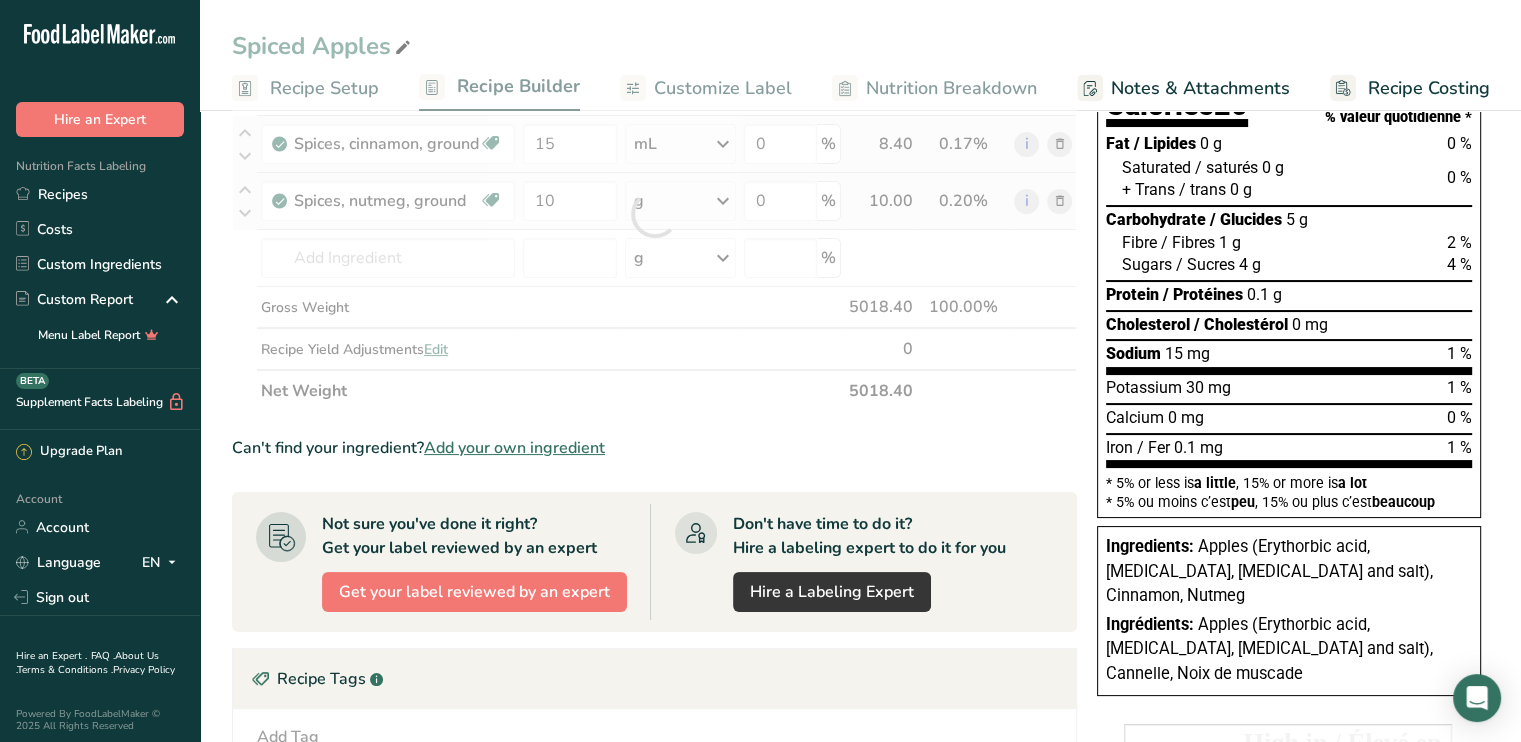 click on "Ingredient *
Amount *
Unit *
Waste *   .a-a{fill:#347362;}.b-a{fill:#fff;}          Grams
Percentage
Apples
5000
g
Weight Units
g
kg
mg
See more
Volume Units
l
mL
fl oz
See more
0
%
5000.00
99.63%
i
Spices, cinnamon, ground
Source of Antioxidants
Dairy free
Gluten free
Vegan
Vegetarian
Soy free
15
mL
Portions
1 teaspoon
Weight Units
g
kg
mg
See more
Volume Units
0.56" at bounding box center (654, 214) 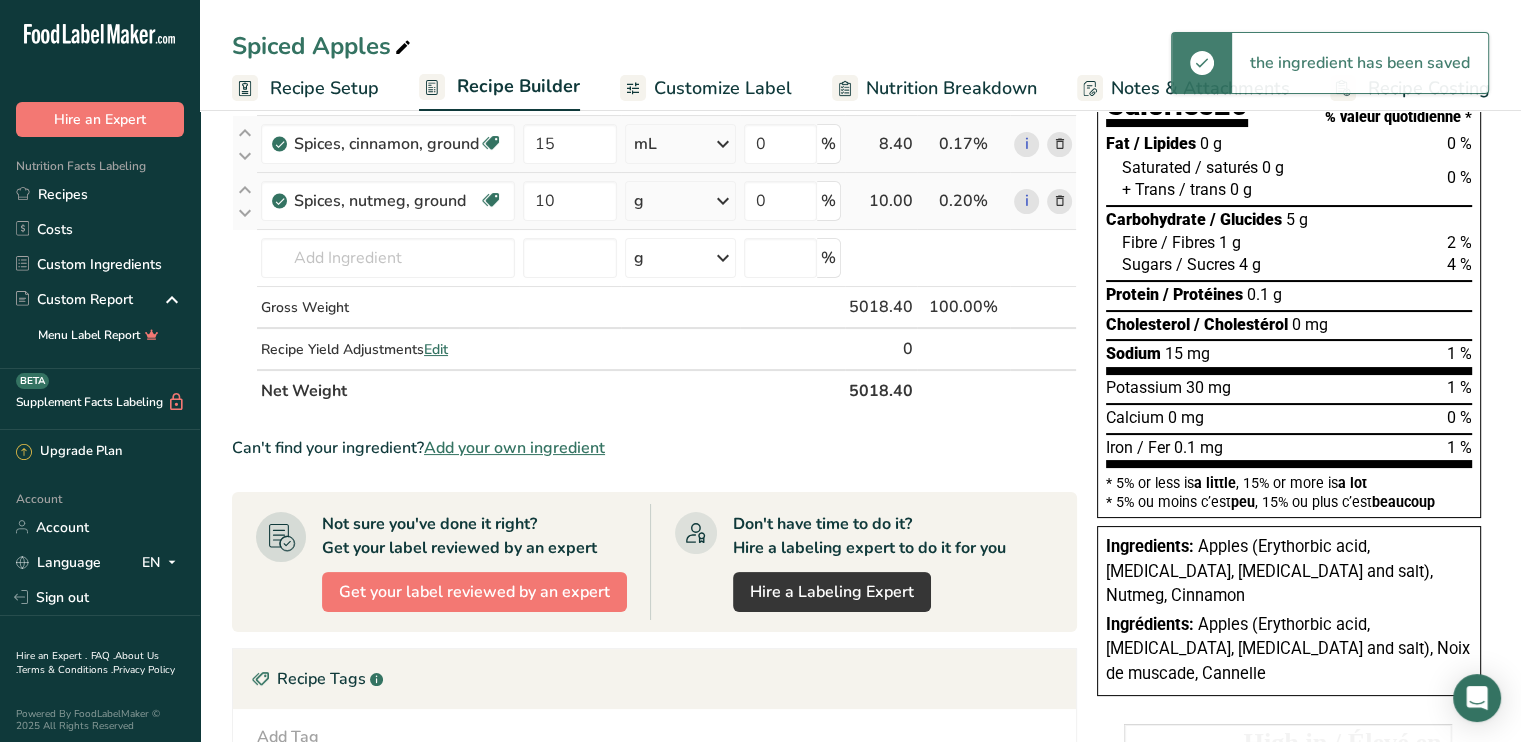 click on "g" at bounding box center [681, 201] 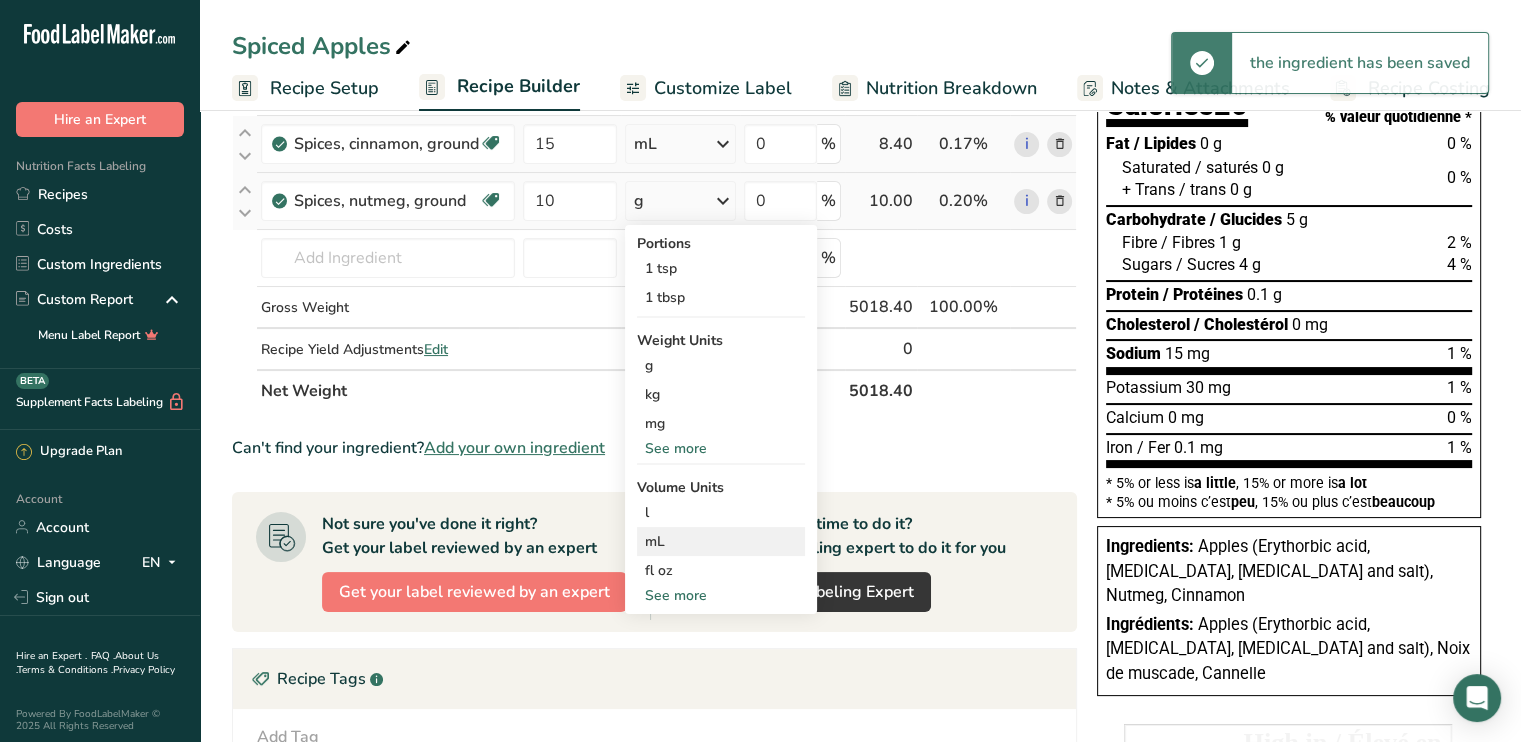 click on "mL" at bounding box center [721, 541] 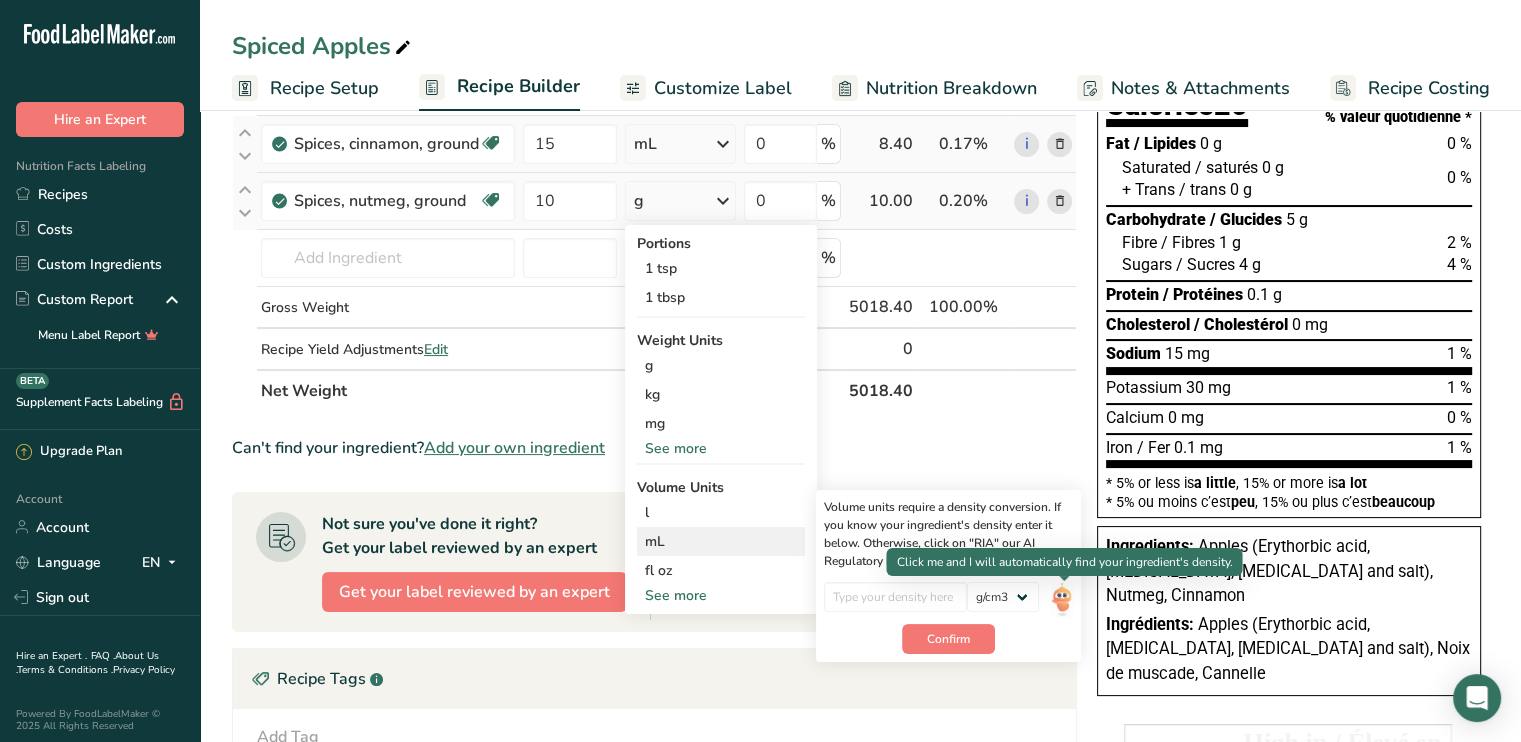 click at bounding box center [1062, 599] 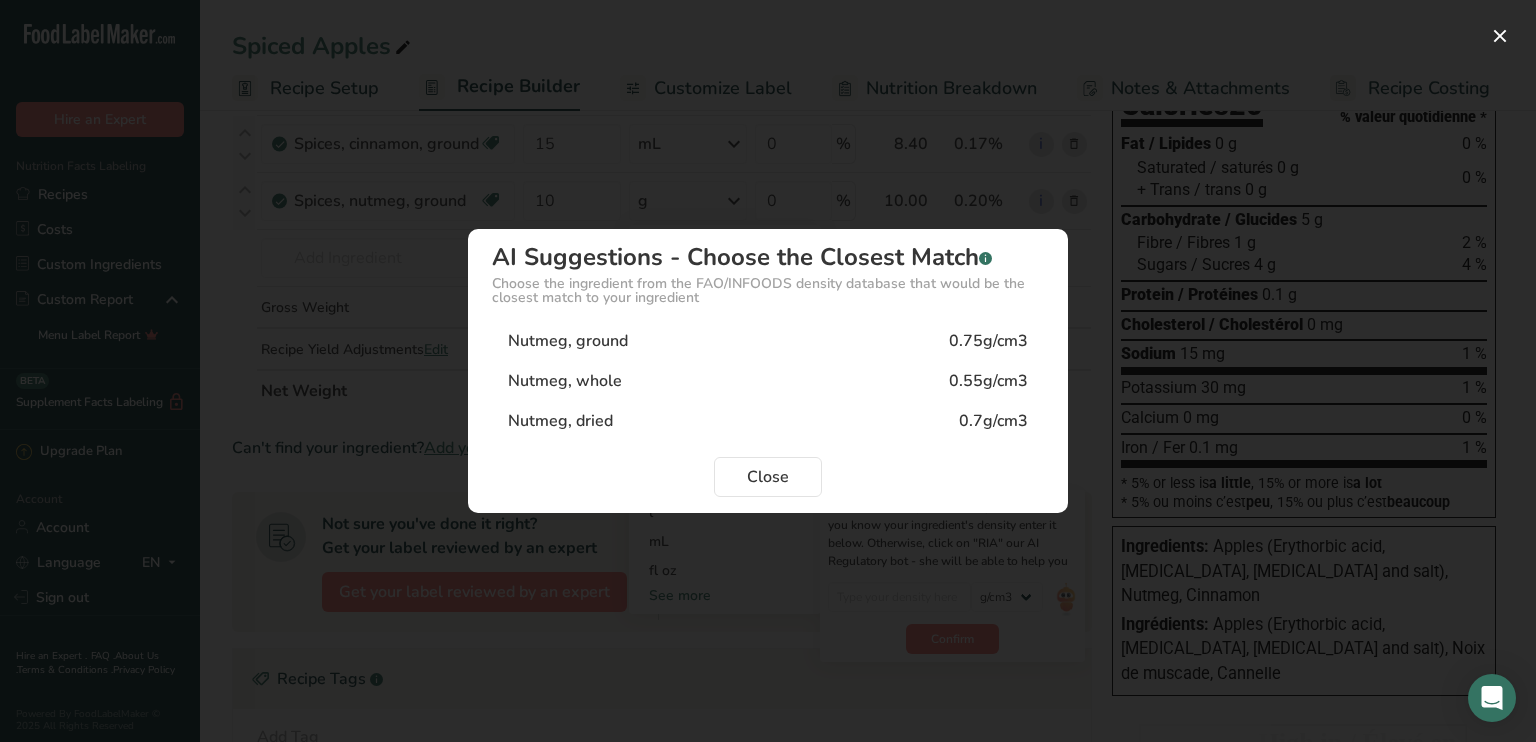 click on "Nutmeg, ground" at bounding box center (568, 341) 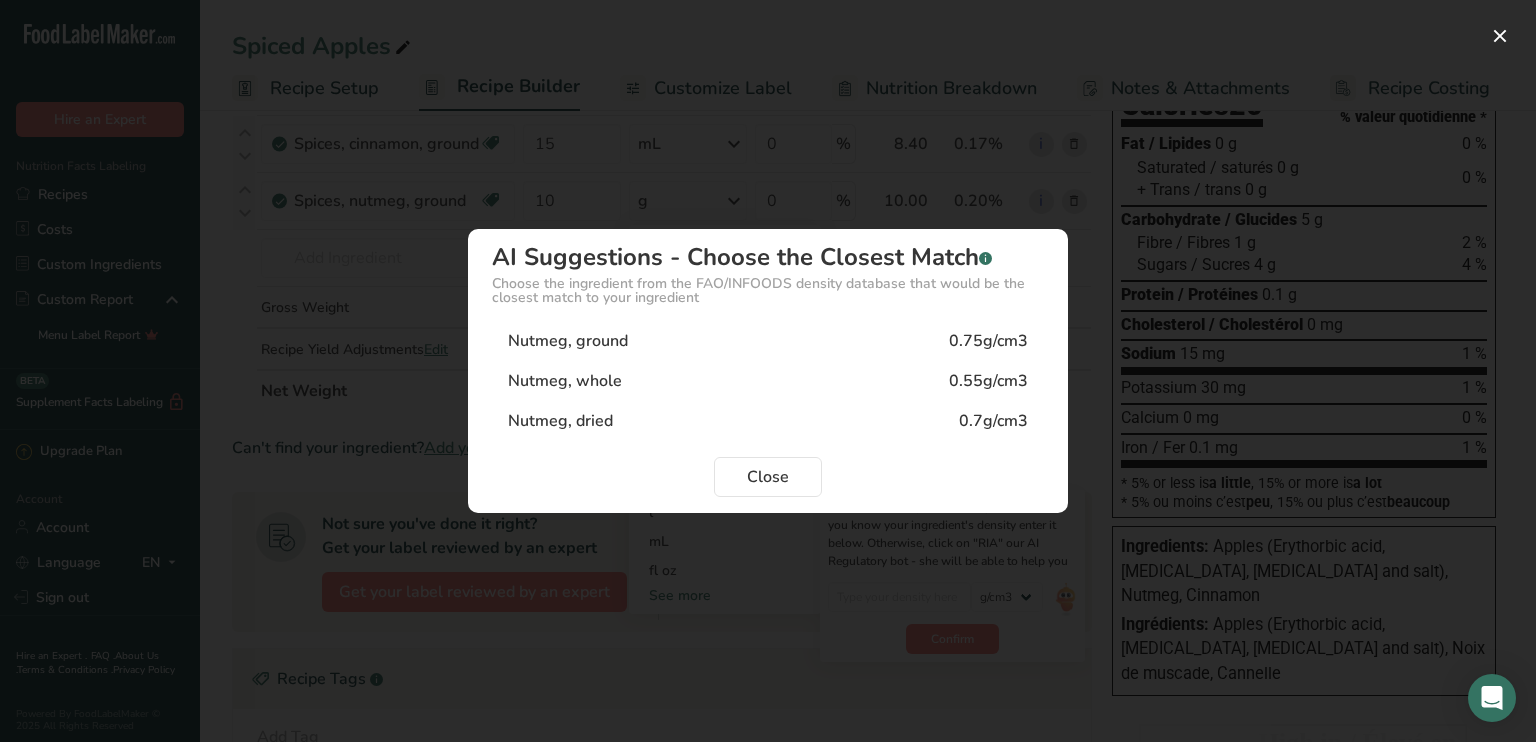 type on "0.75" 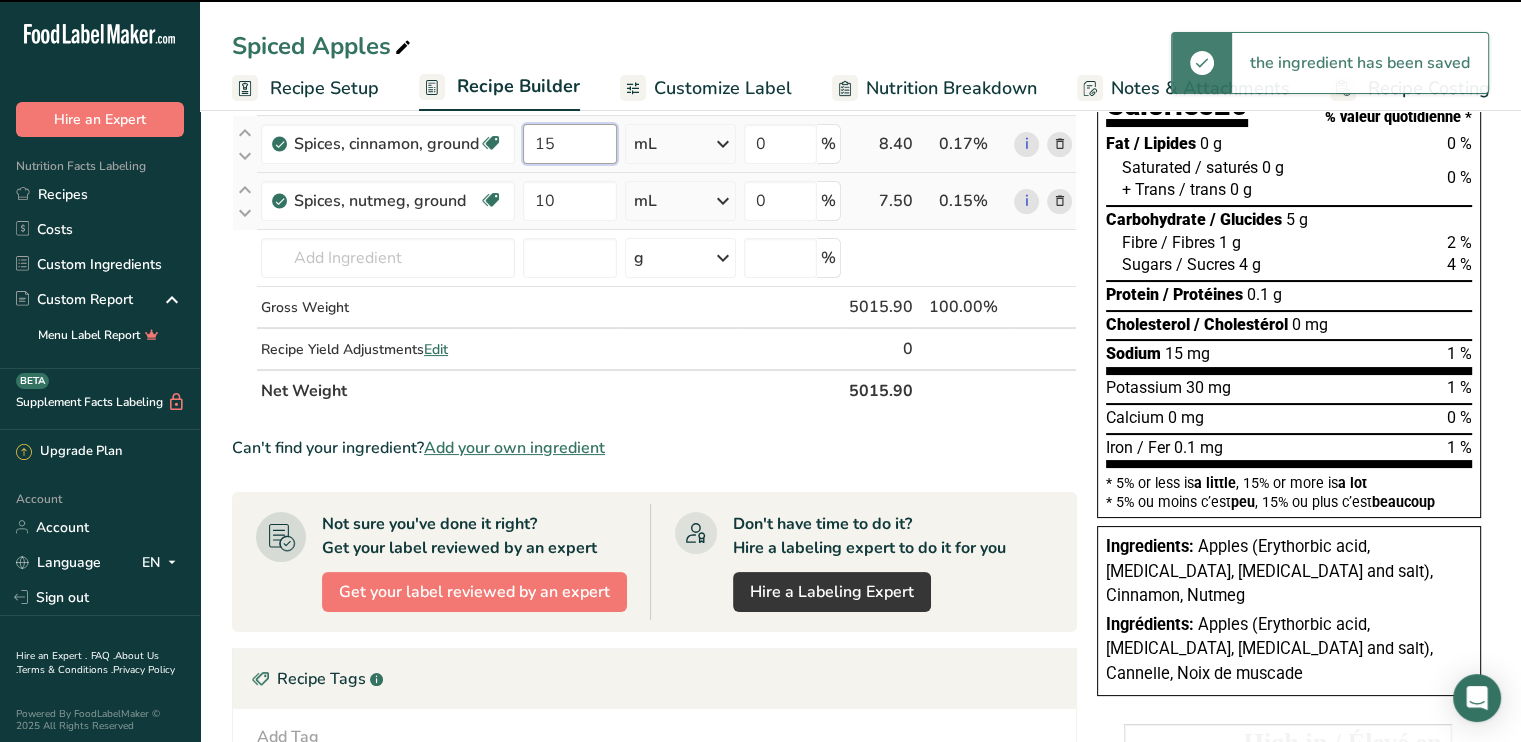 click on "15" at bounding box center (570, 144) 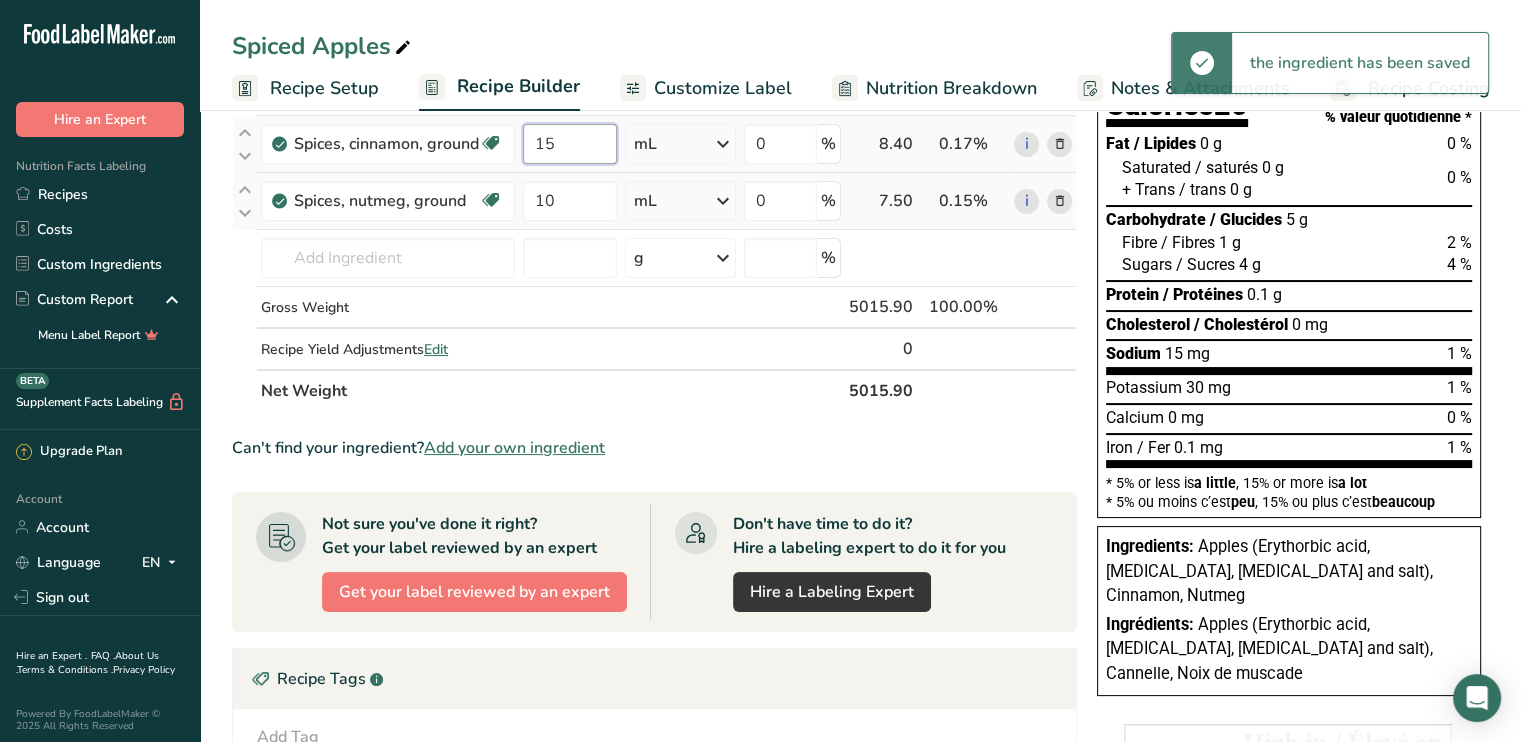 type on "1" 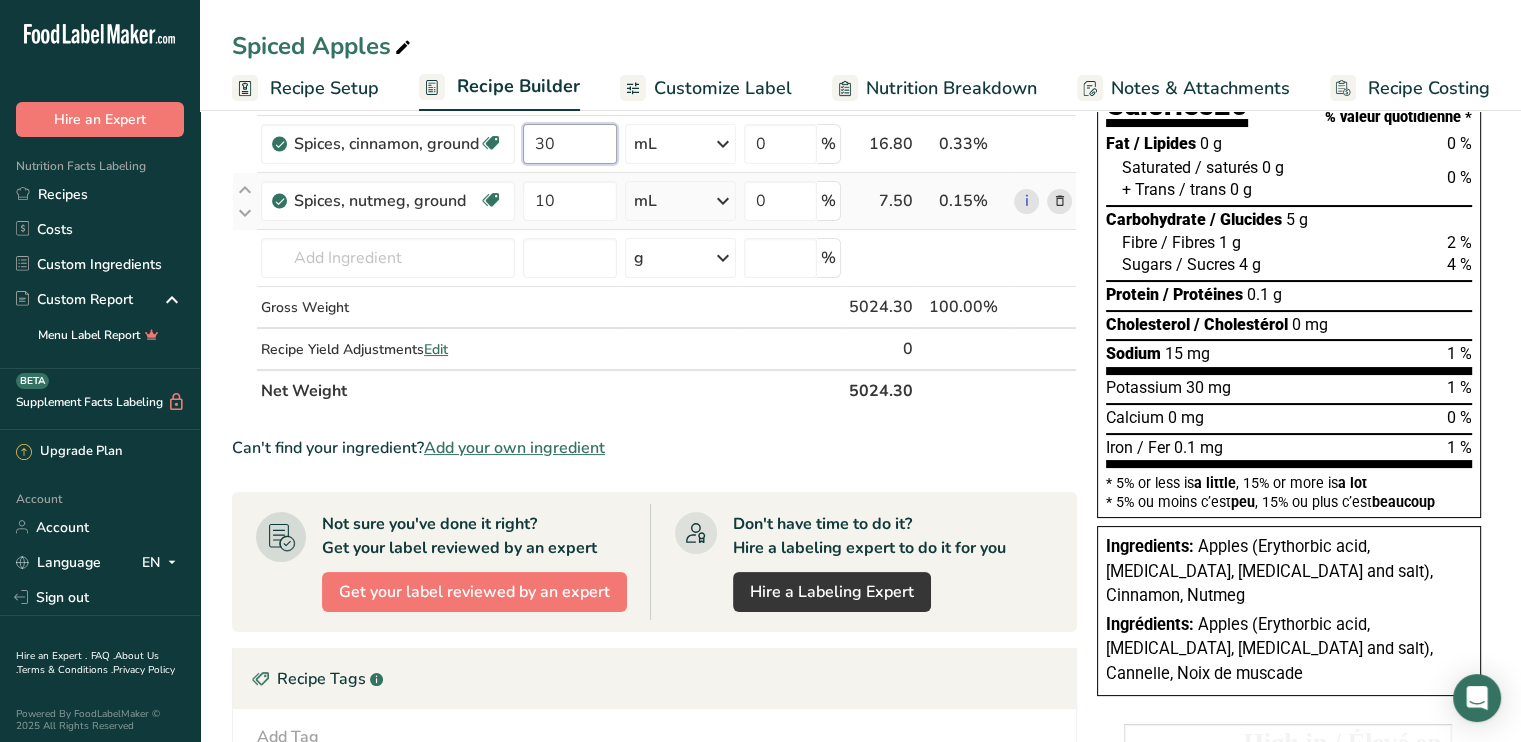 type on "30" 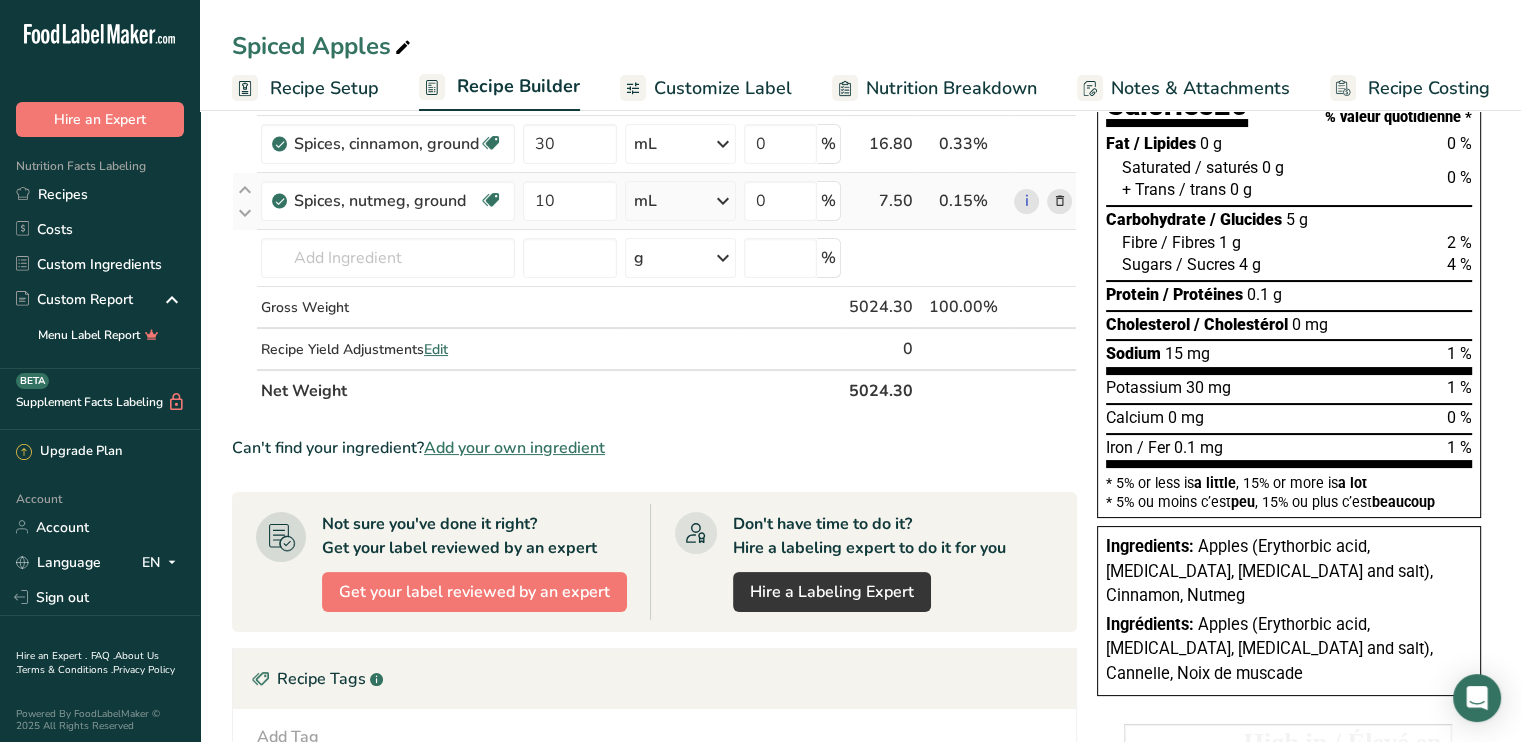 click on "Ingredient *
Amount *
Unit *
Waste *   .a-a{fill:#347362;}.b-a{fill:#fff;}          Grams
Percentage
Apples
5000
g
Weight Units
g
kg
mg
See more
Volume Units
l
mL
fl oz
See more
0
%
5000.00
99.52%
i
Spices, cinnamon, ground
Source of Antioxidants
Dairy free
Gluten free
Vegan
Vegetarian
Soy free
30
mL
Portions
1 teaspoon
Weight Units
g
kg
mg
See more
Volume Units
0.56" at bounding box center [654, 214] 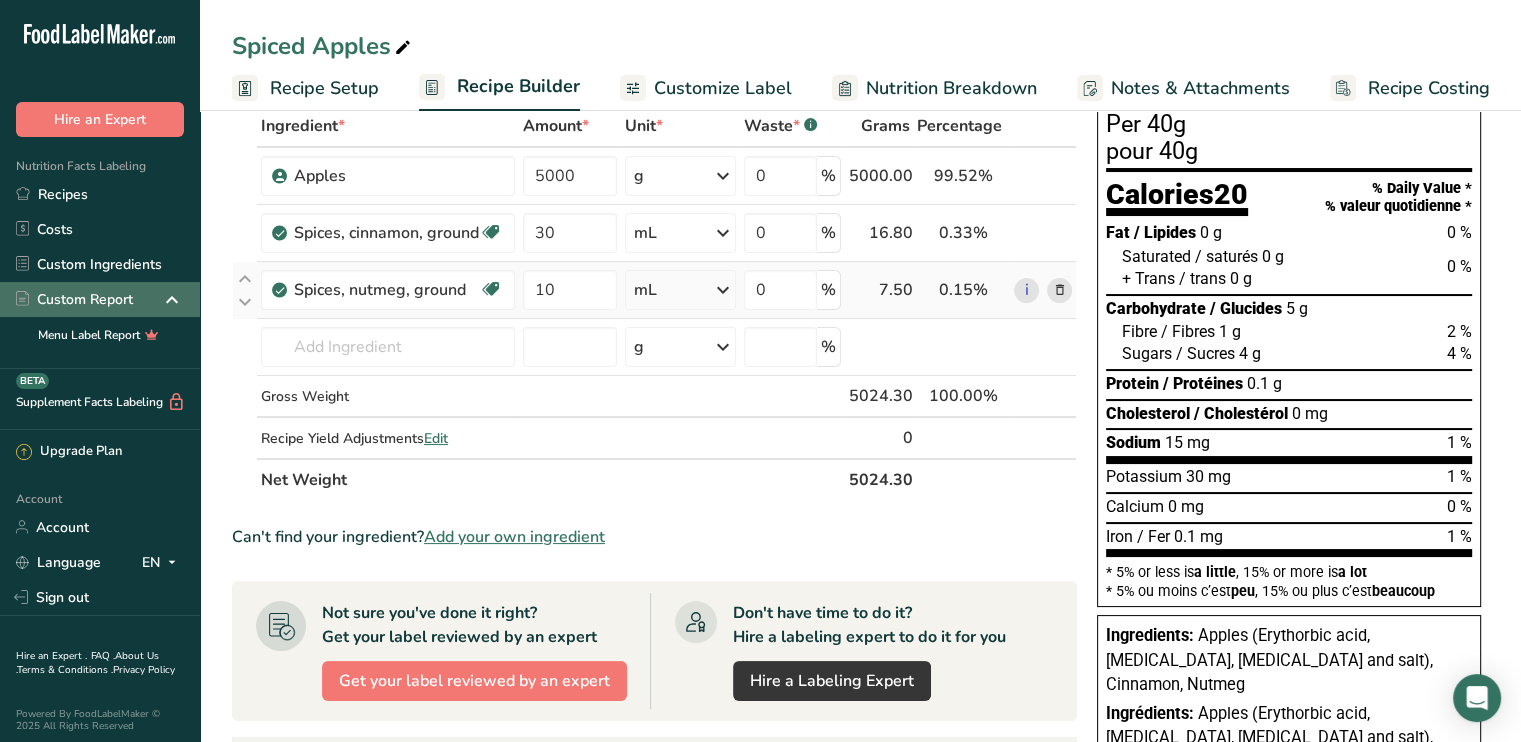 scroll, scrollTop: 100, scrollLeft: 0, axis: vertical 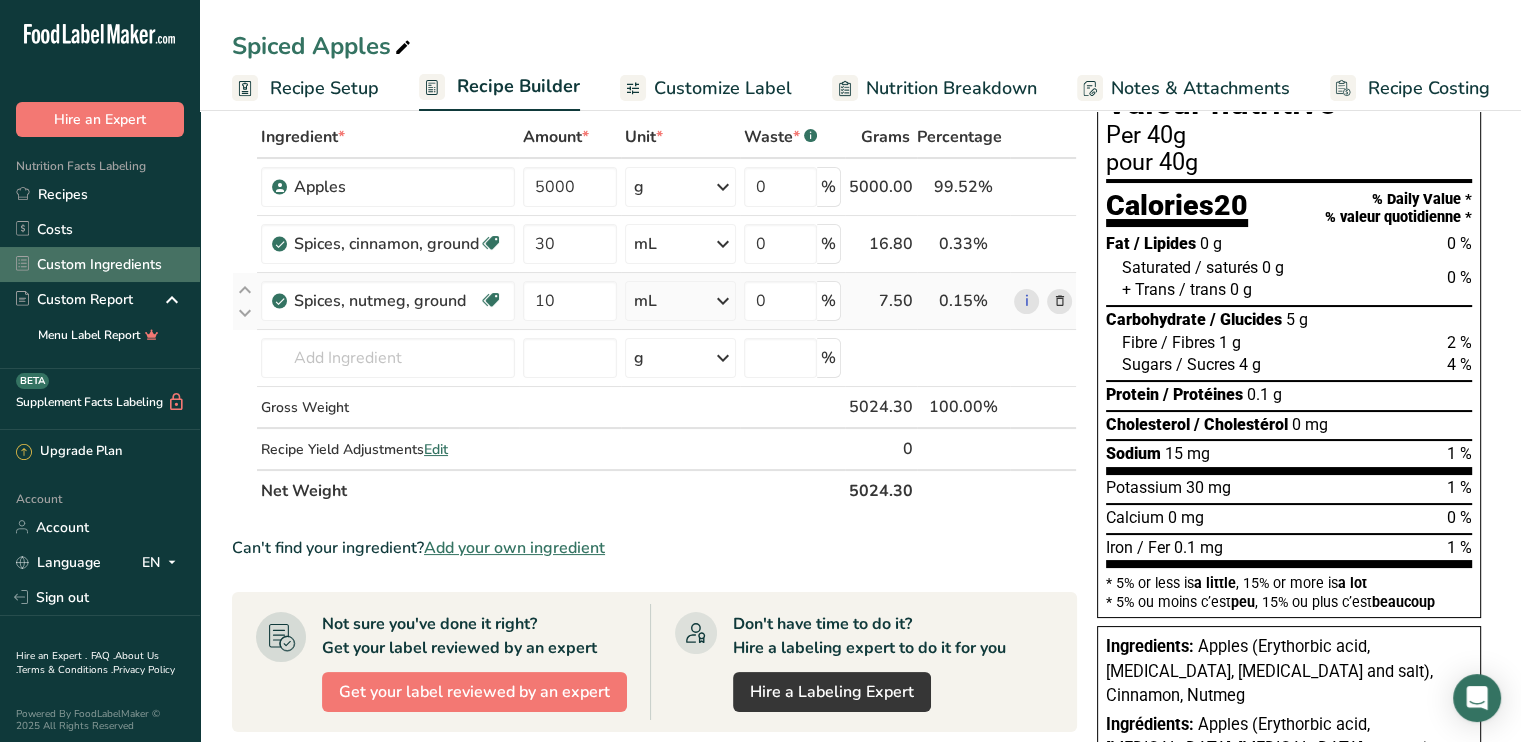 click on "Custom Ingredients" at bounding box center [100, 264] 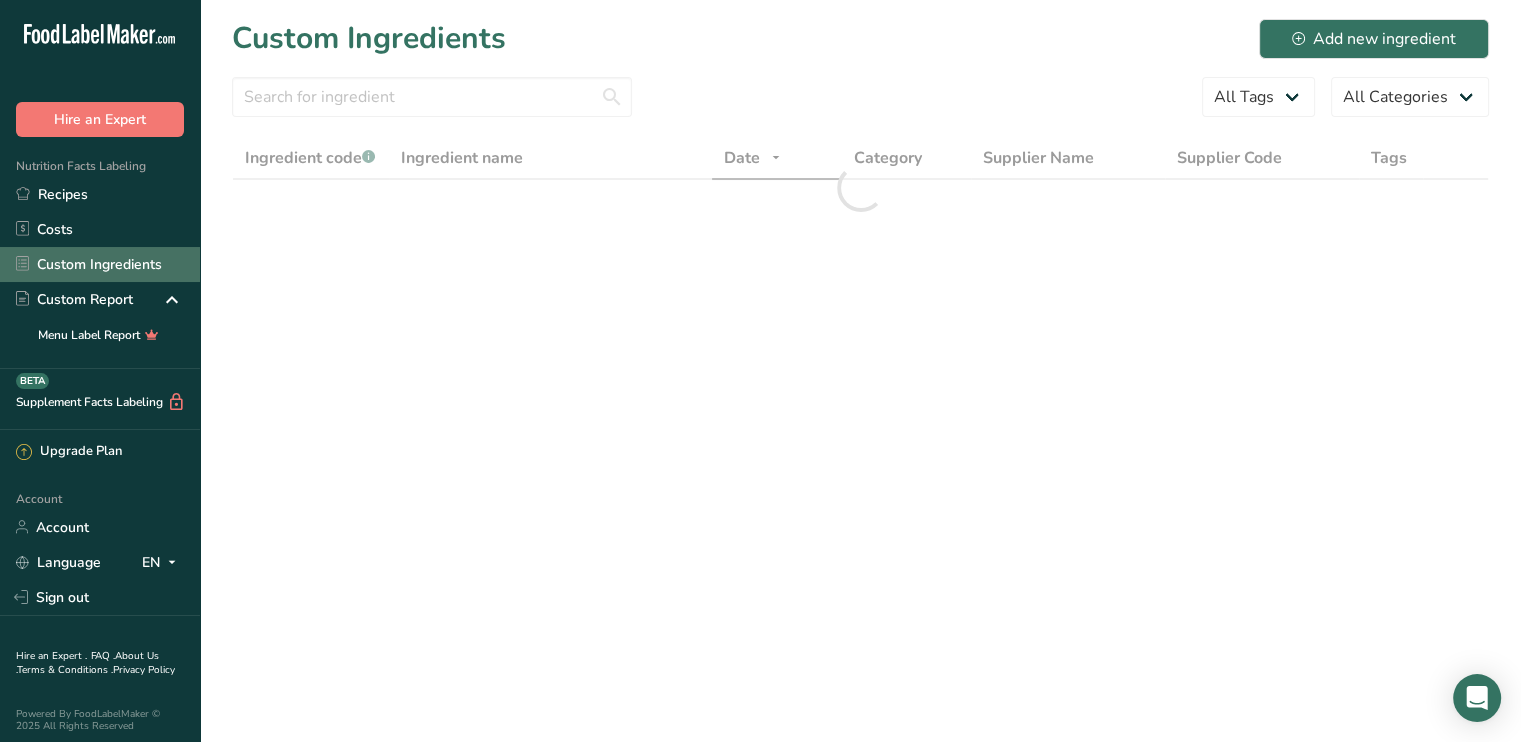 scroll, scrollTop: 0, scrollLeft: 0, axis: both 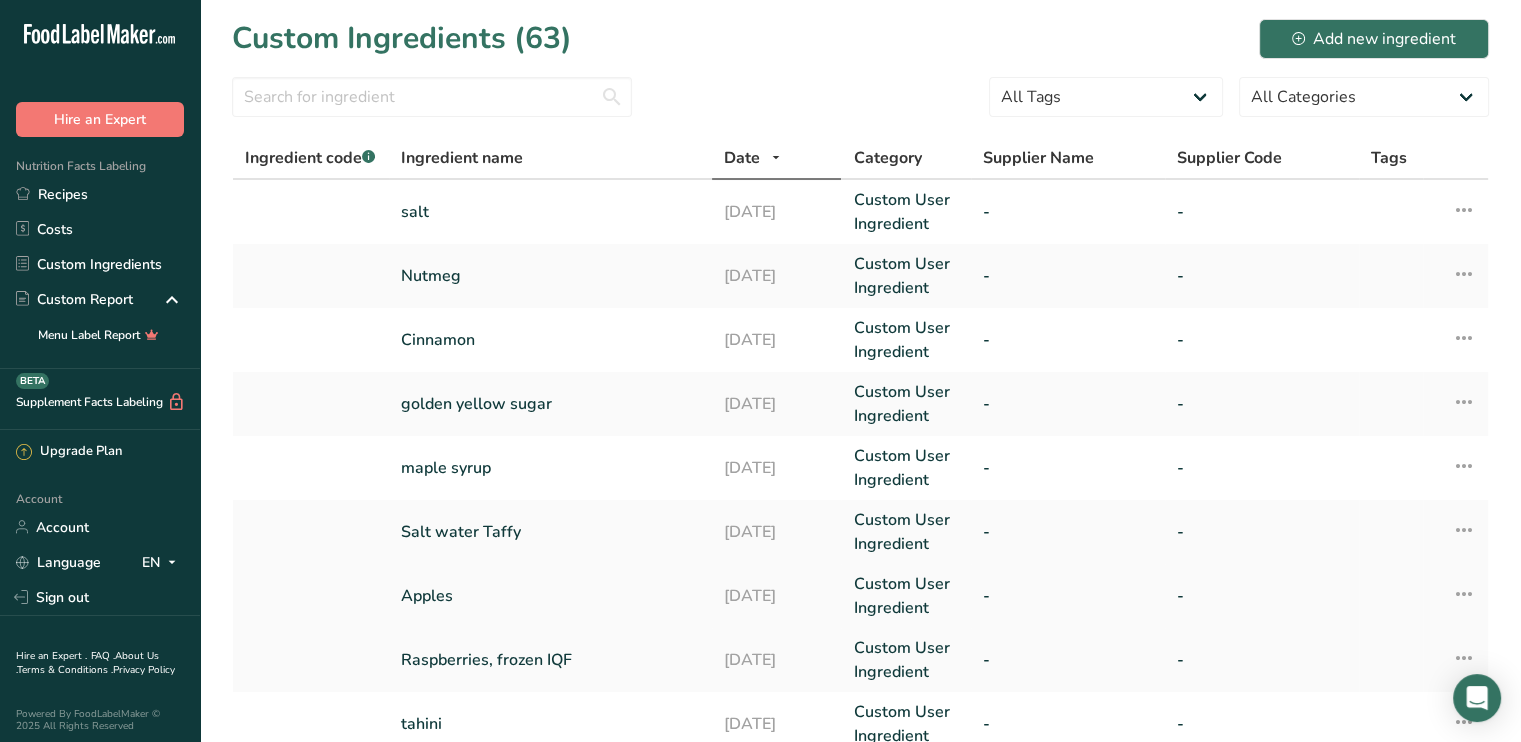 click on "Apples" at bounding box center (550, 596) 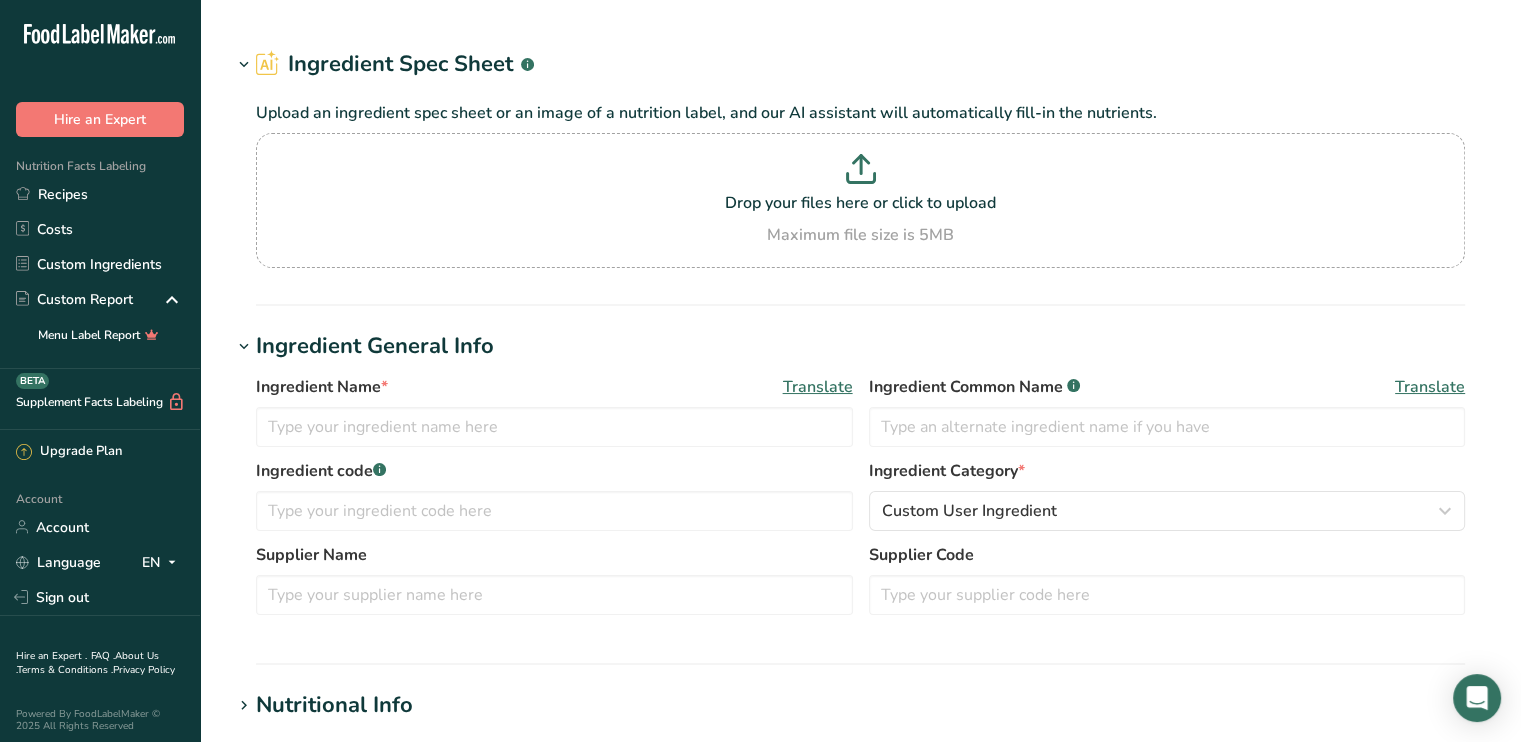 type on "Apples" 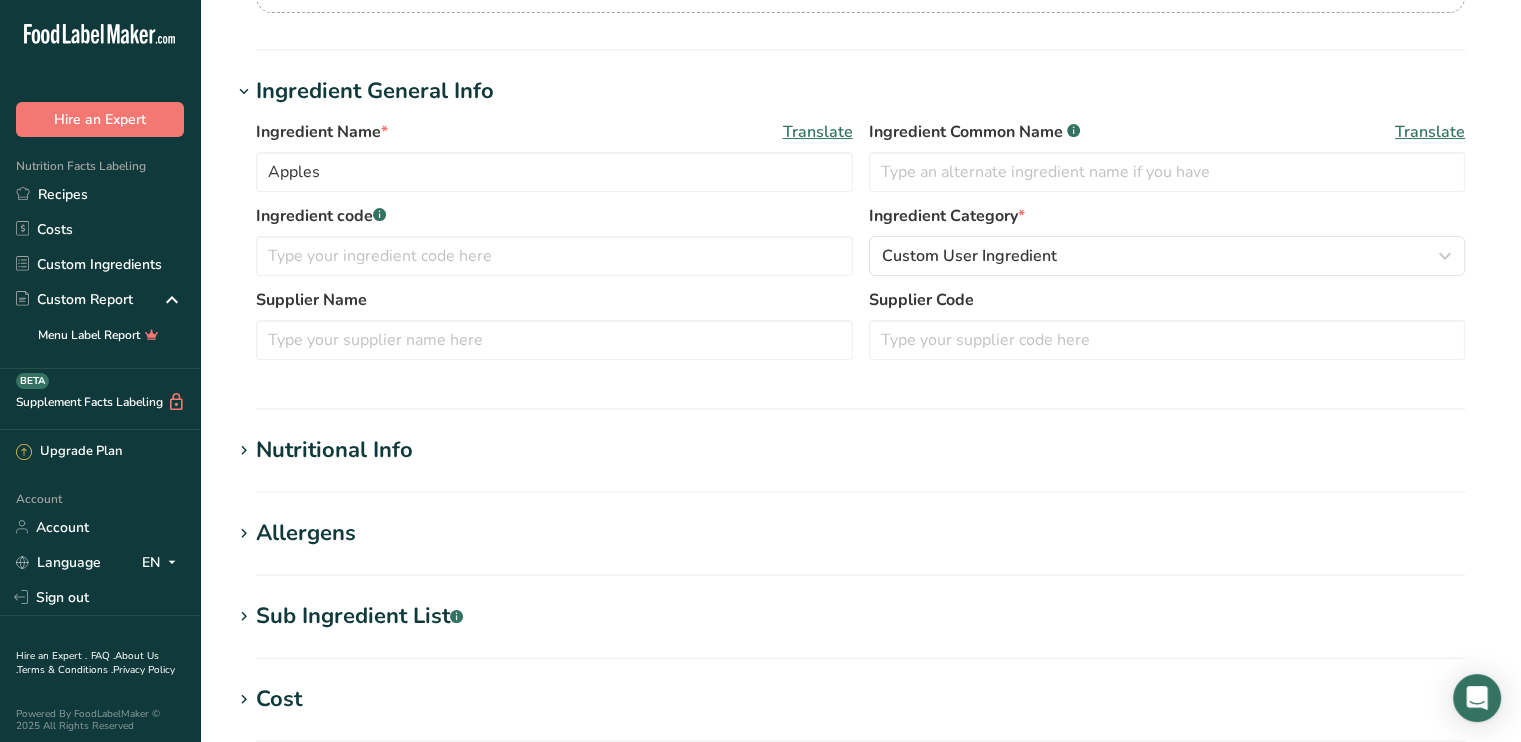 scroll, scrollTop: 600, scrollLeft: 0, axis: vertical 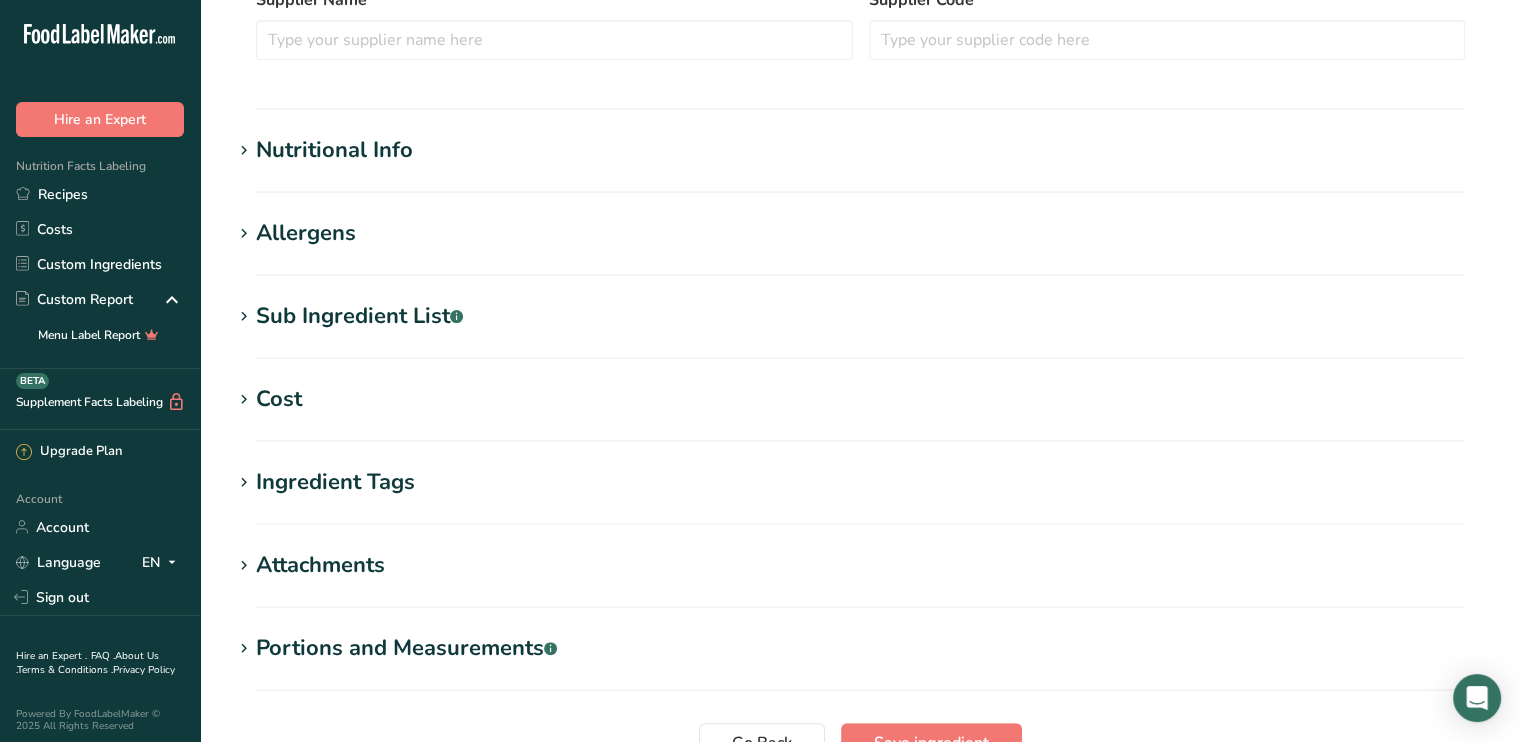 click on "Ingredient Tags" at bounding box center [335, 482] 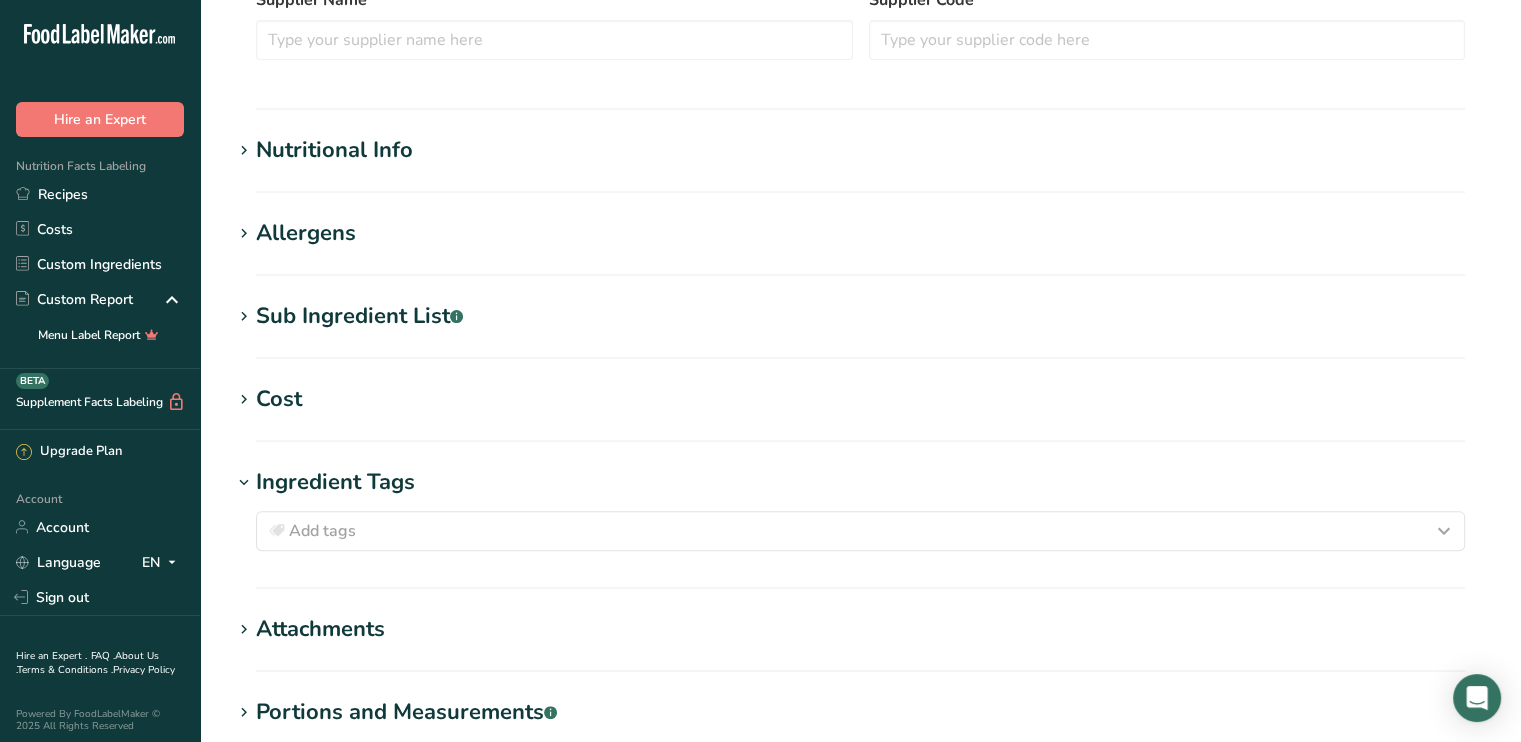 click on "Sub Ingredient List
.a-a{fill:#347362;}.b-a{fill:#fff;}" at bounding box center (359, 316) 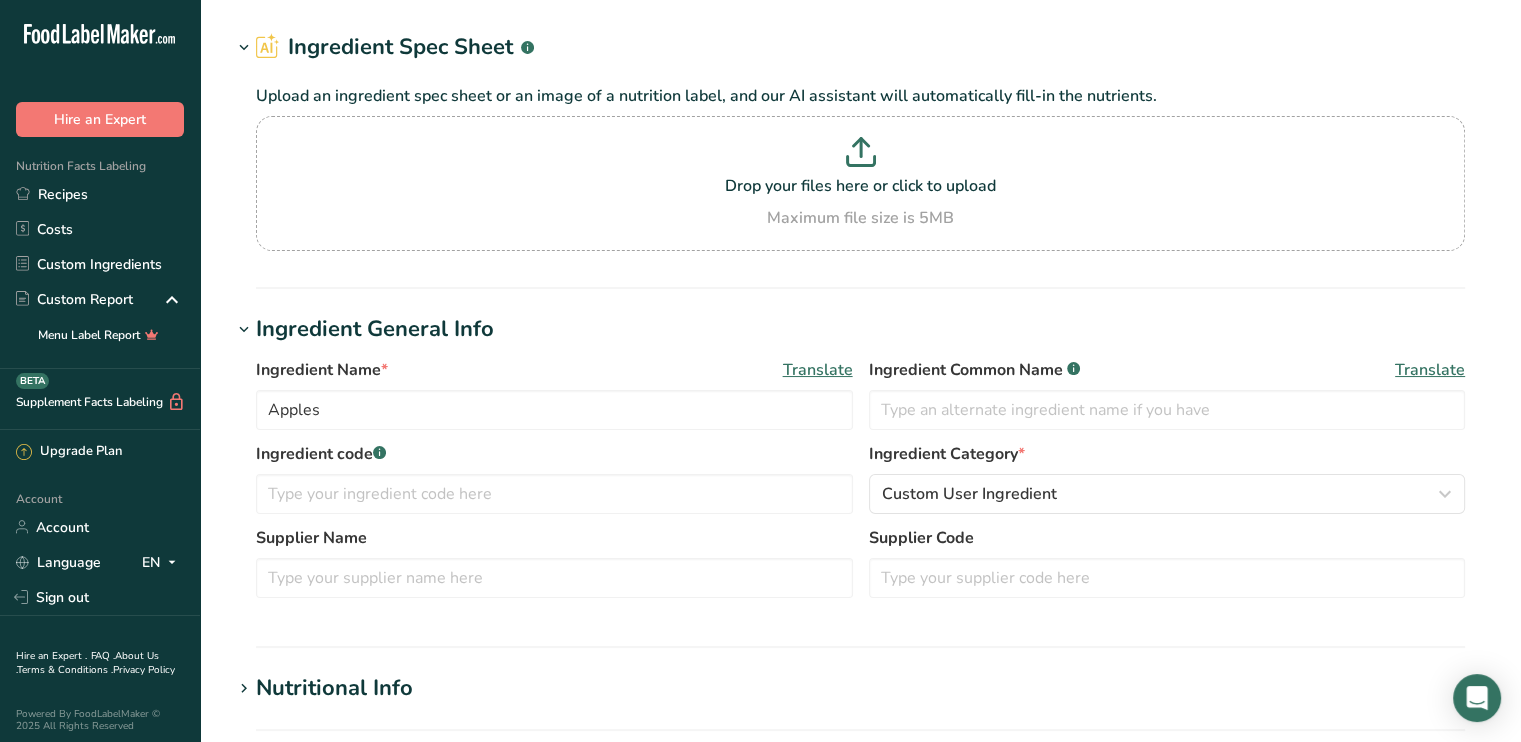 scroll, scrollTop: 0, scrollLeft: 0, axis: both 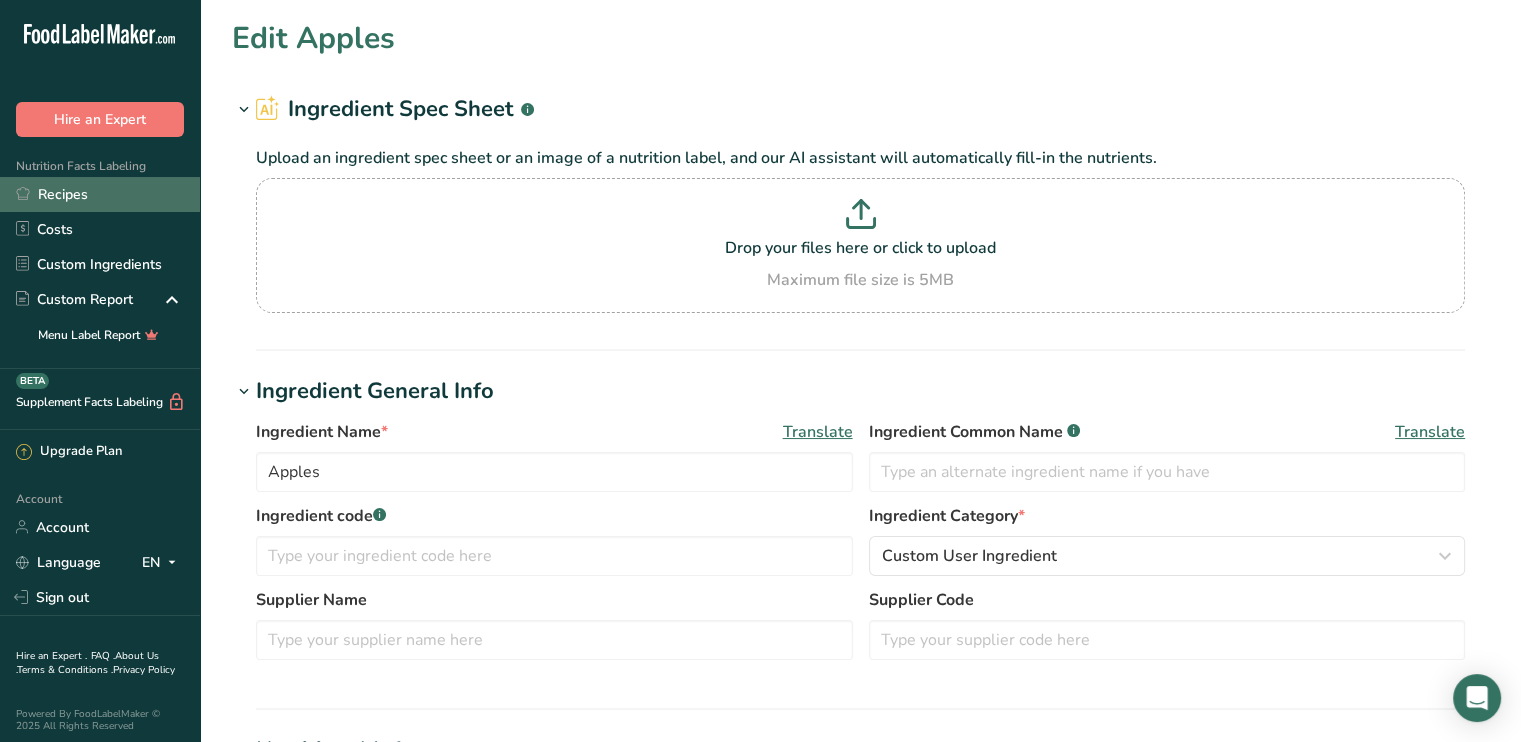 click on "Recipes" at bounding box center [100, 194] 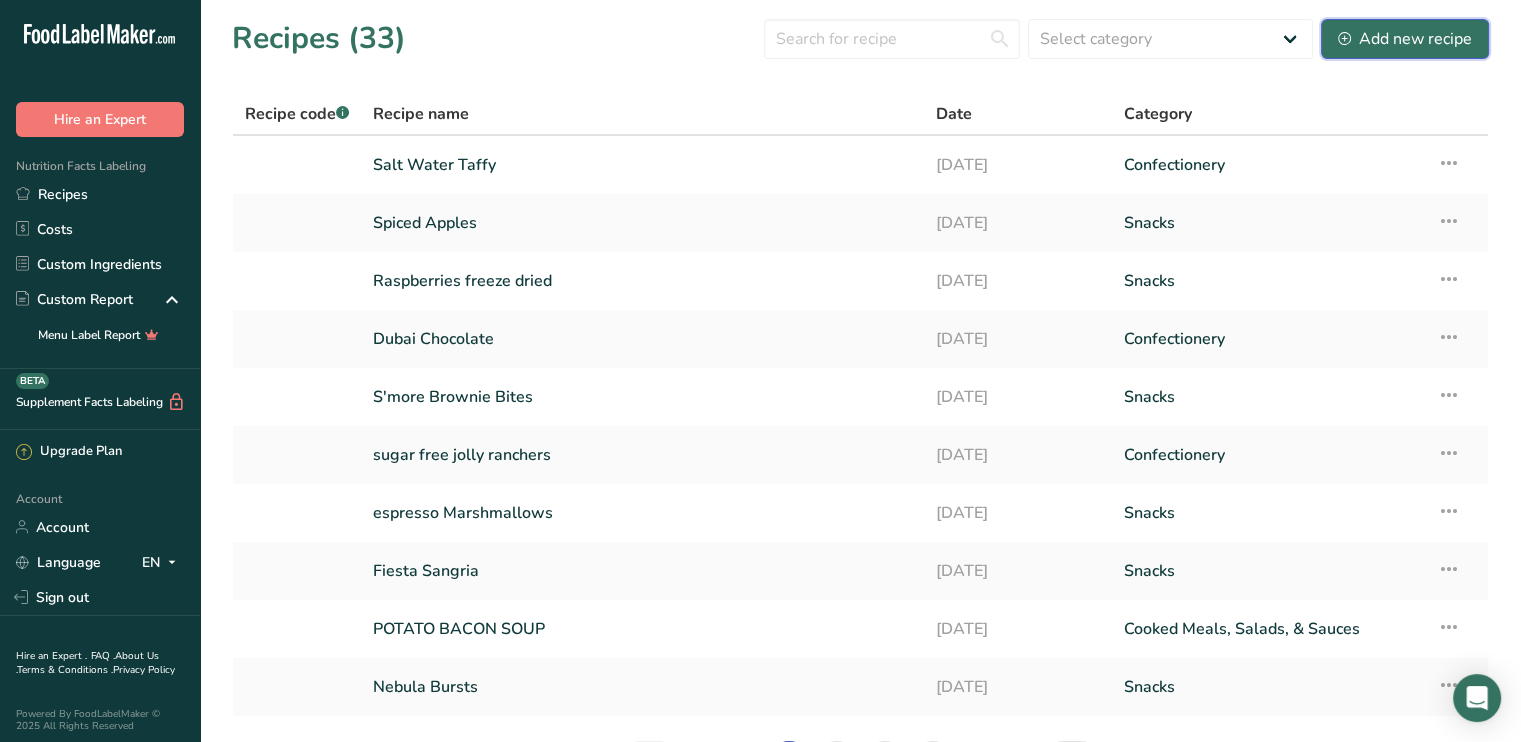 click on "Add new recipe" at bounding box center (1405, 39) 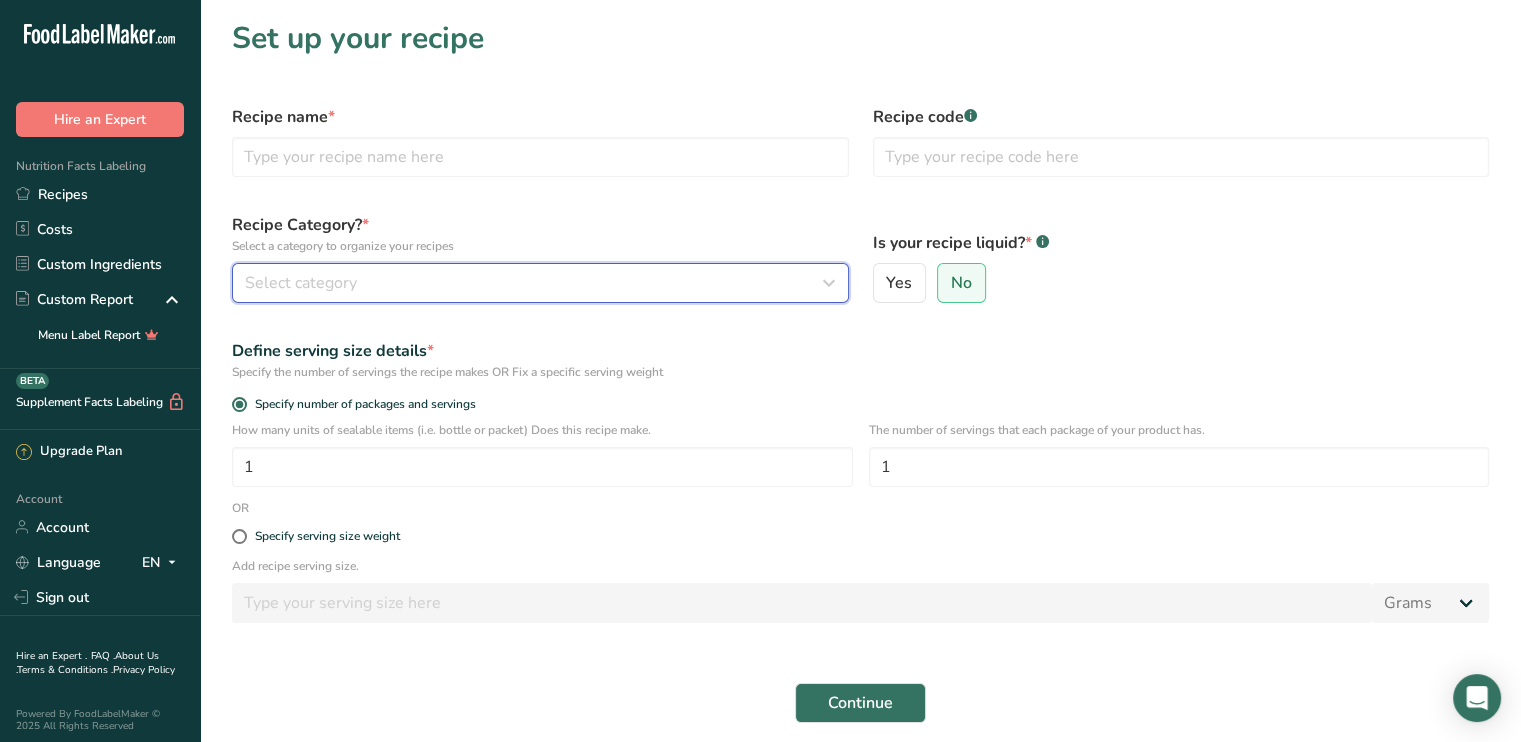 click on "Select category" at bounding box center [301, 283] 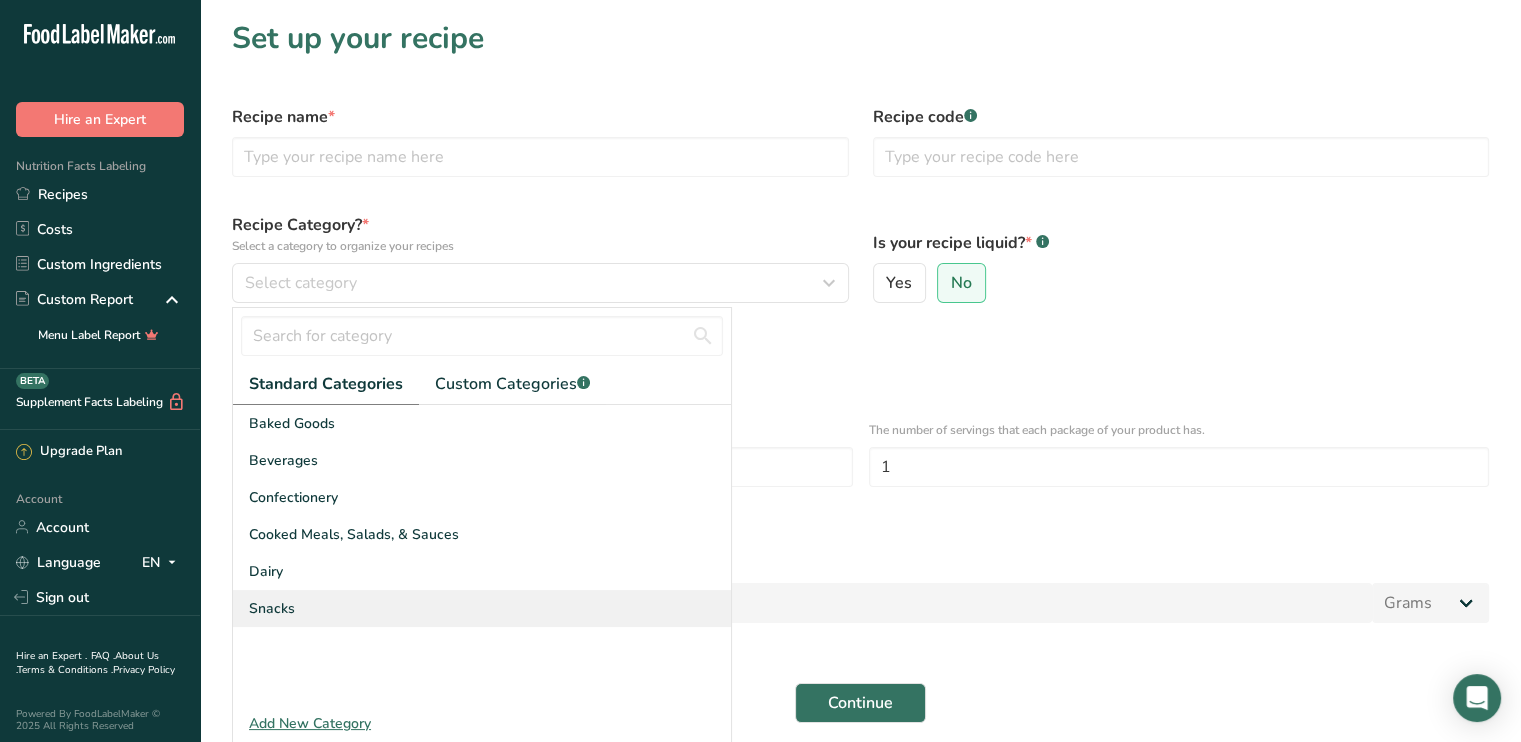 click on "Snacks" at bounding box center (482, 608) 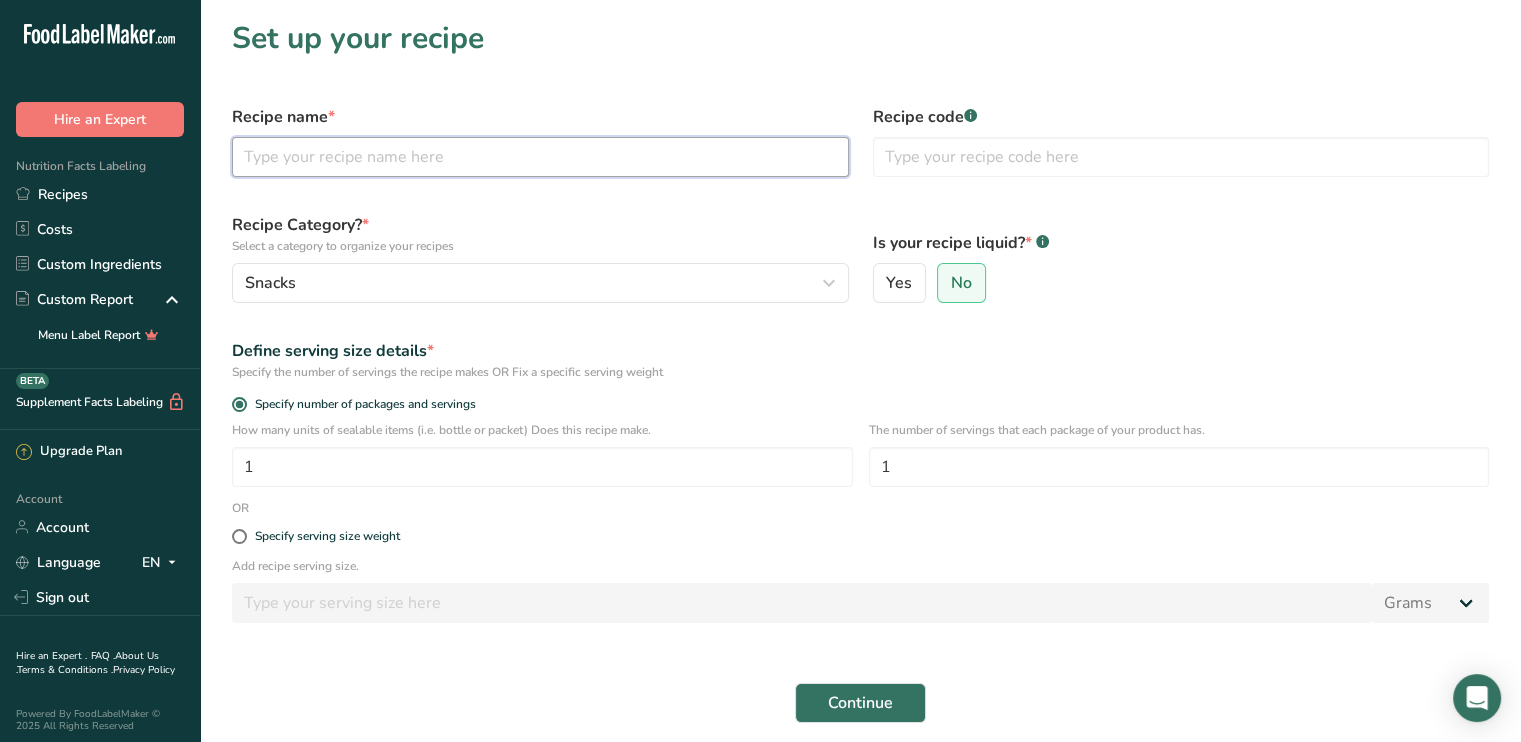 click at bounding box center (540, 157) 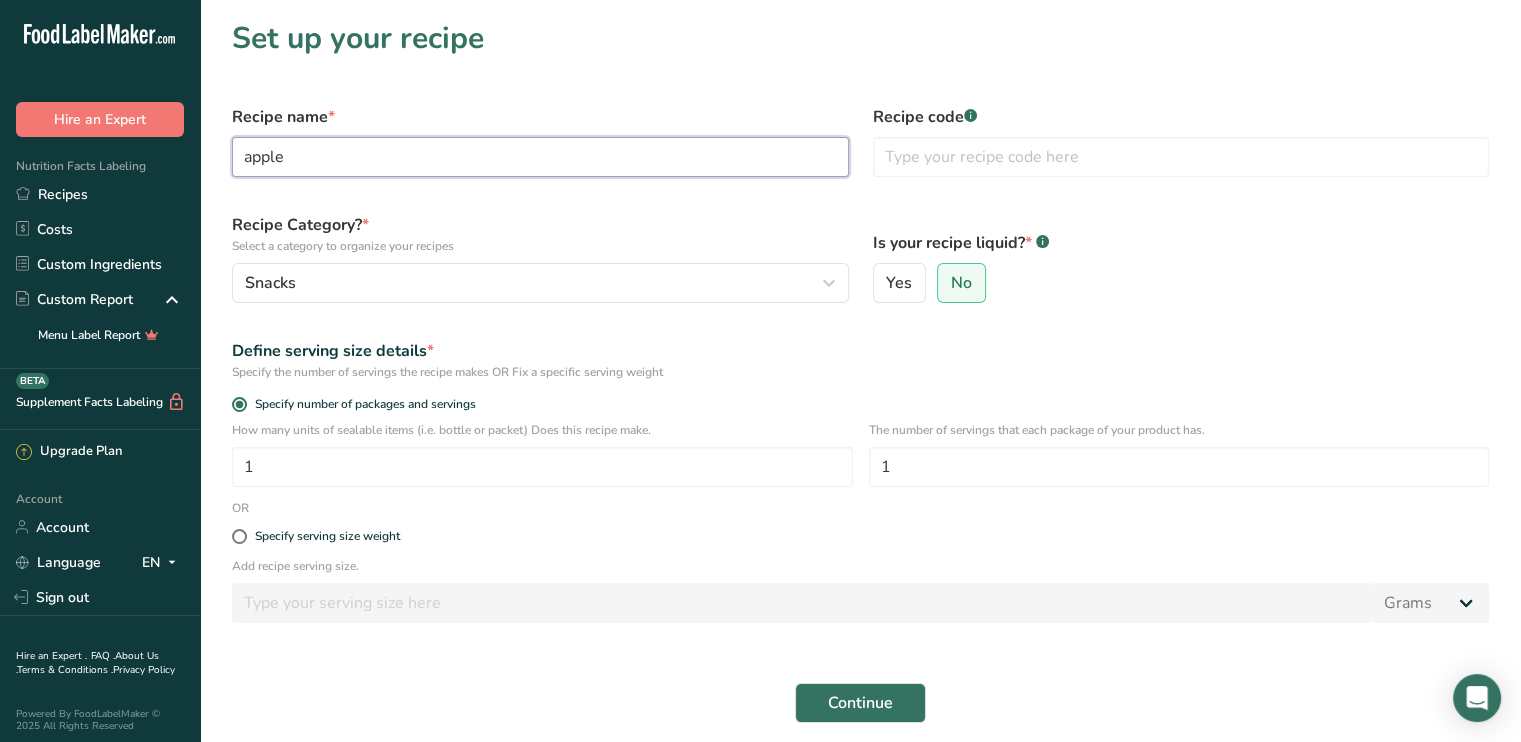 drag, startPoint x: 301, startPoint y: 159, endPoint x: 191, endPoint y: 160, distance: 110.00455 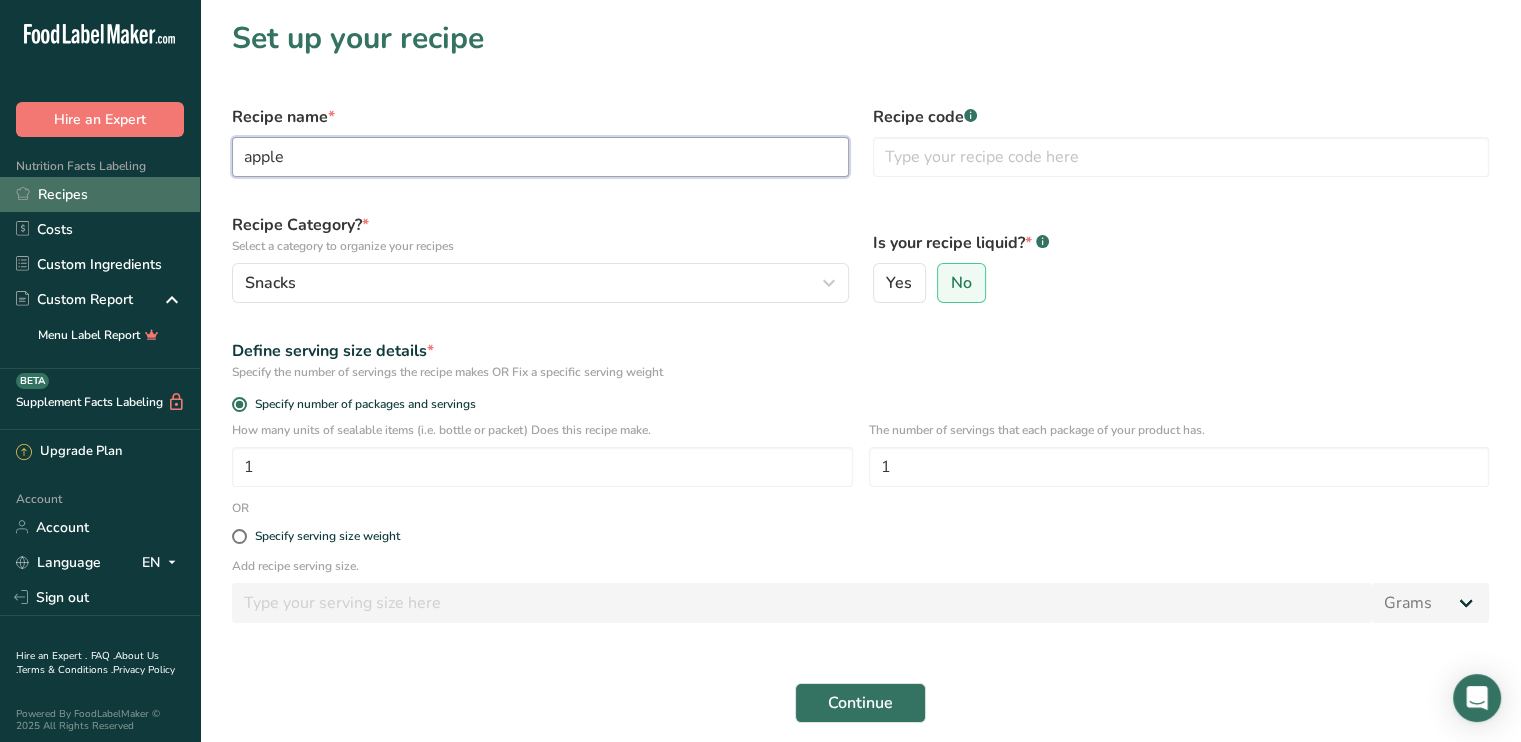type on "apple" 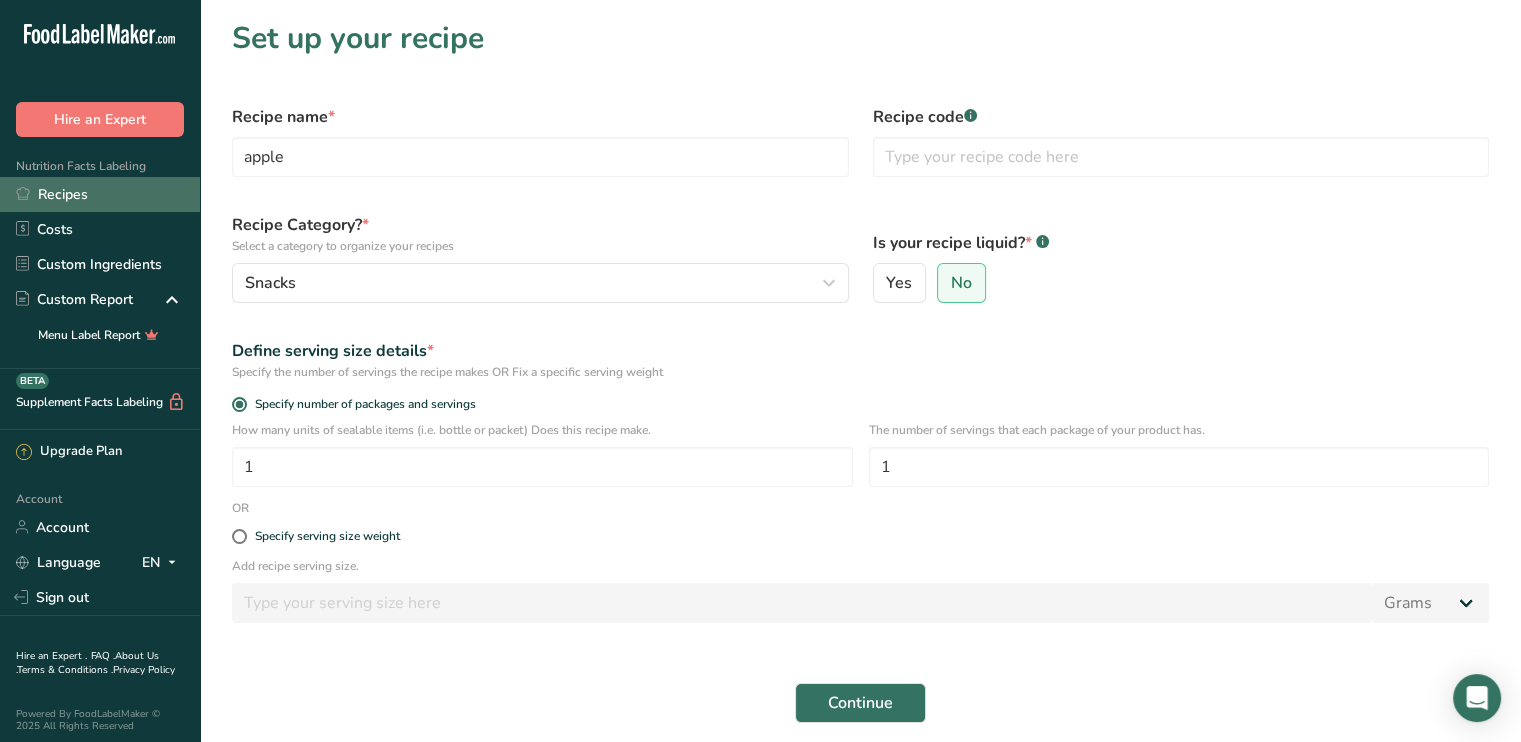 click 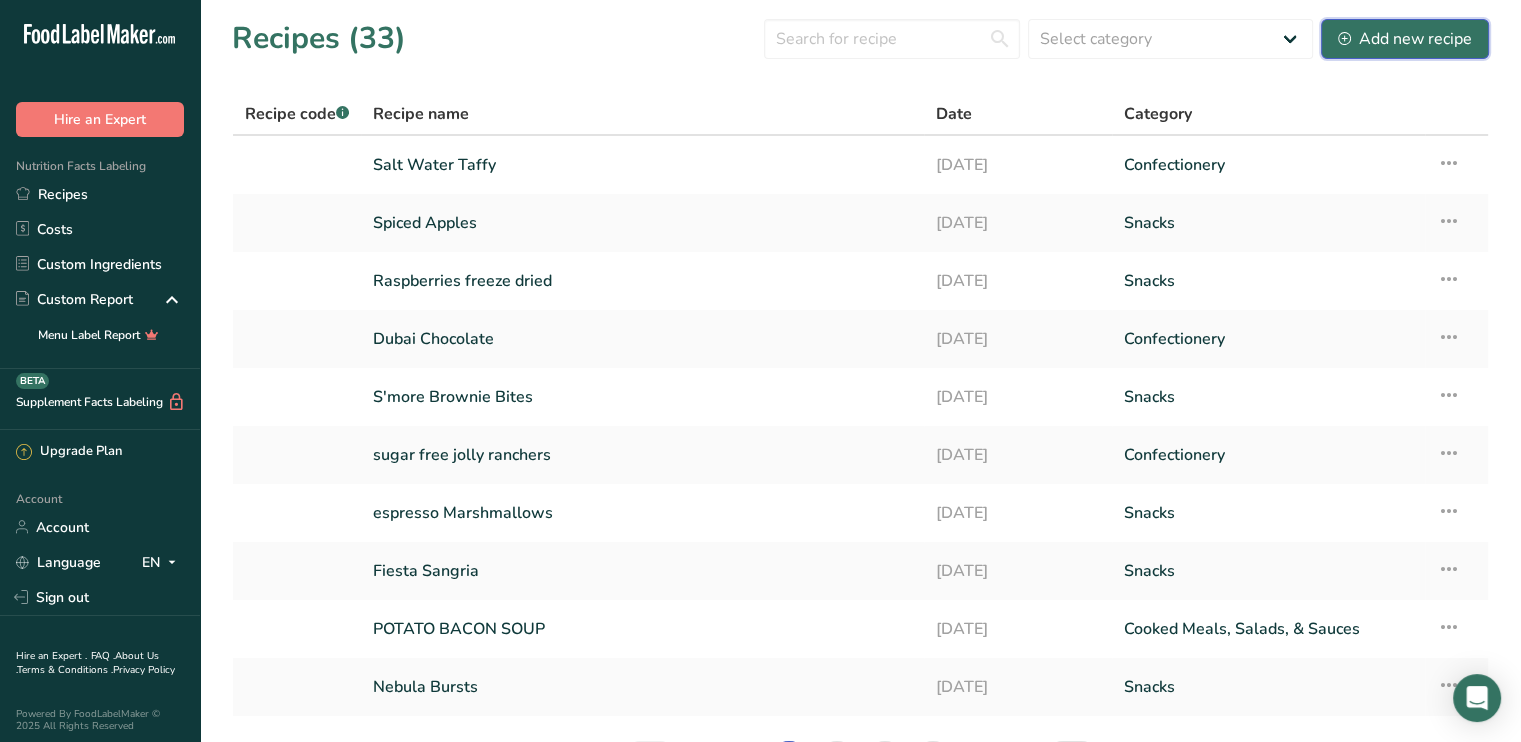 drag, startPoint x: 1431, startPoint y: 33, endPoint x: 1408, endPoint y: 34, distance: 23.021729 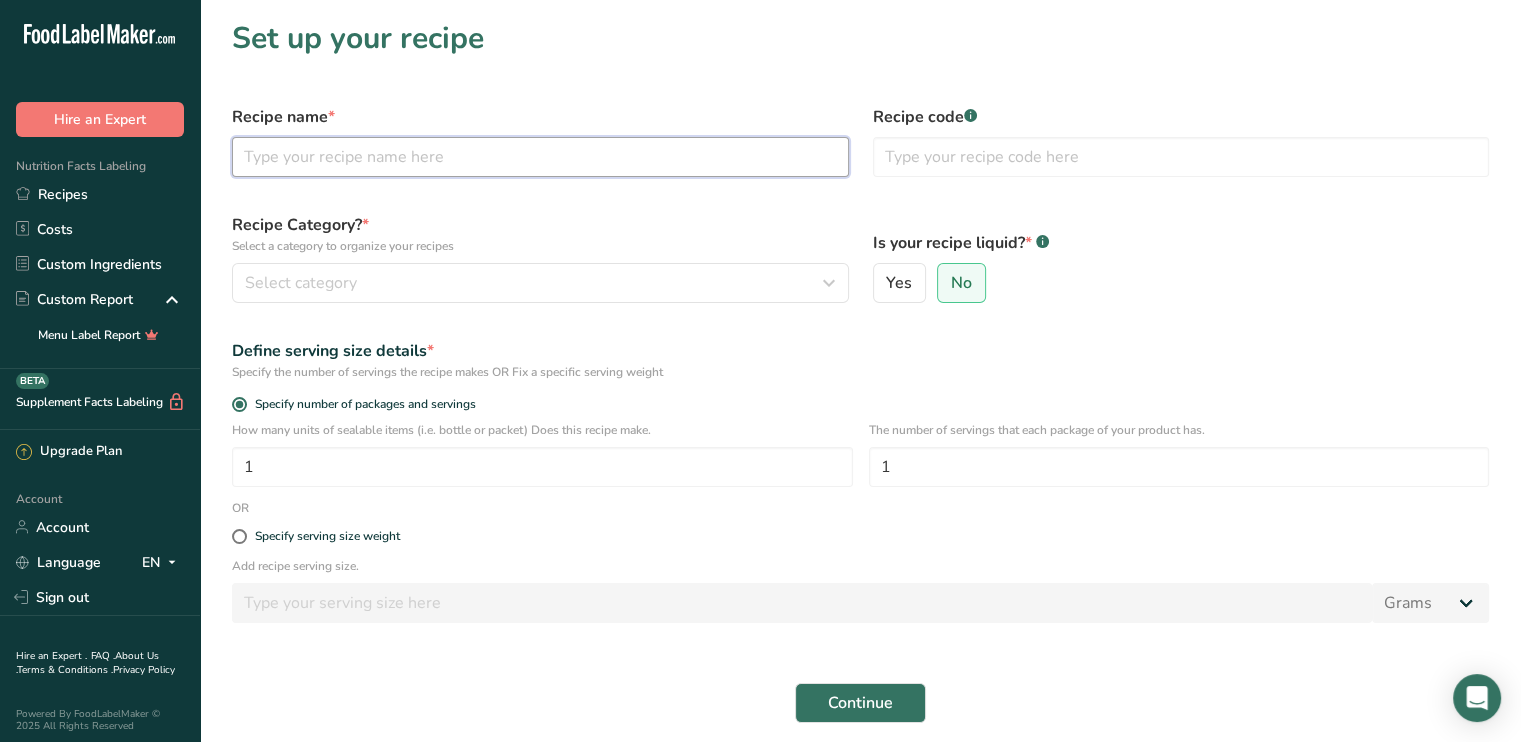 click at bounding box center (540, 157) 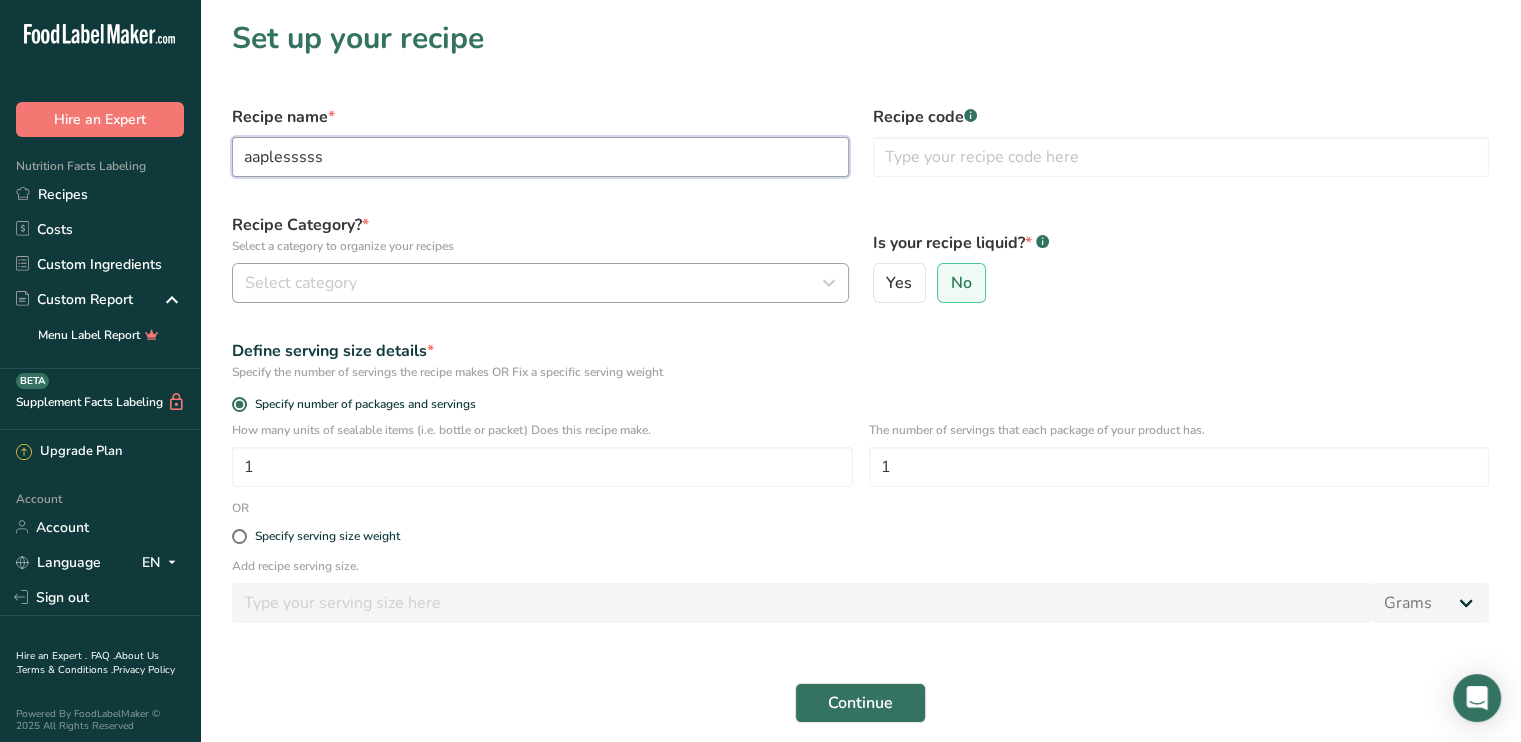 type on "aaplesssss" 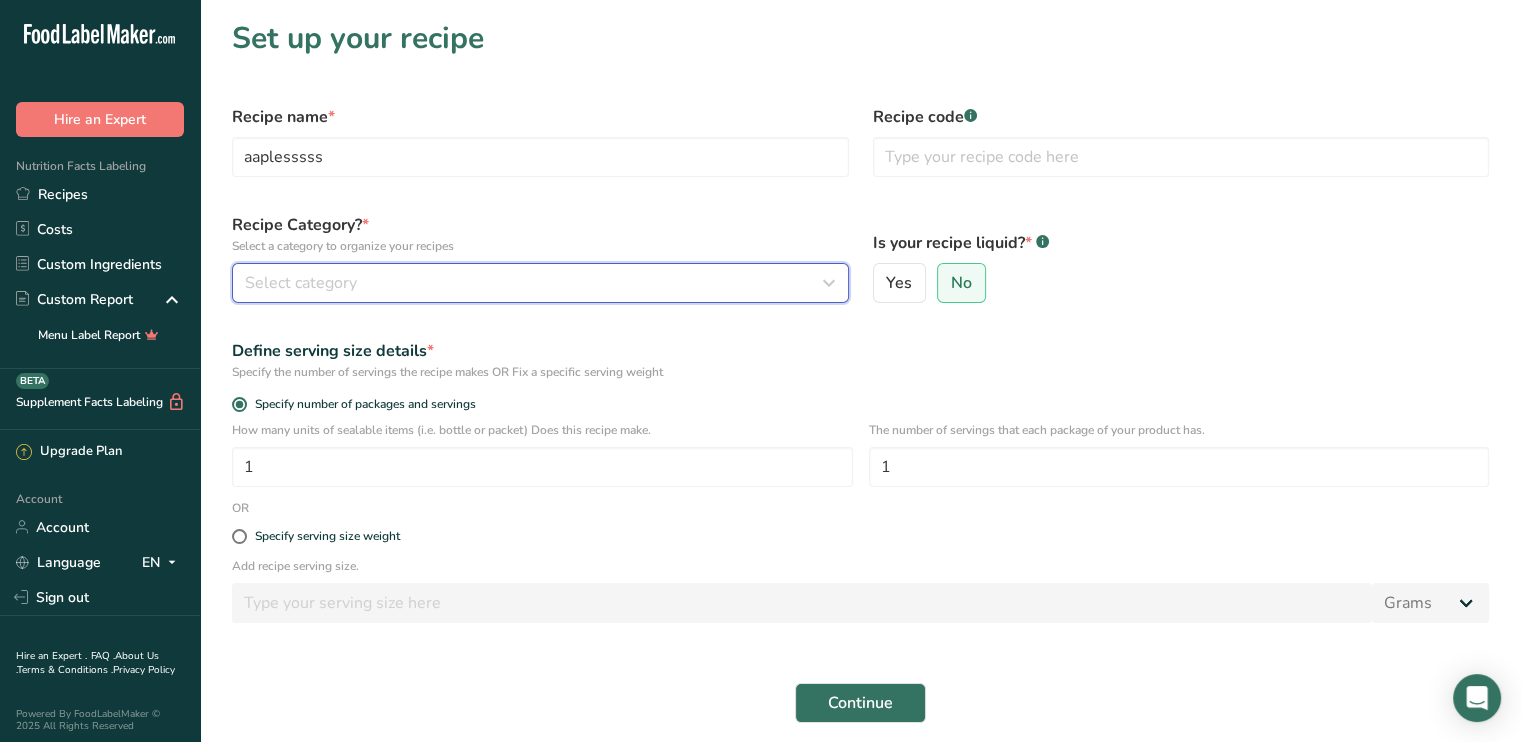 click on "Select category" at bounding box center (534, 283) 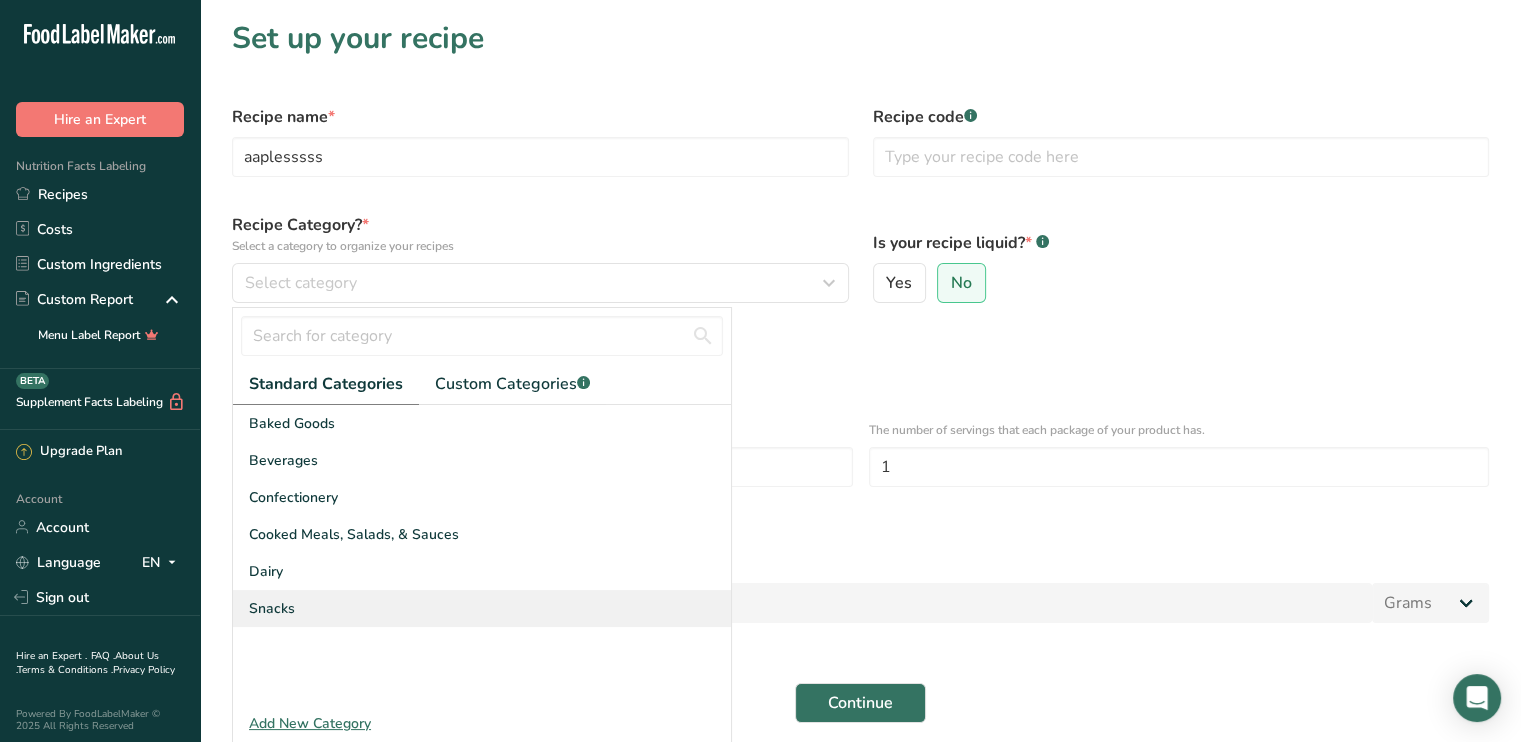 click on "Snacks" at bounding box center (482, 608) 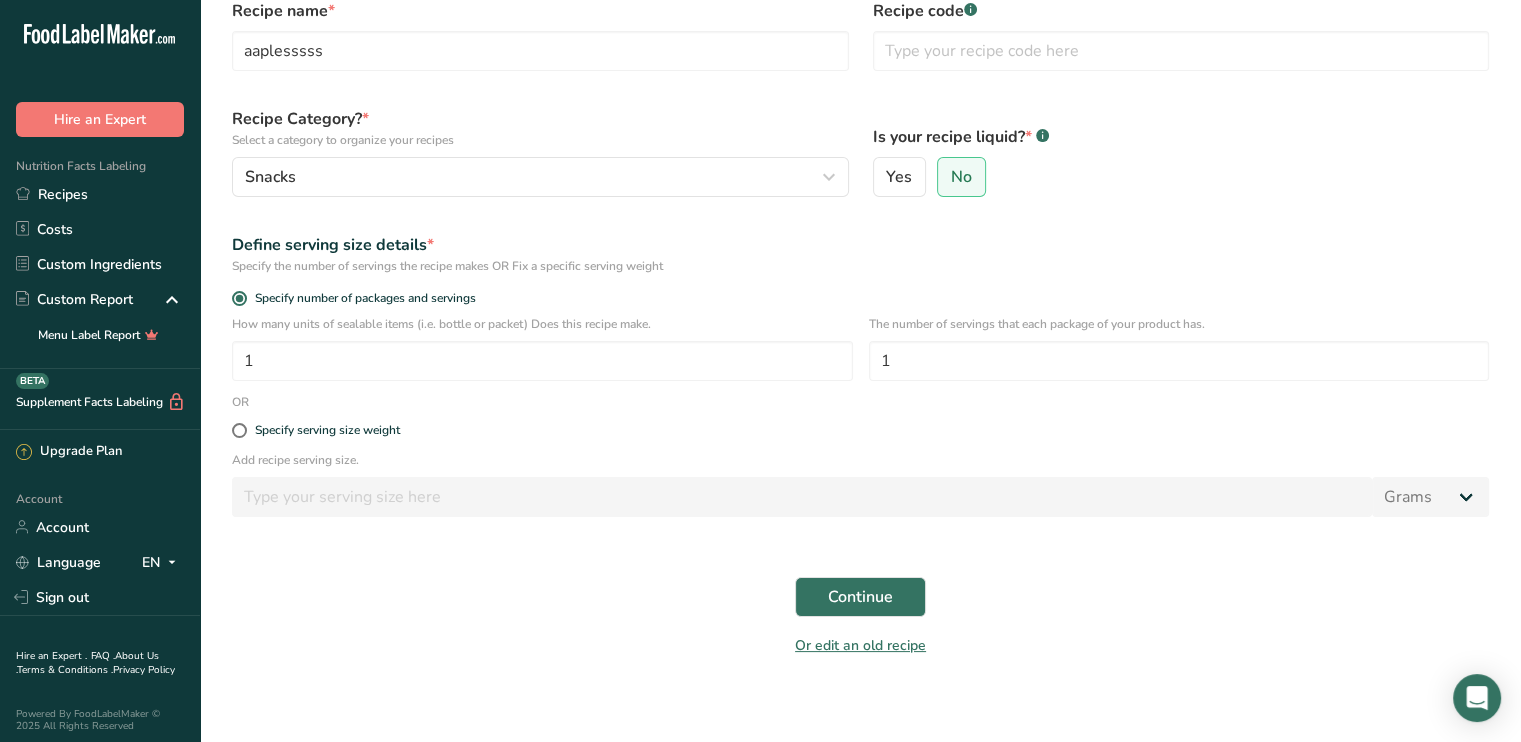 scroll, scrollTop: 116, scrollLeft: 0, axis: vertical 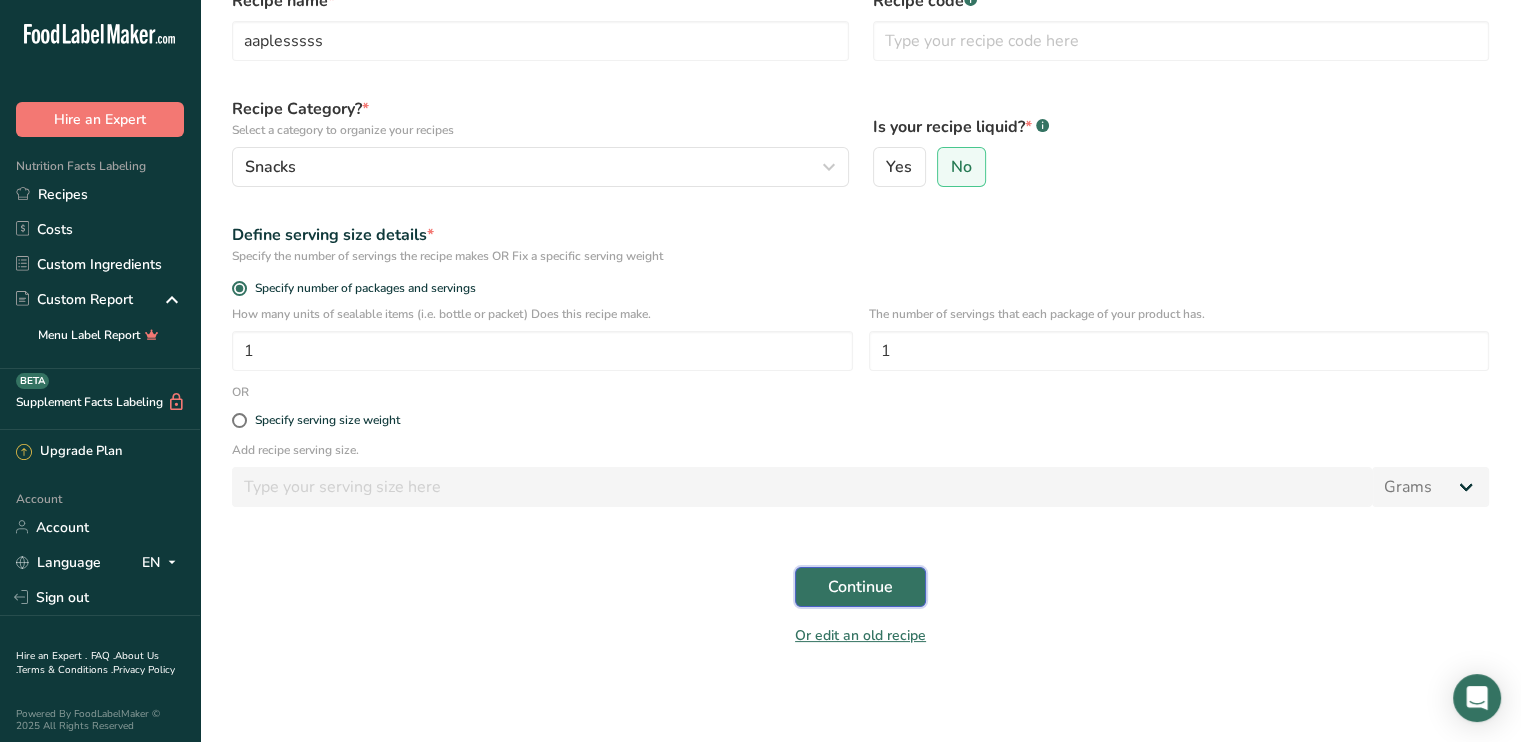 click on "Continue" at bounding box center (860, 587) 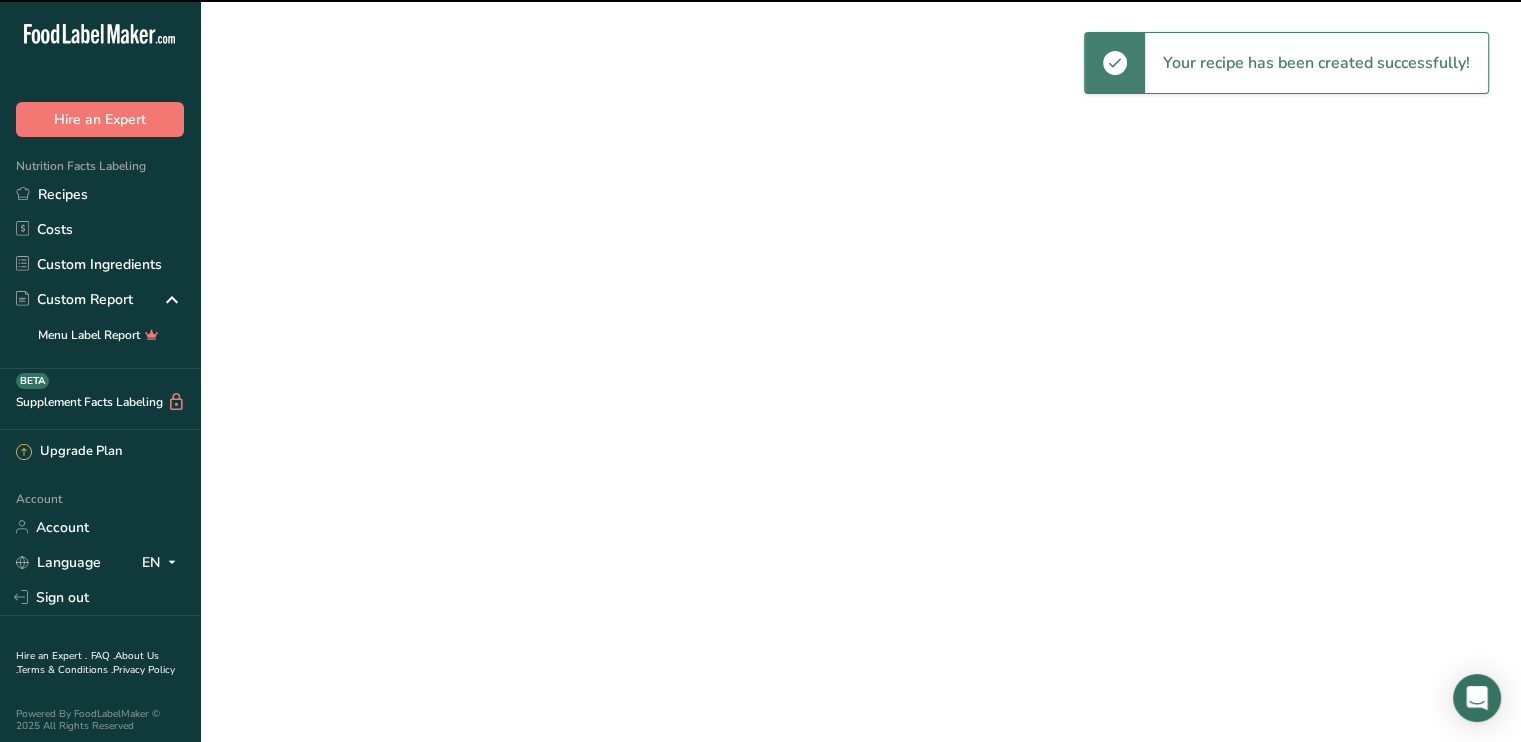 scroll, scrollTop: 0, scrollLeft: 0, axis: both 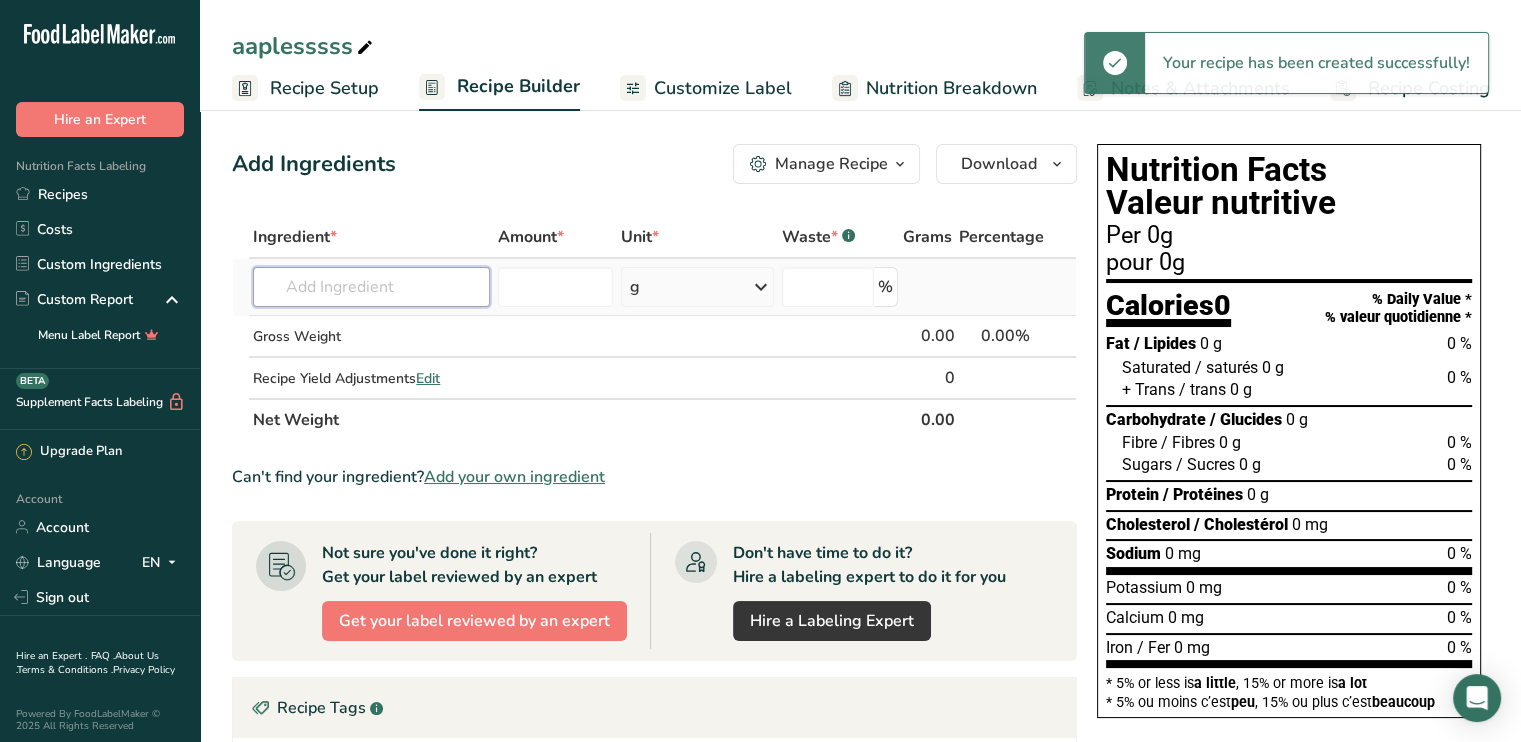 click at bounding box center (371, 287) 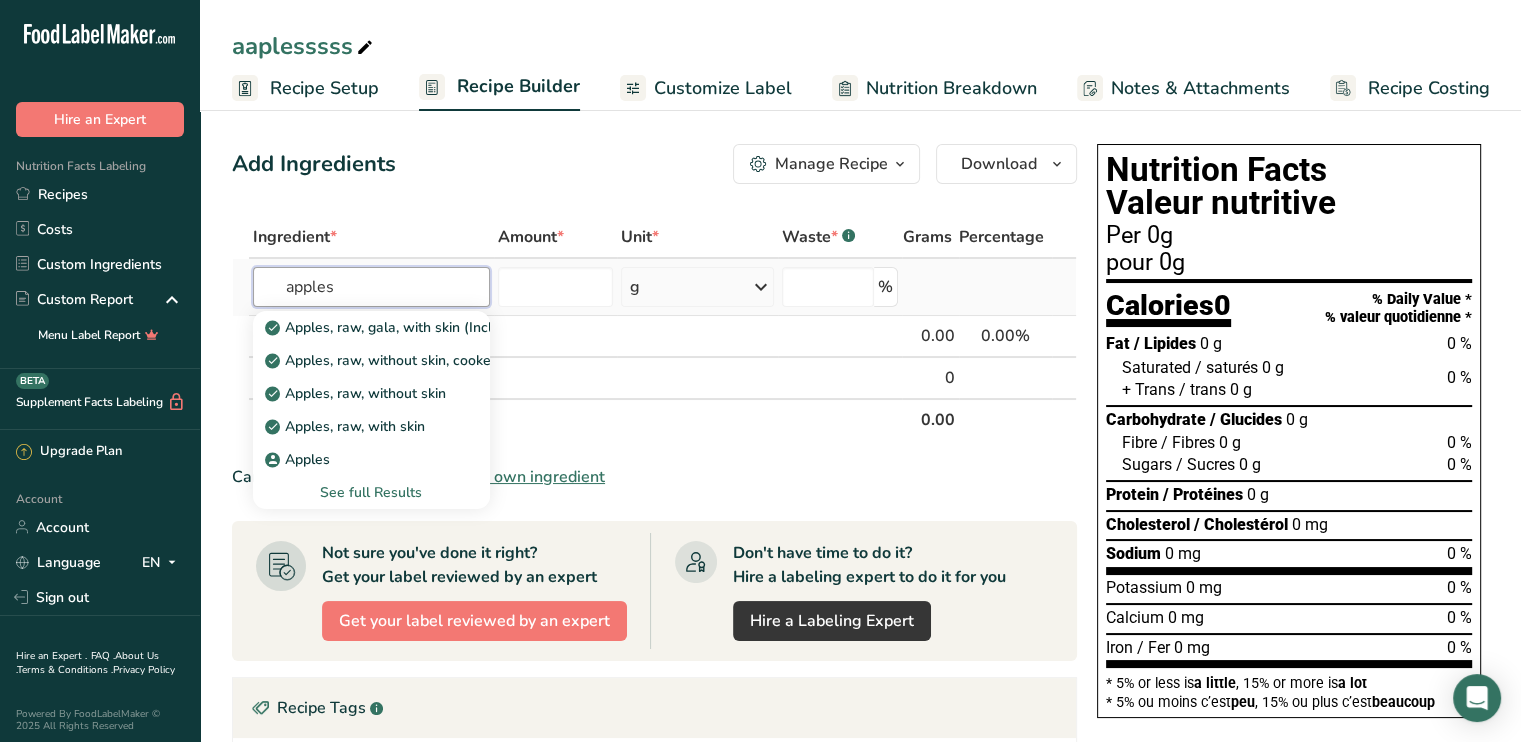 type on "apples" 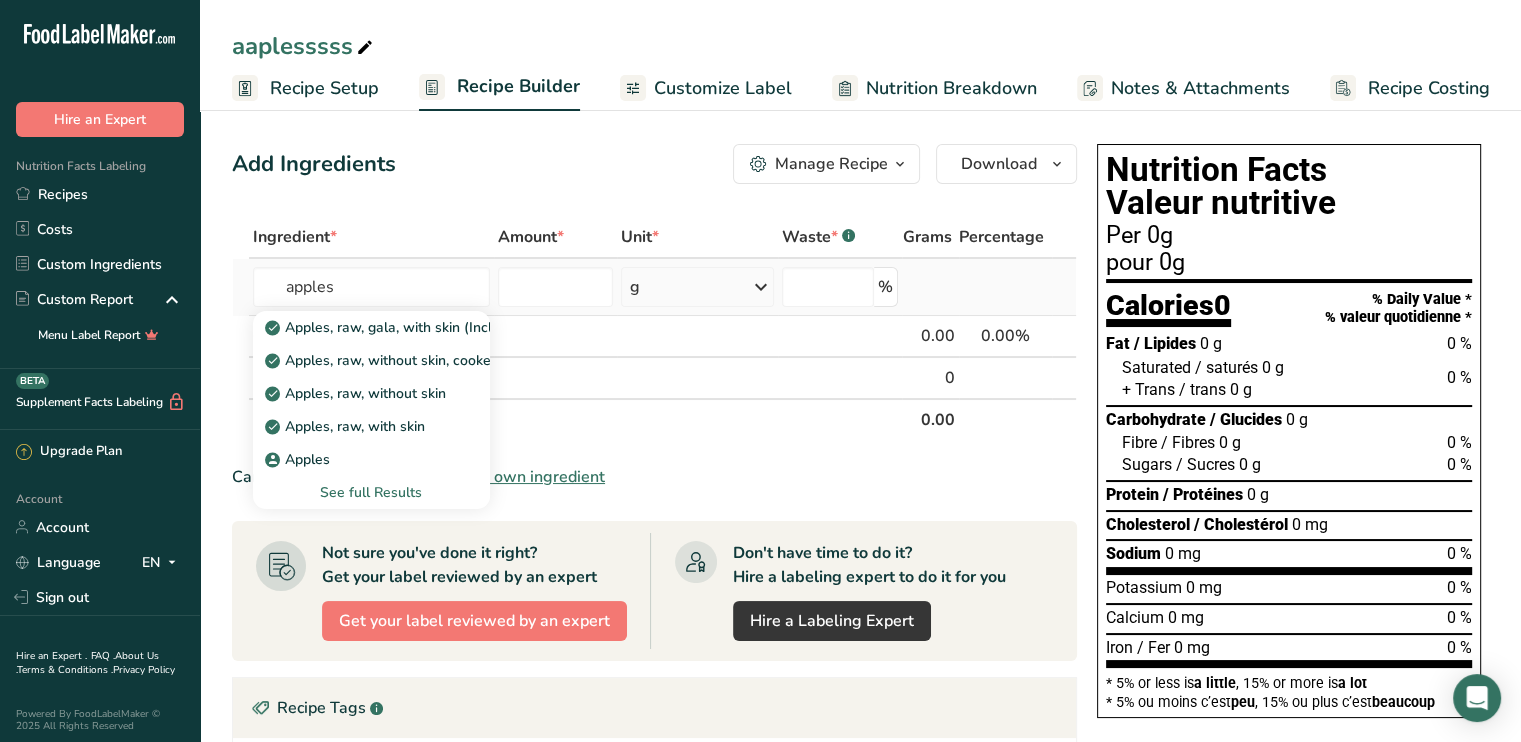type 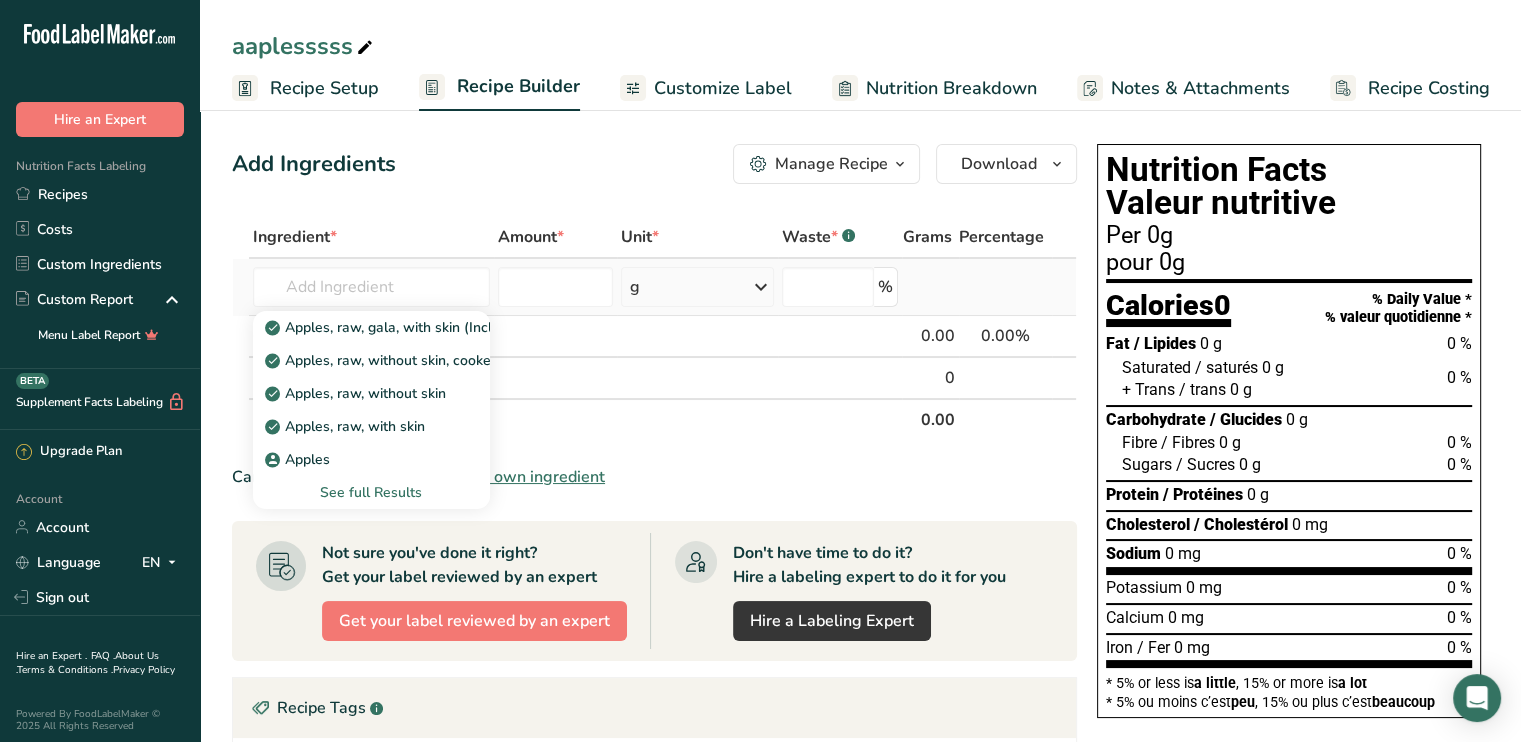 click on "See full Results" at bounding box center [371, 492] 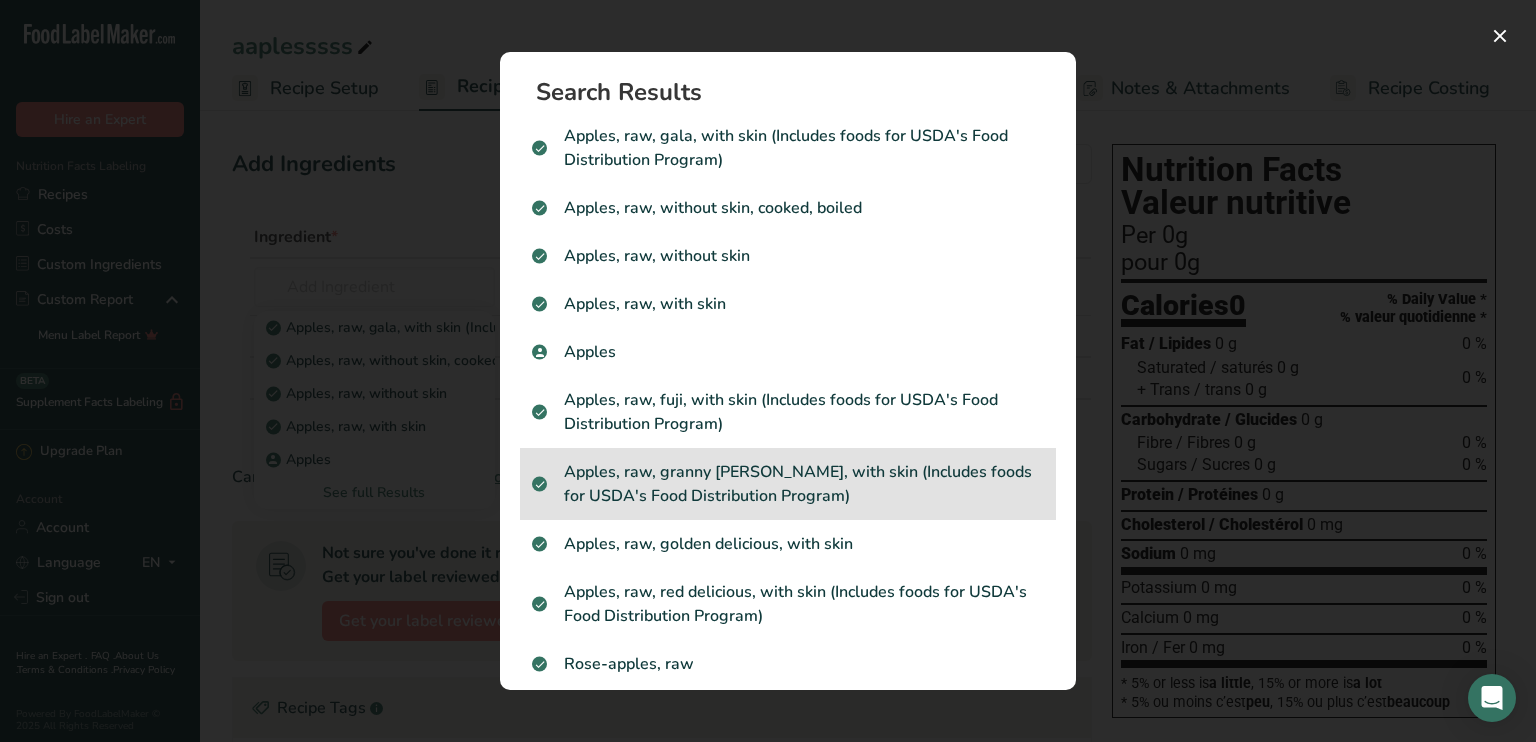 click on "Apples, raw, granny smith, with skin (Includes foods for USDA's Food Distribution Program)" at bounding box center (788, 484) 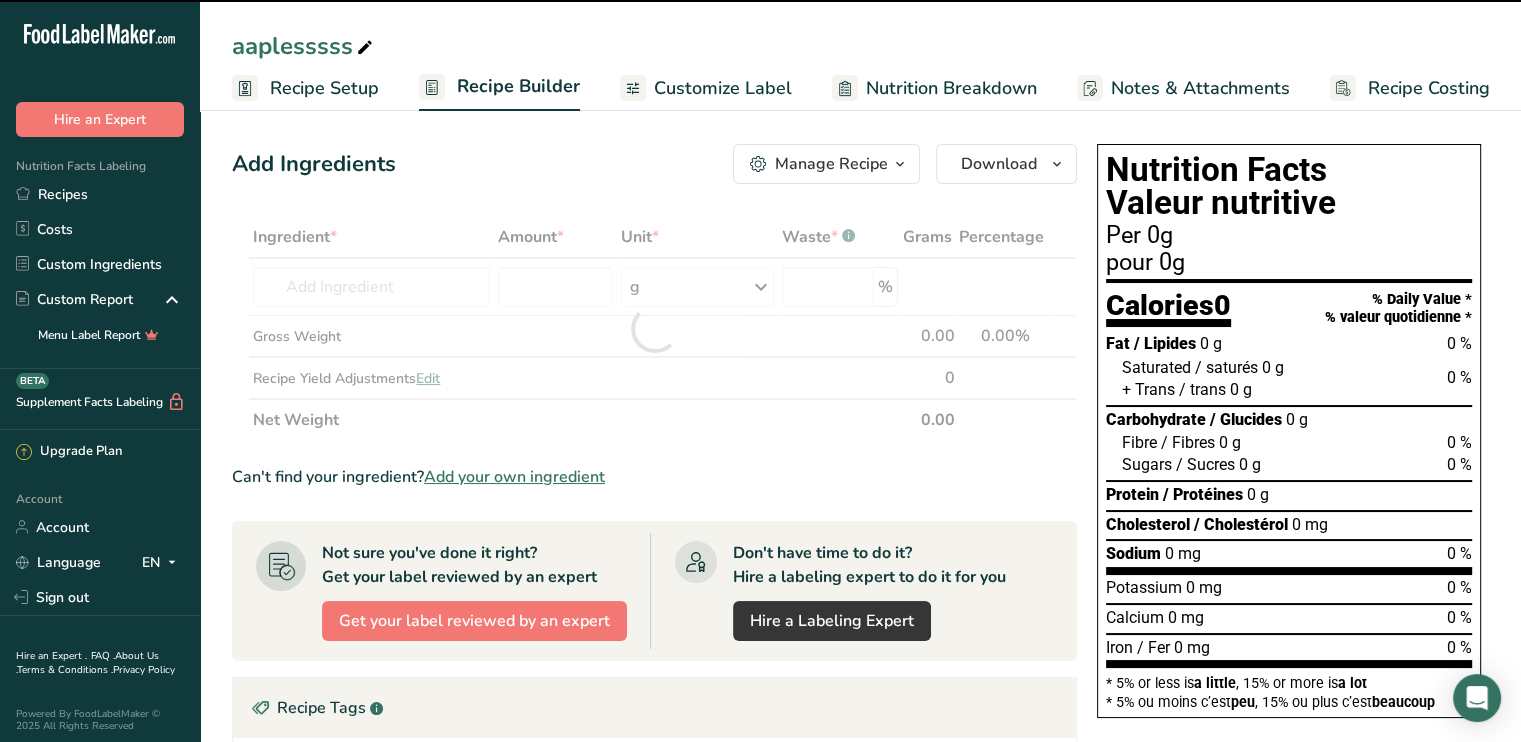 type on "0" 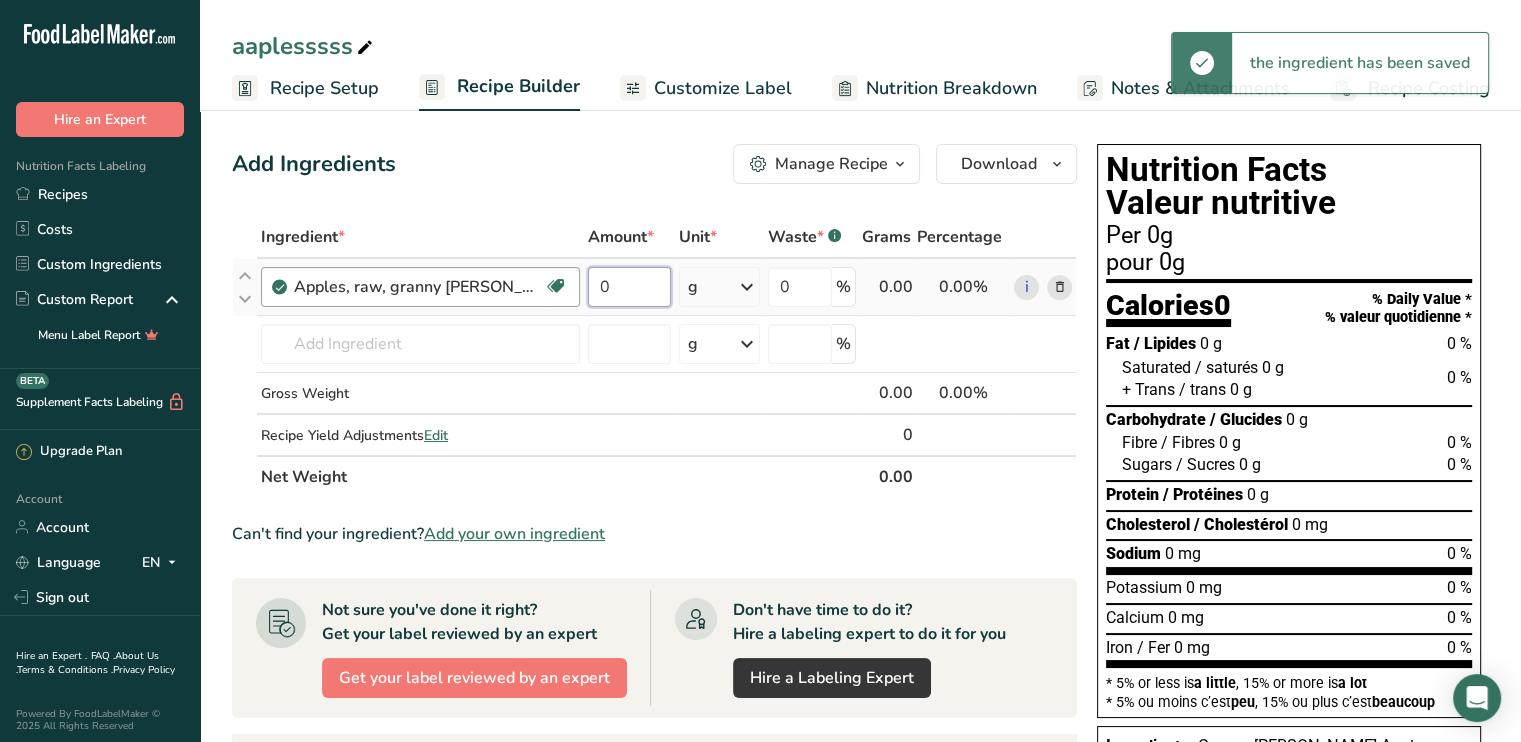 drag, startPoint x: 638, startPoint y: 287, endPoint x: 562, endPoint y: 292, distance: 76.1643 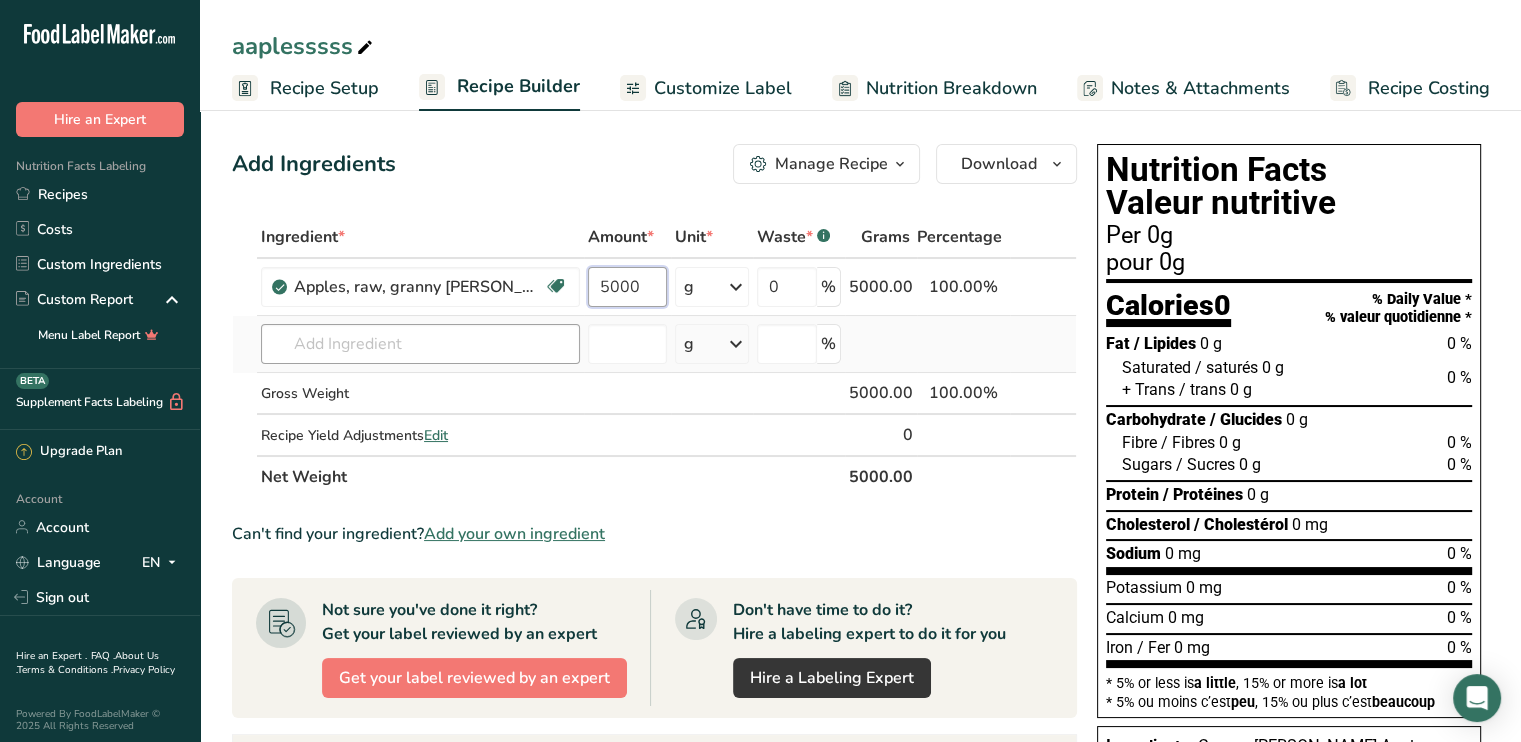 type on "5000" 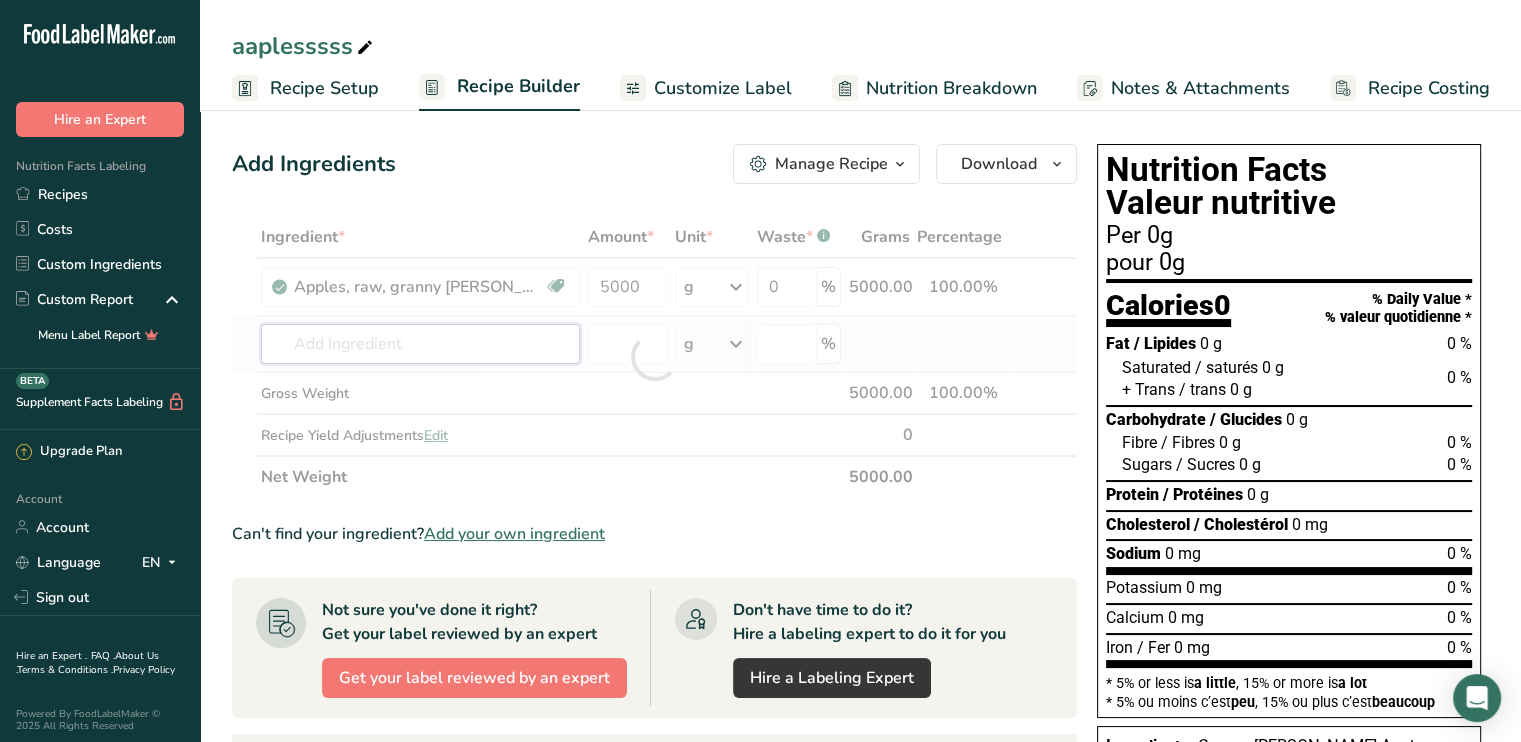 click on "Ingredient *
Amount *
Unit *
Waste *   .a-a{fill:#347362;}.b-a{fill:#fff;}          Grams
Percentage
Apples, raw, granny smith, with skin (Includes foods for USDA's Food Distribution Program)
Source of Antioxidants
Prebiotic Effect
Dairy free
Gluten free
Vegan
Vegetarian
Soy free
5000
g
Portions
1 cup, sliced
1 large
1 medium
See more
Weight Units
g
kg
mg
See more
Volume Units
l
Volume units require a density conversion. If you know your ingredient's density enter it below. Otherwise, click on "RIA" our AI Regulatory bot - she will be able to help you" at bounding box center [654, 357] 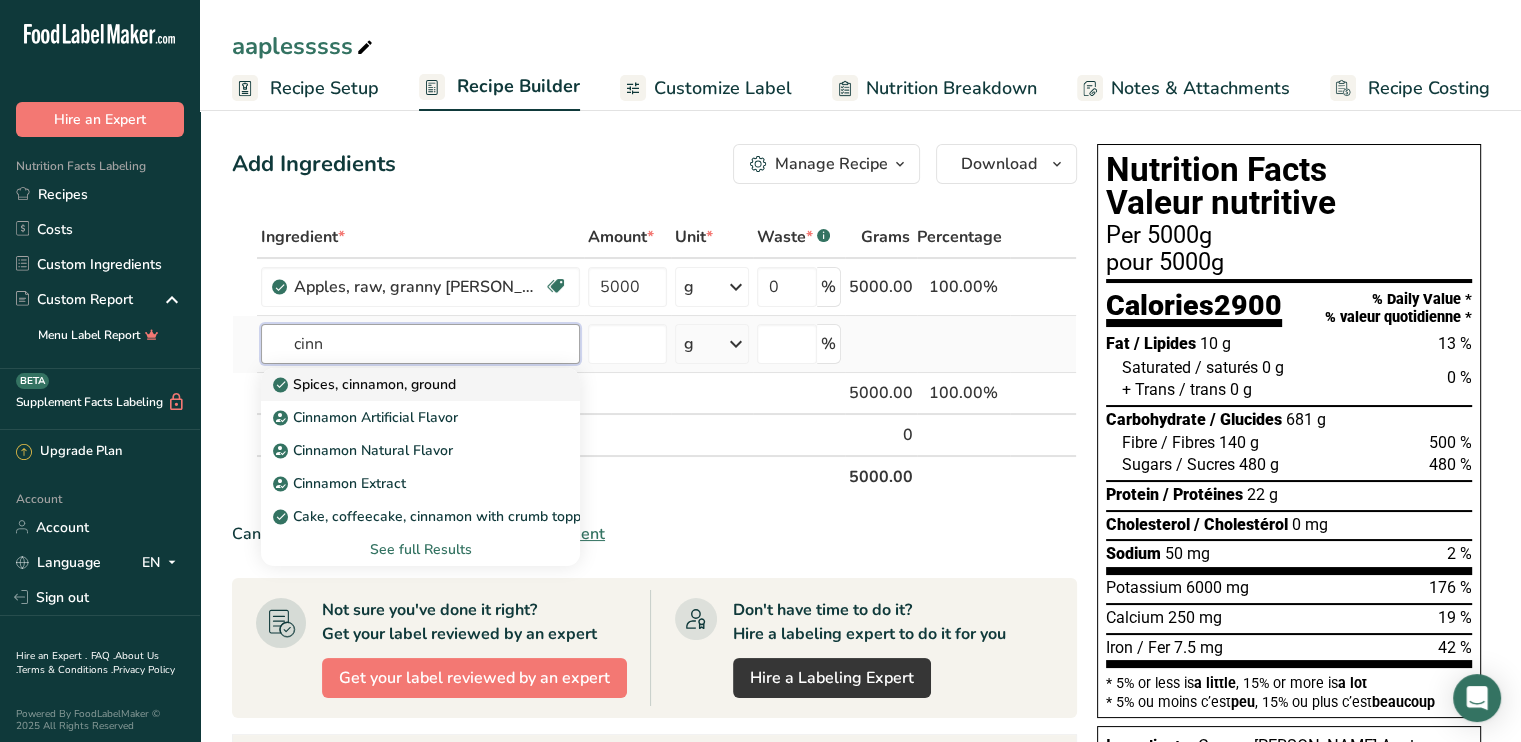 type on "cinn" 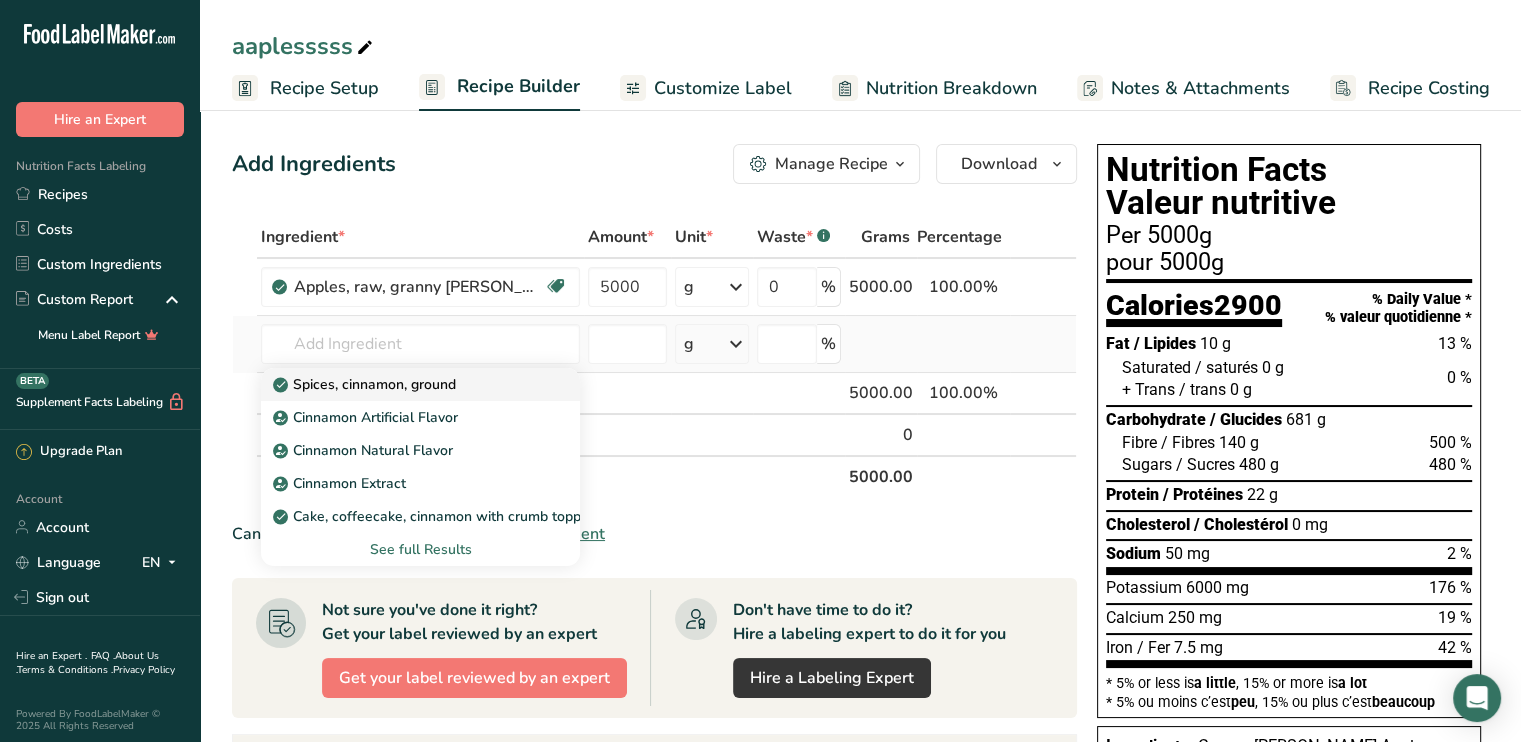 click on "Spices, cinnamon, ground" at bounding box center [366, 384] 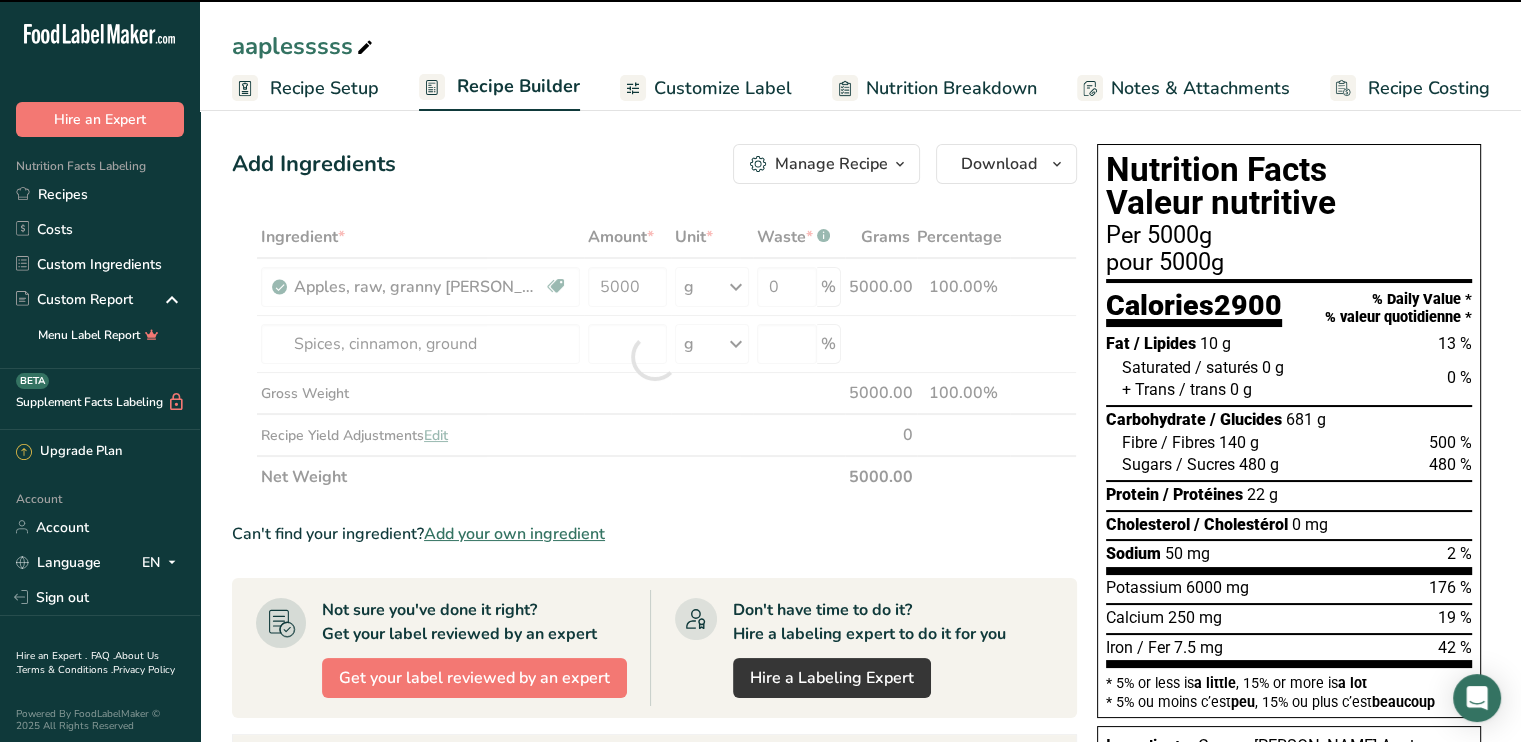type on "0" 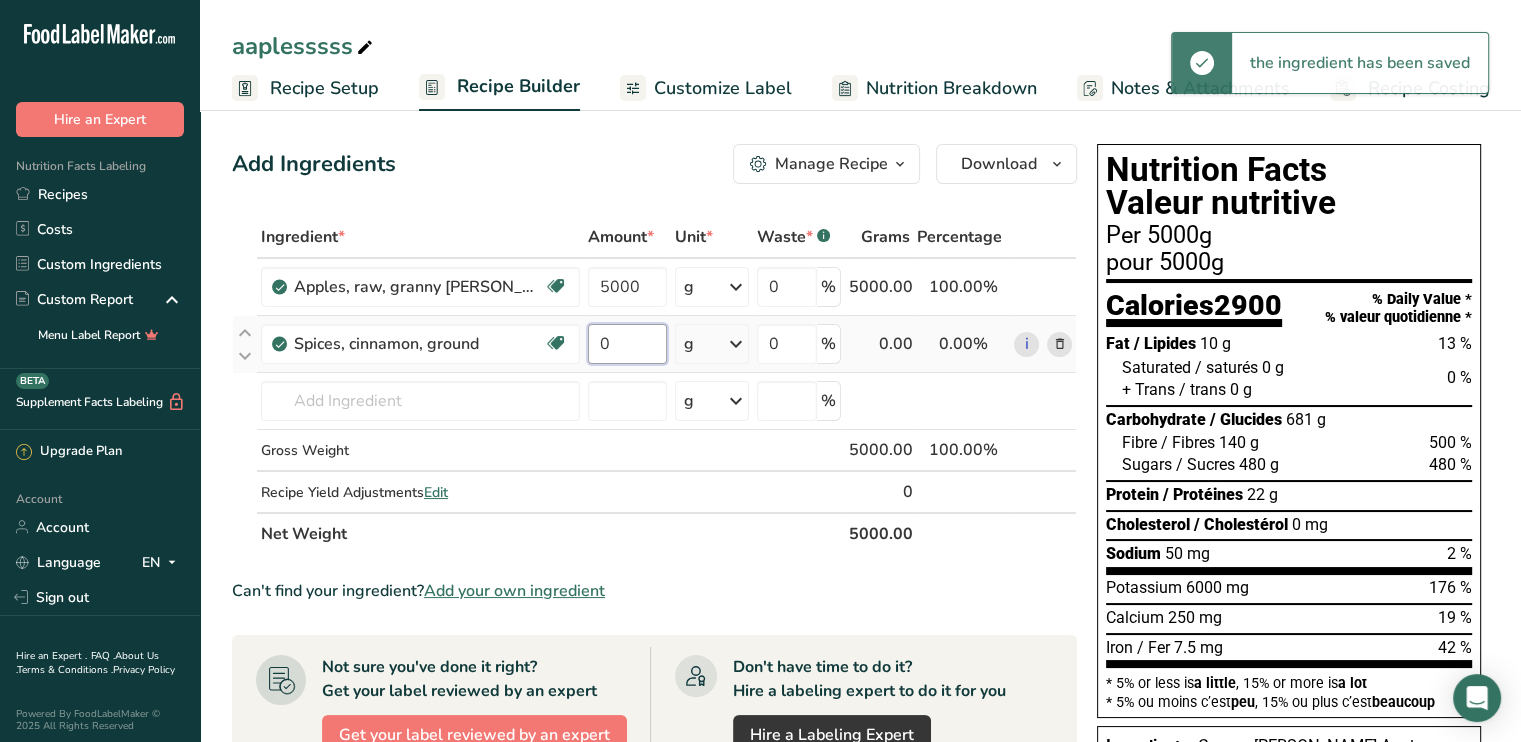 click on "0" at bounding box center (627, 344) 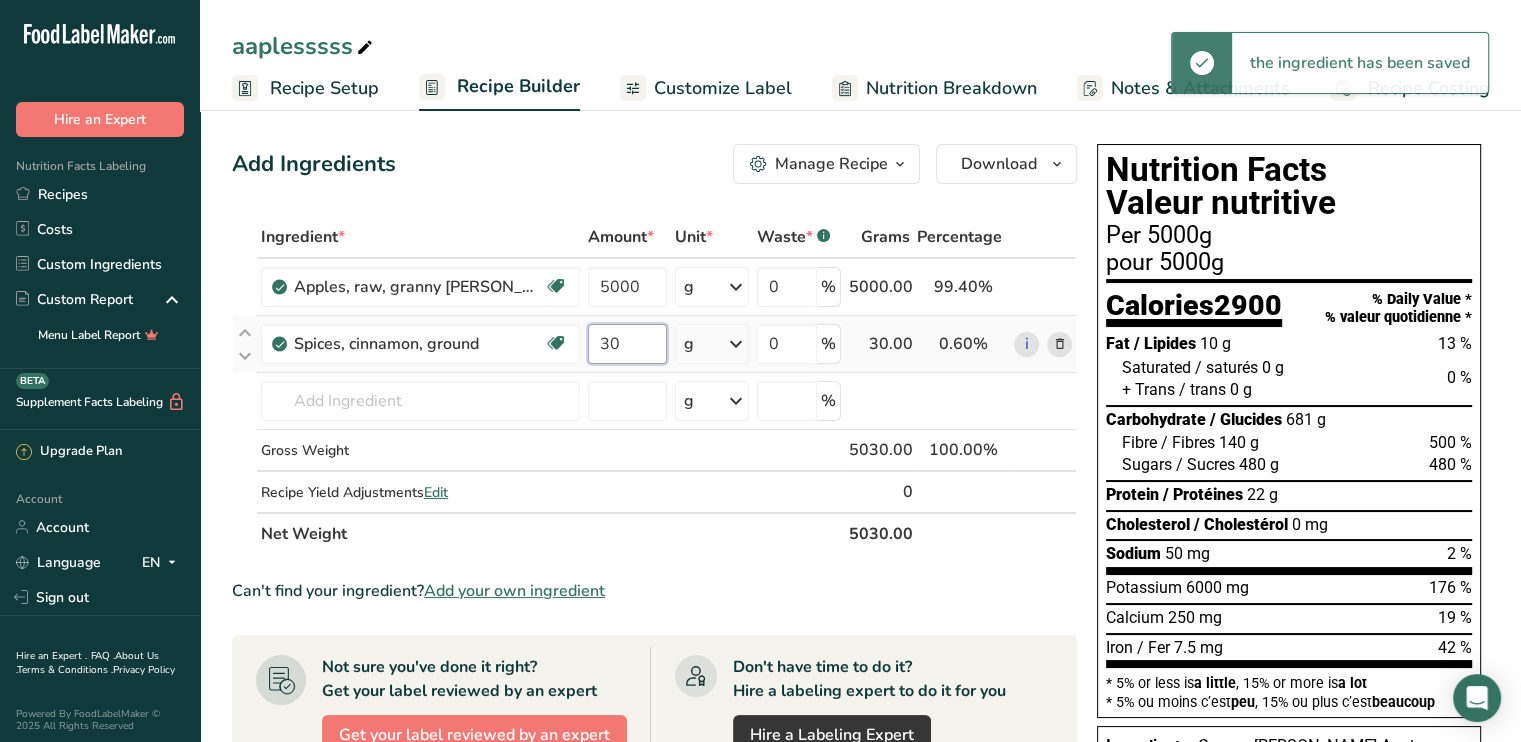 type on "30" 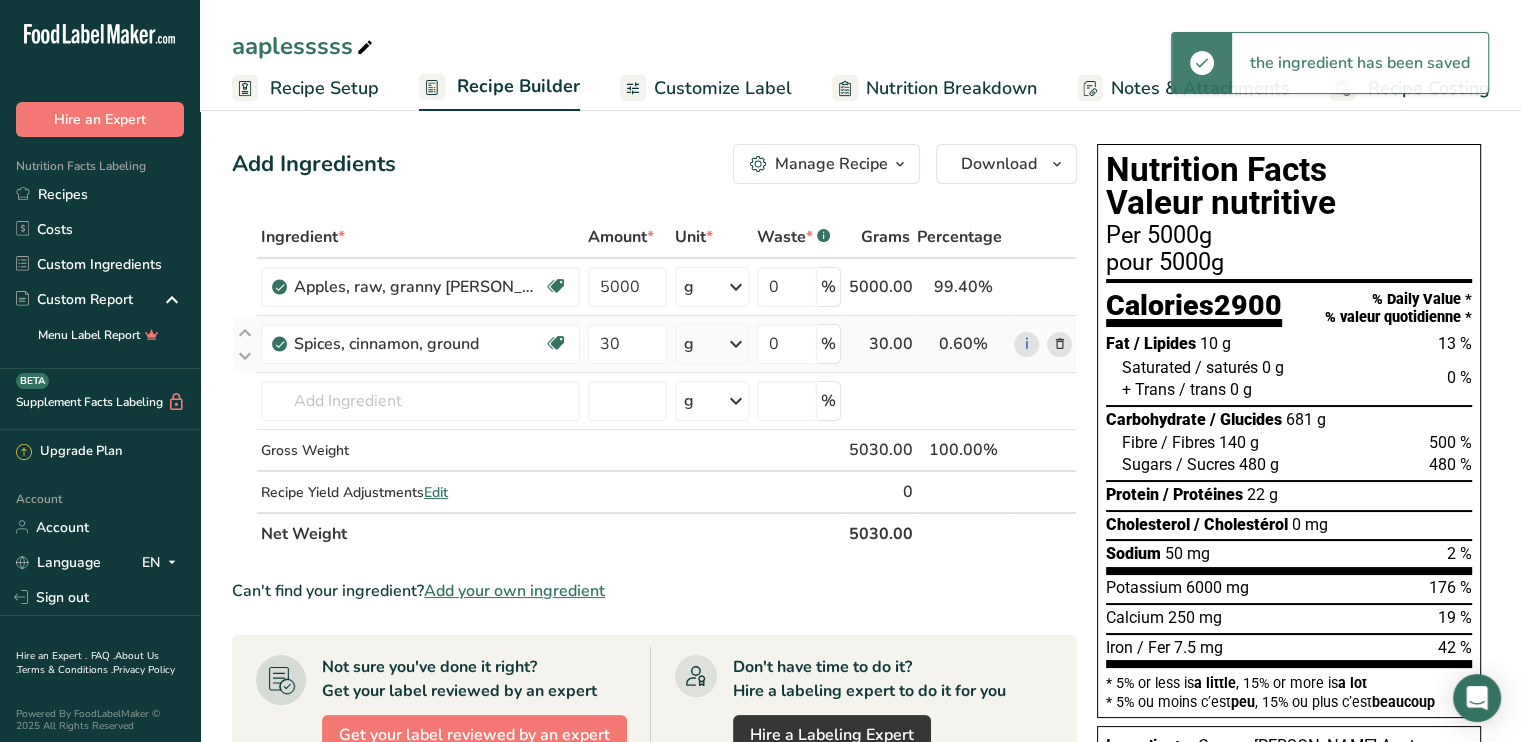 click on "Ingredient *
Amount *
Unit *
Waste *   .a-a{fill:#347362;}.b-a{fill:#fff;}          Grams
Percentage
Apples, raw, granny smith, with skin (Includes foods for USDA's Food Distribution Program)
Source of Antioxidants
Prebiotic Effect
Dairy free
Gluten free
Vegan
Vegetarian
Soy free
5000
g
Portions
1 cup, sliced
1 large
1 medium
See more
Weight Units
g
kg
mg
See more
Volume Units
l
Volume units require a density conversion. If you know your ingredient's density enter it below. Otherwise, click on "RIA" our AI Regulatory bot - she will be able to help you" at bounding box center [654, 385] 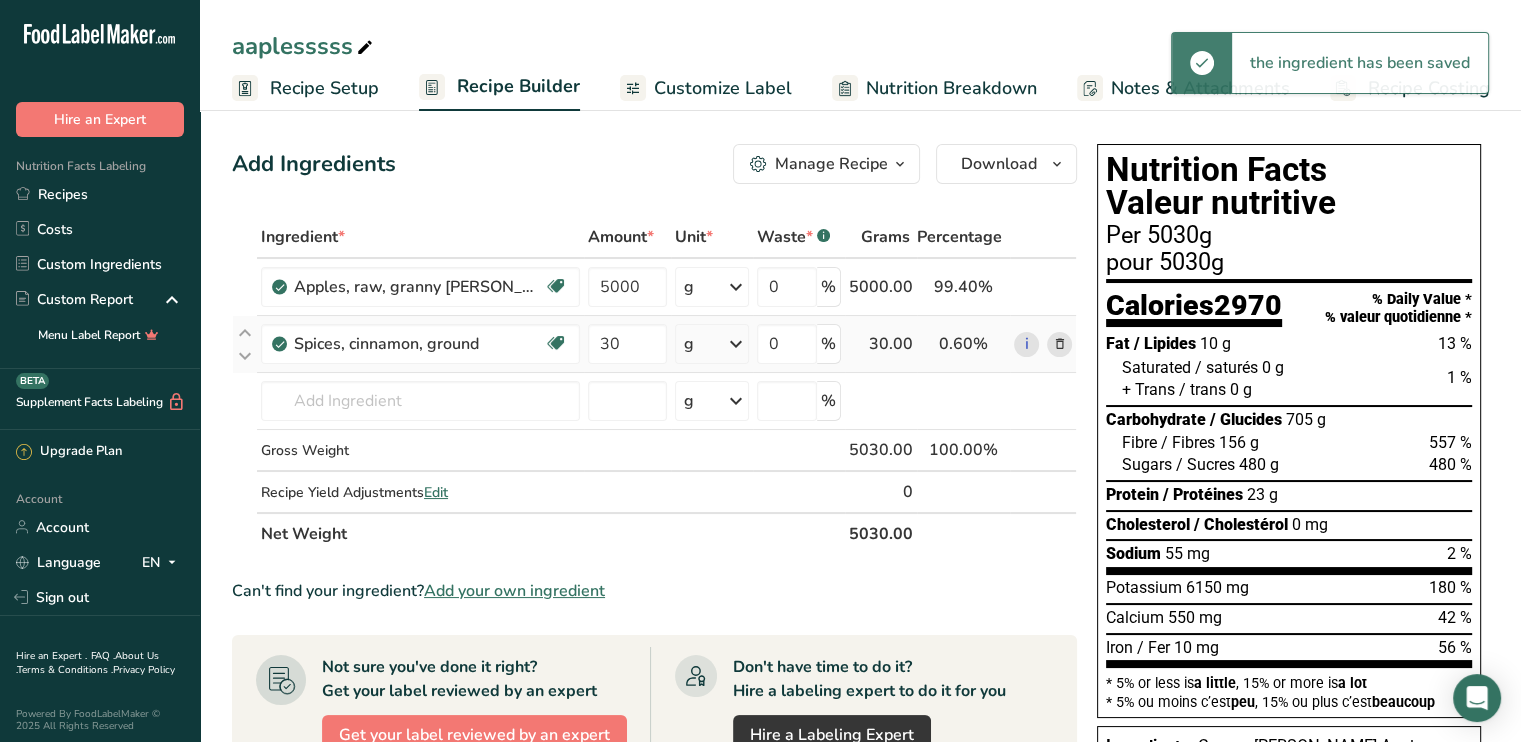 click at bounding box center [736, 344] 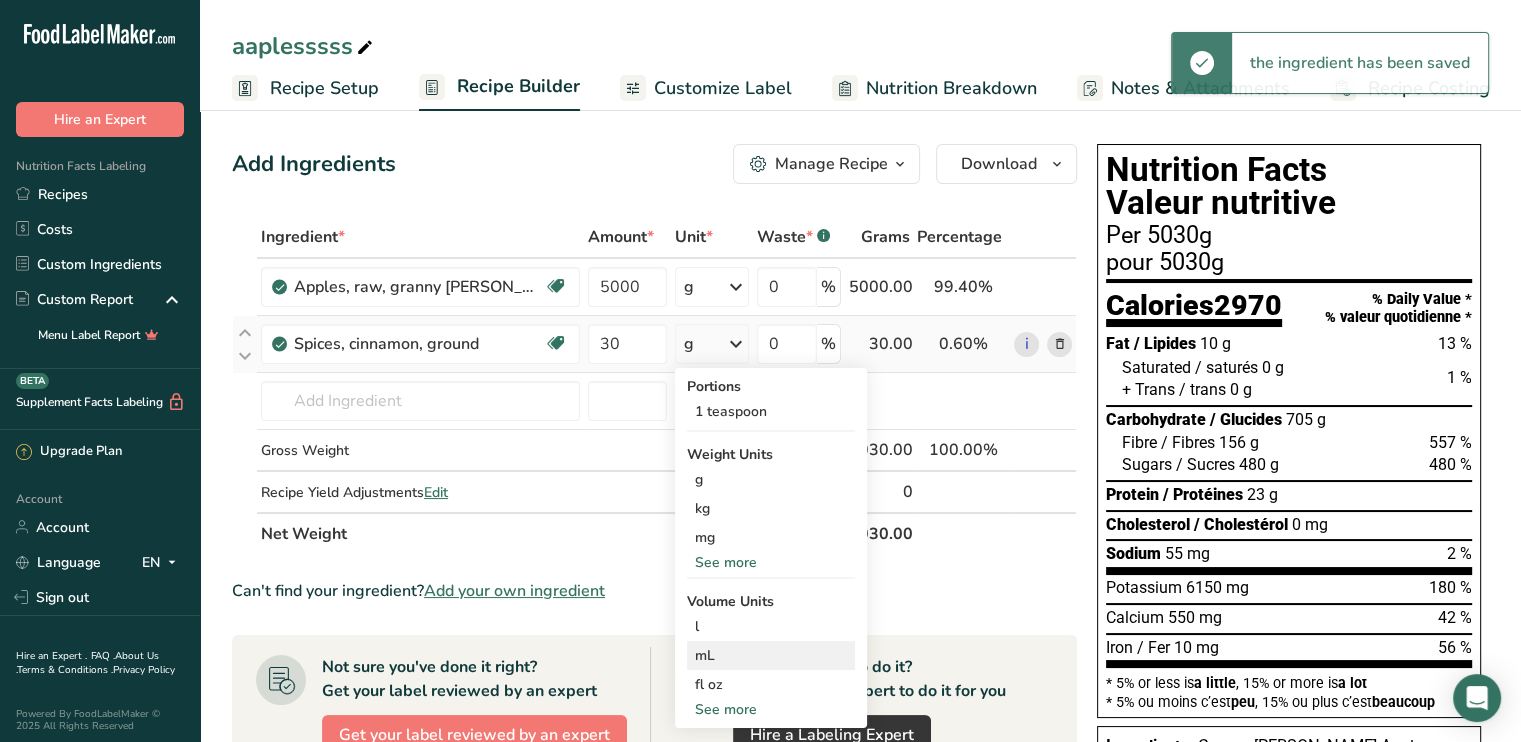 click on "mL" at bounding box center [771, 655] 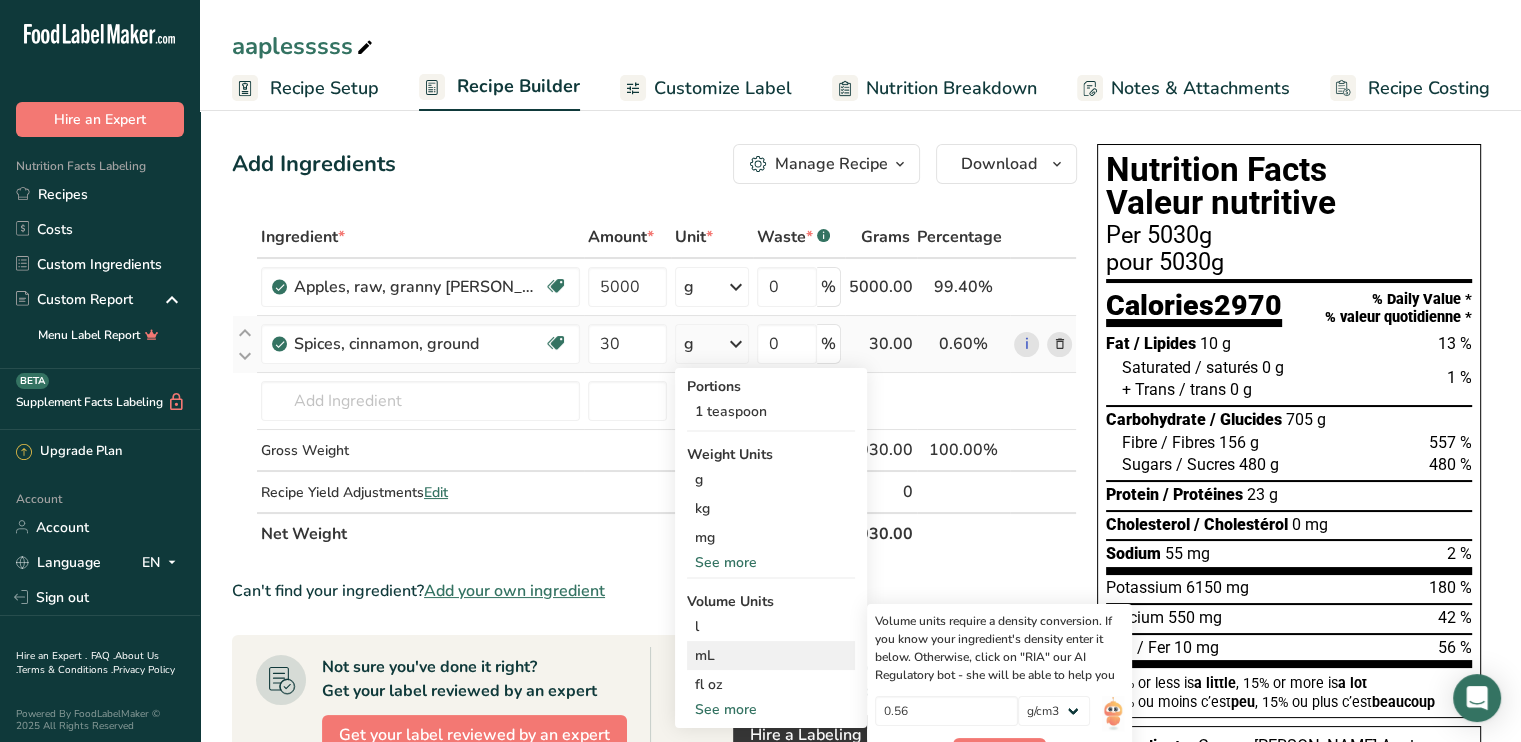 click on "mL" at bounding box center [771, 655] 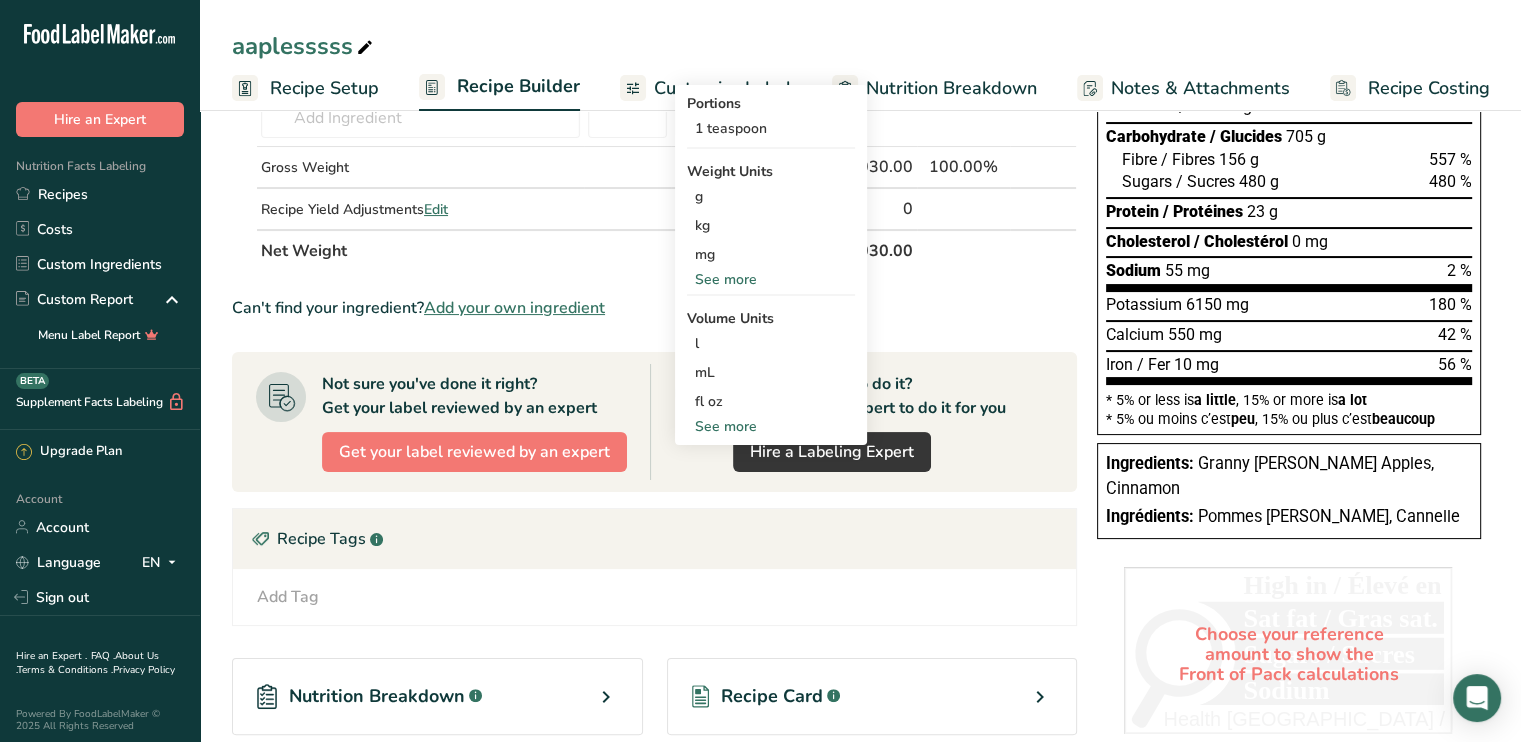 scroll, scrollTop: 300, scrollLeft: 0, axis: vertical 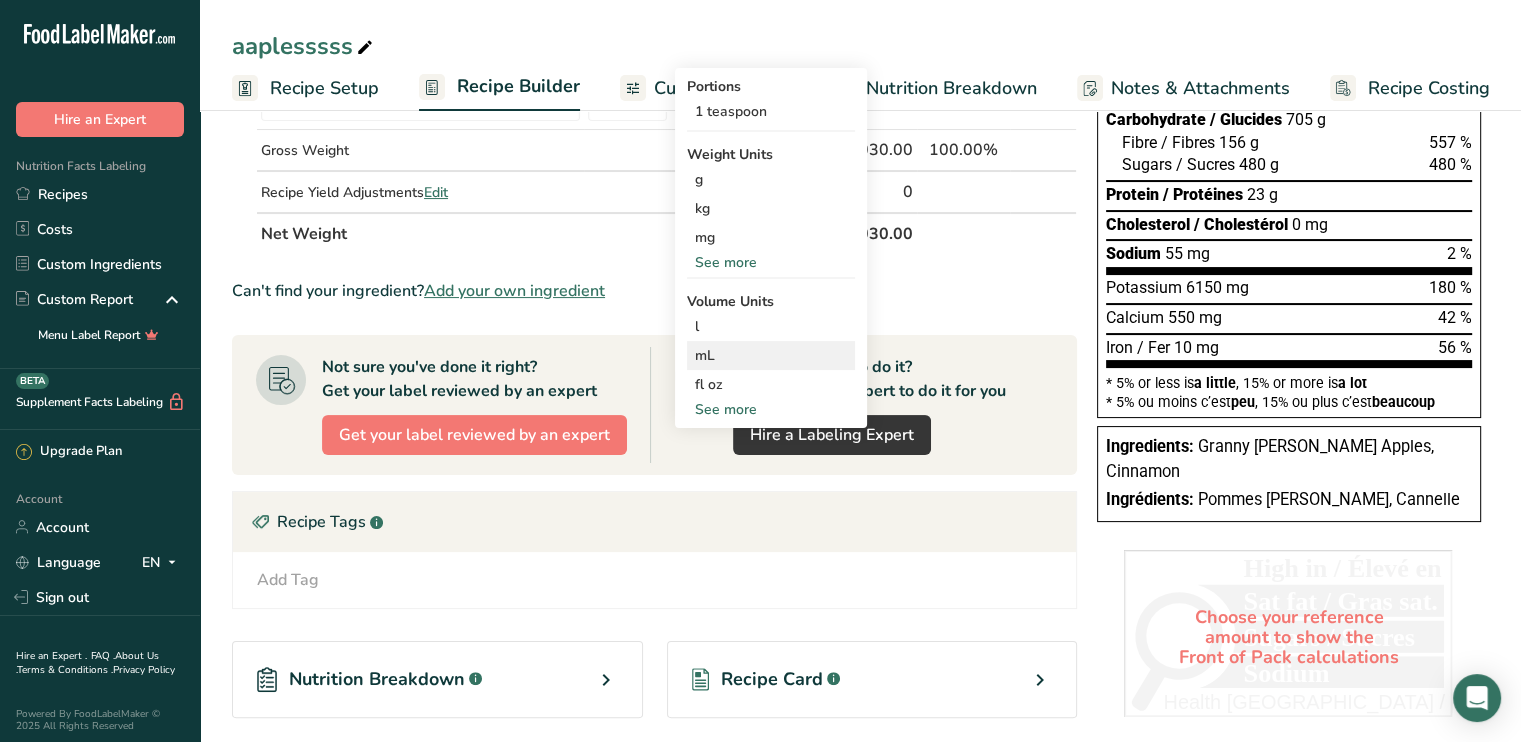 click on "mL" at bounding box center [771, 355] 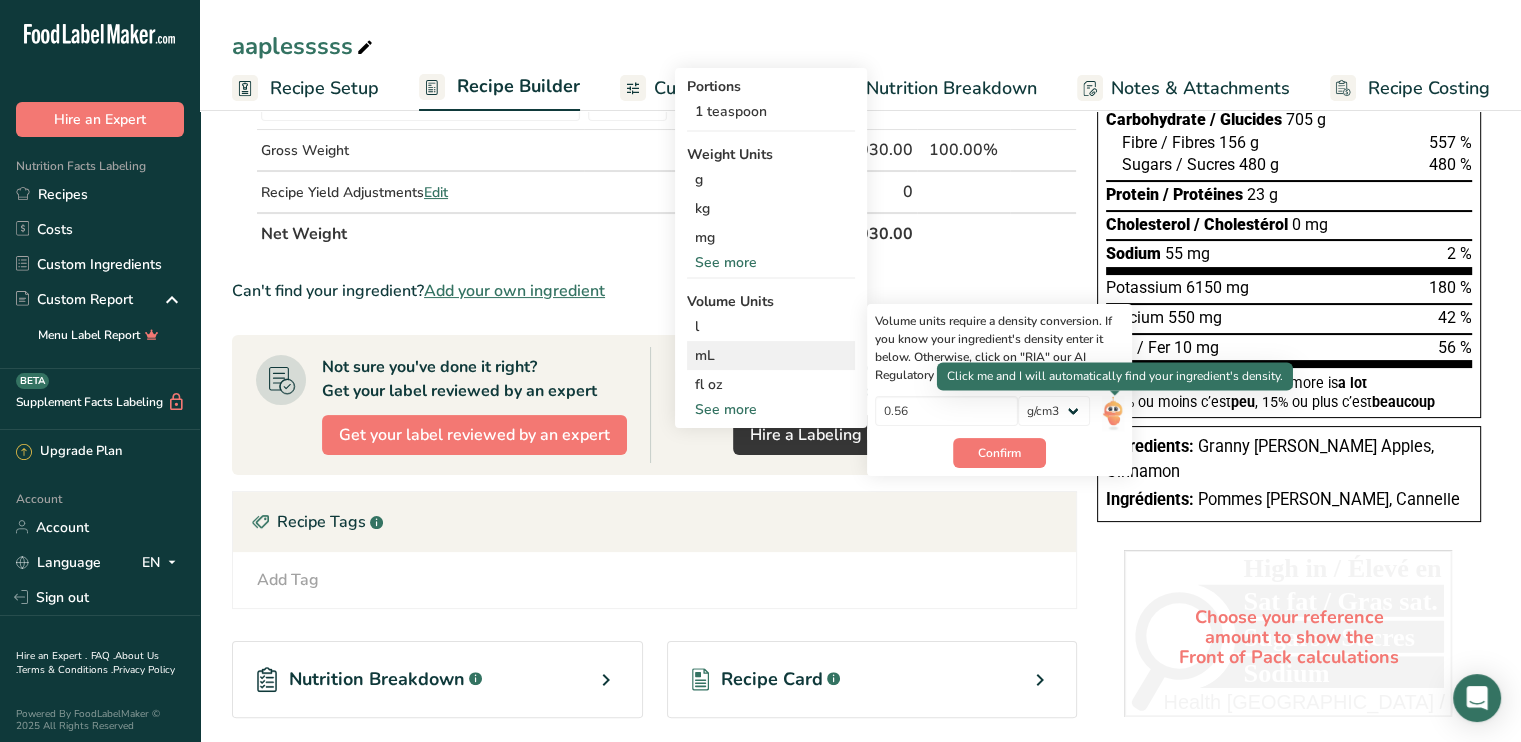 click at bounding box center (1113, 413) 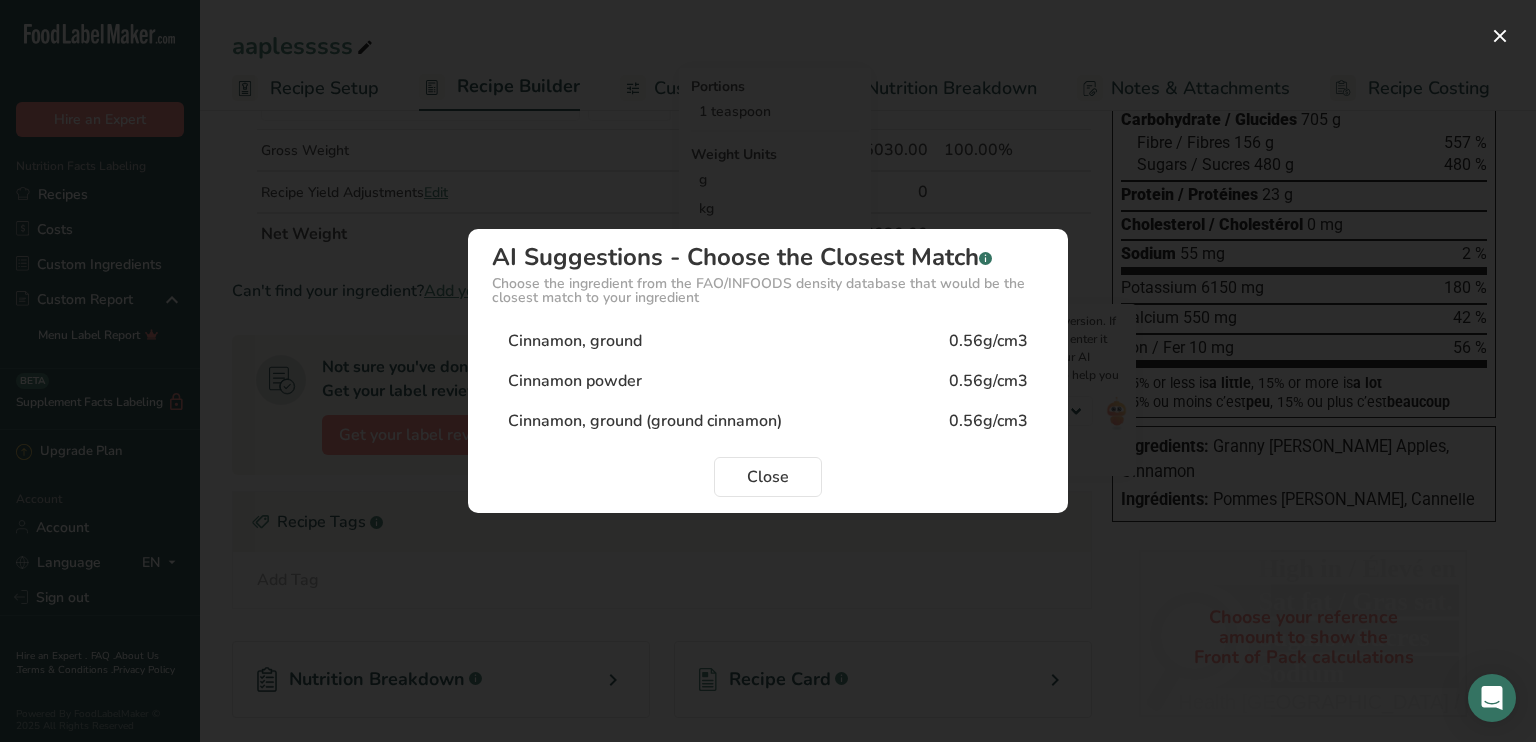 drag, startPoint x: 566, startPoint y: 335, endPoint x: 580, endPoint y: 346, distance: 17.804493 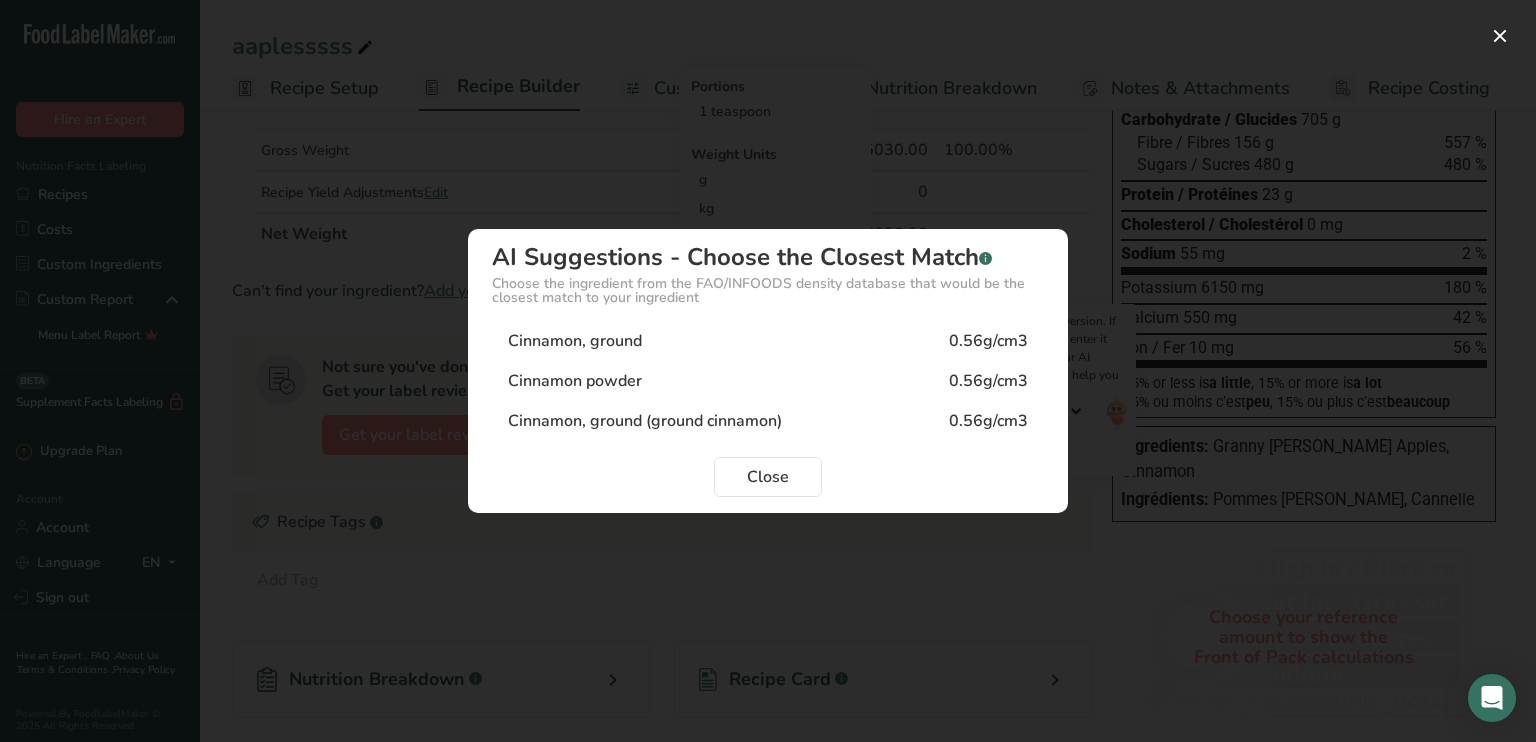 click on "Cinnamon, ground" at bounding box center (575, 341) 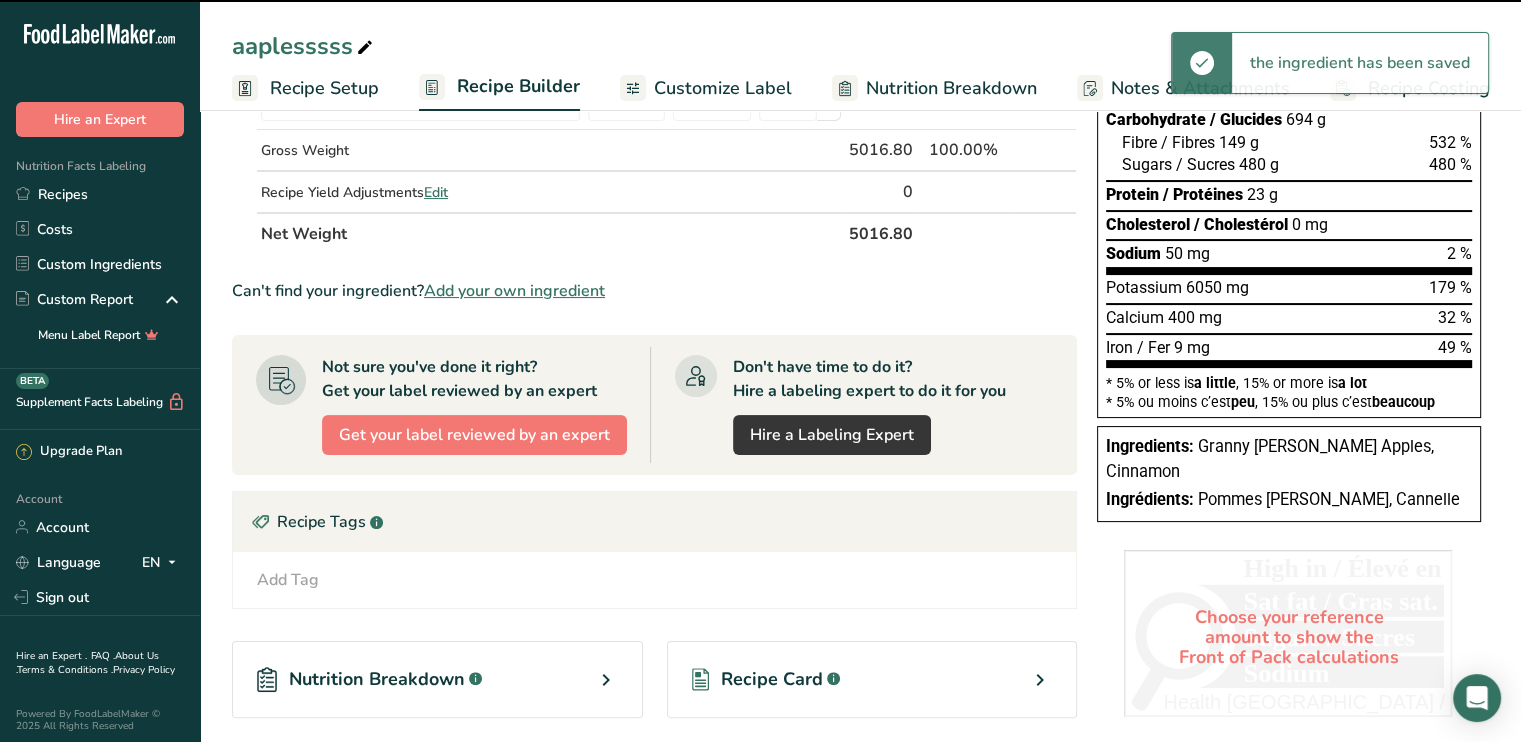 scroll, scrollTop: 100, scrollLeft: 0, axis: vertical 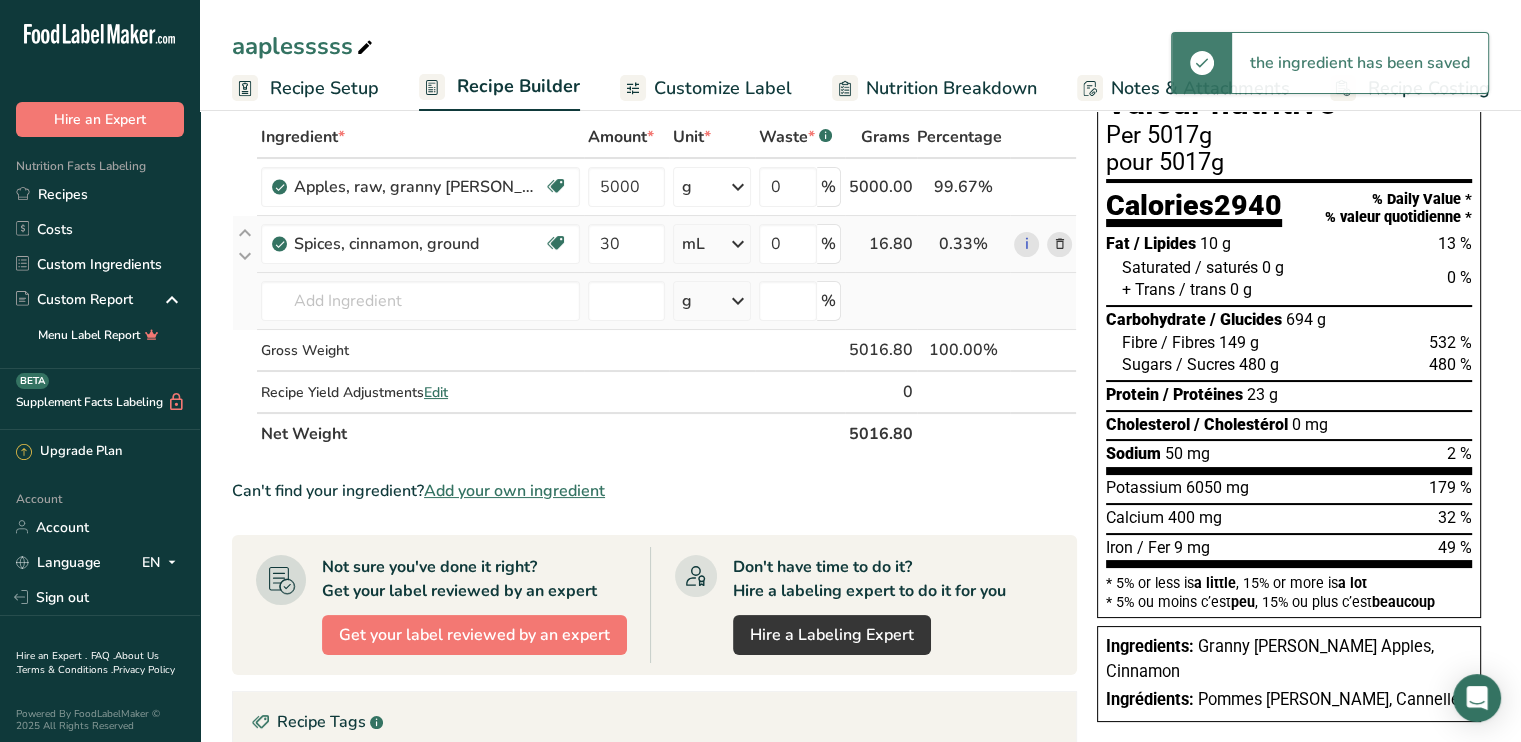 click on "Spices, cinnamon, ground
Cinnamon Artificial Flavor
Cinnamon Natural Flavor
Cinnamon Extract
Cake, coffeecake, cinnamon with crumb topping, commercially prepared, unenriched
See full Results" at bounding box center [420, 301] 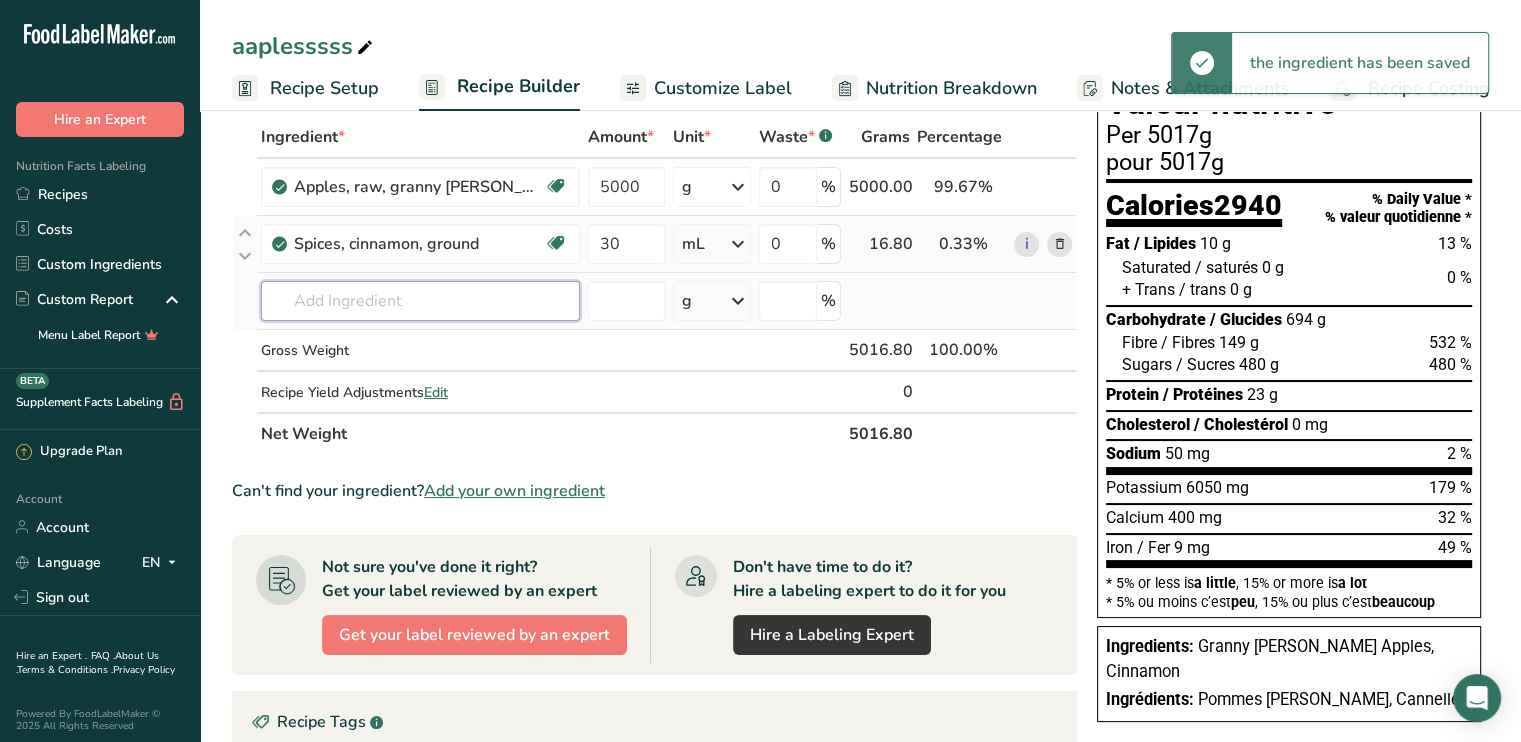 click at bounding box center (420, 301) 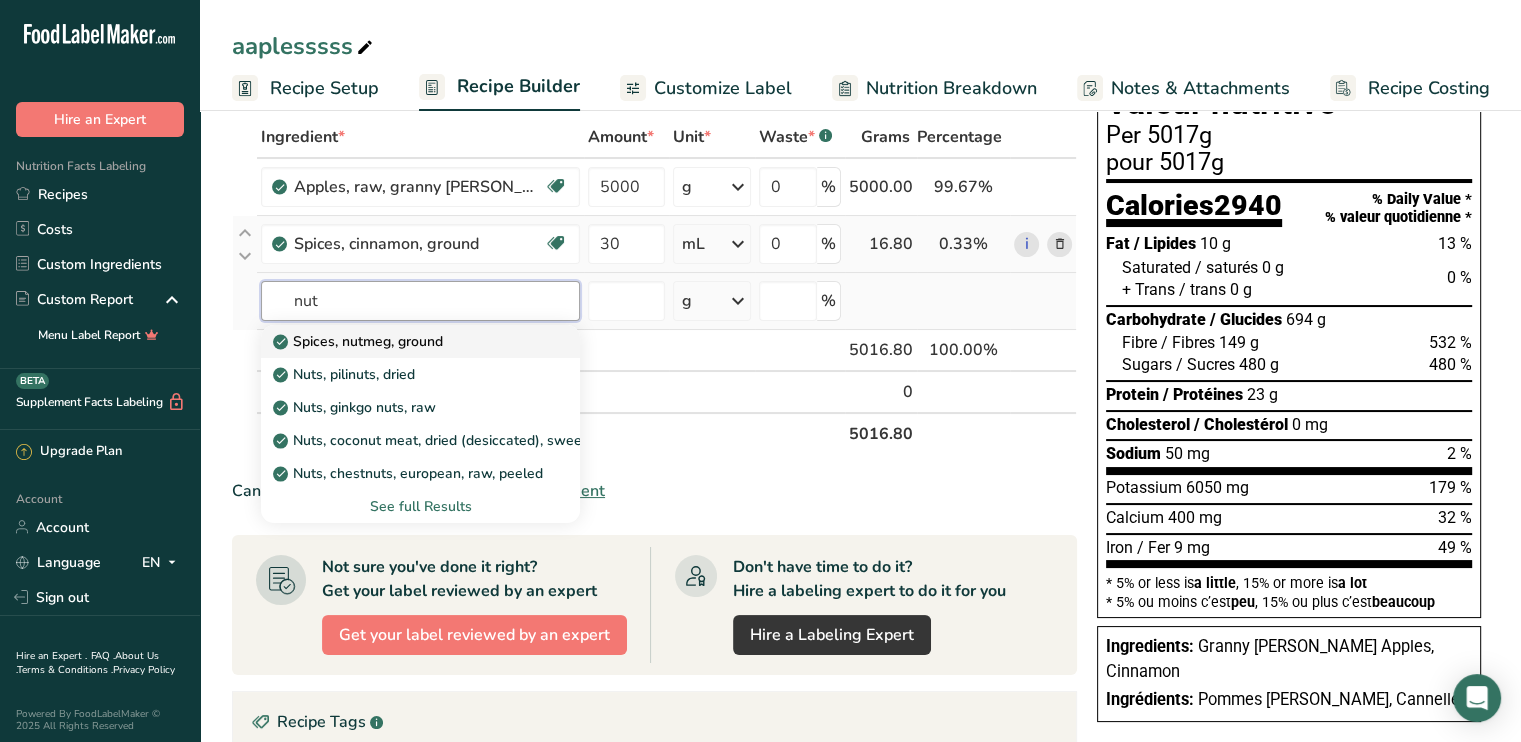 type on "nut" 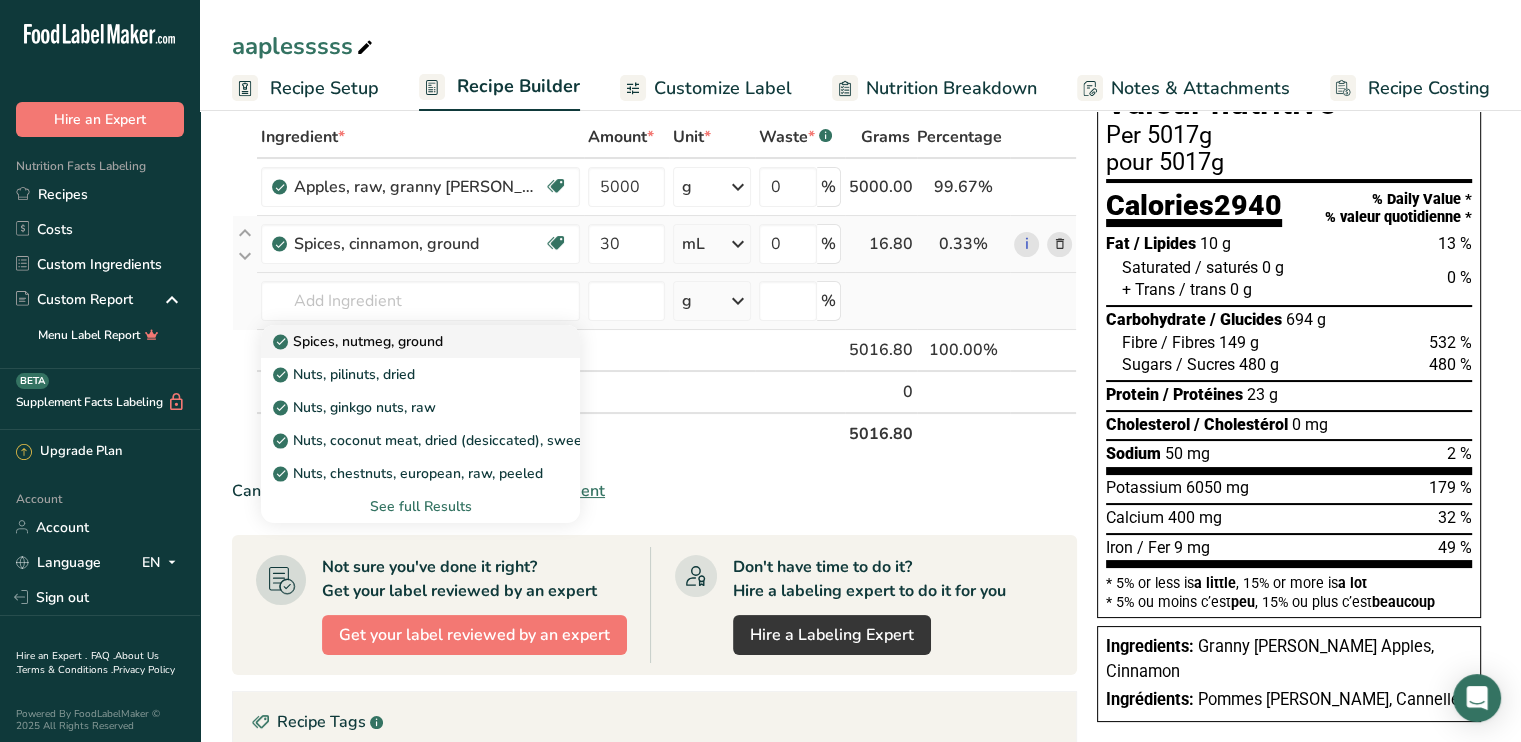 click on "Spices, nutmeg, ground" at bounding box center [360, 341] 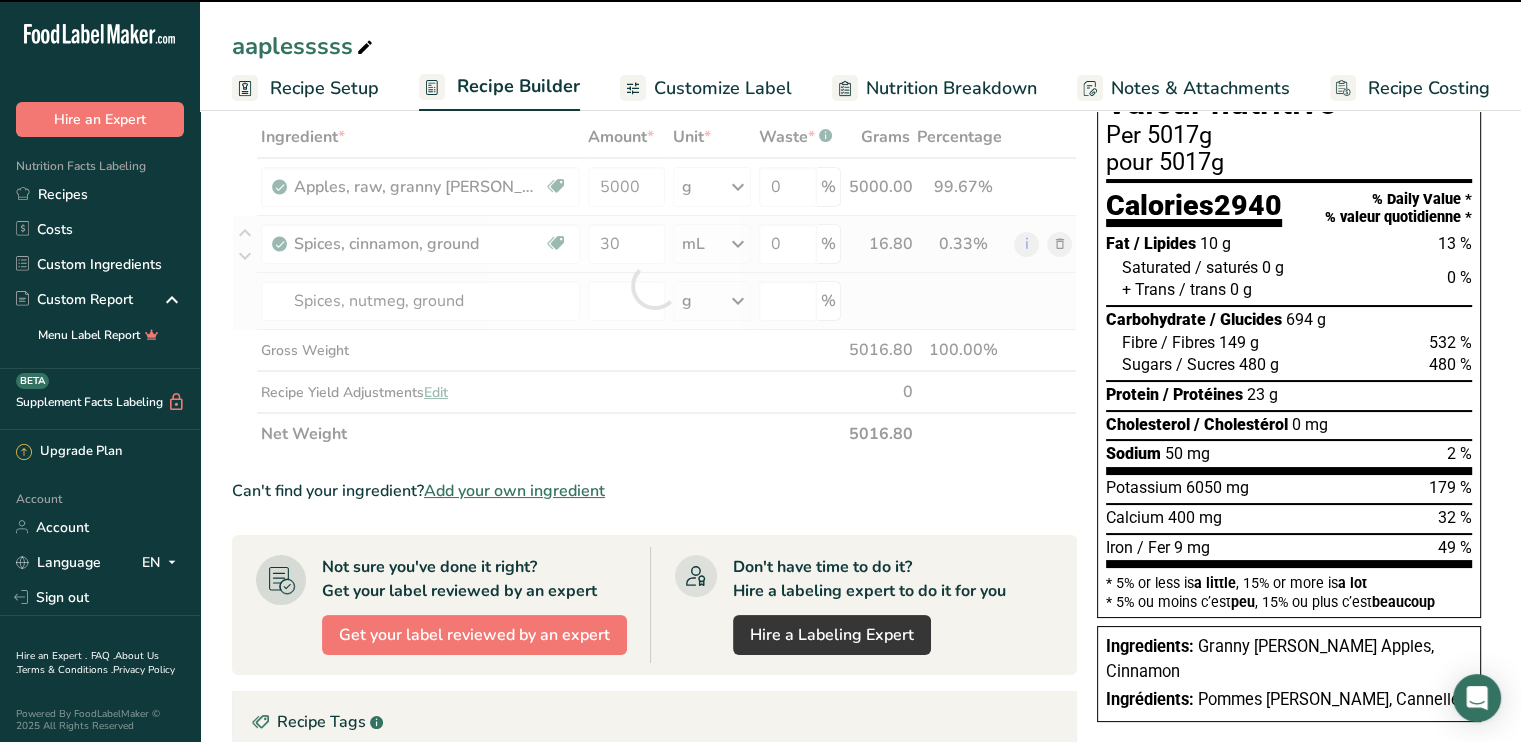 type on "0" 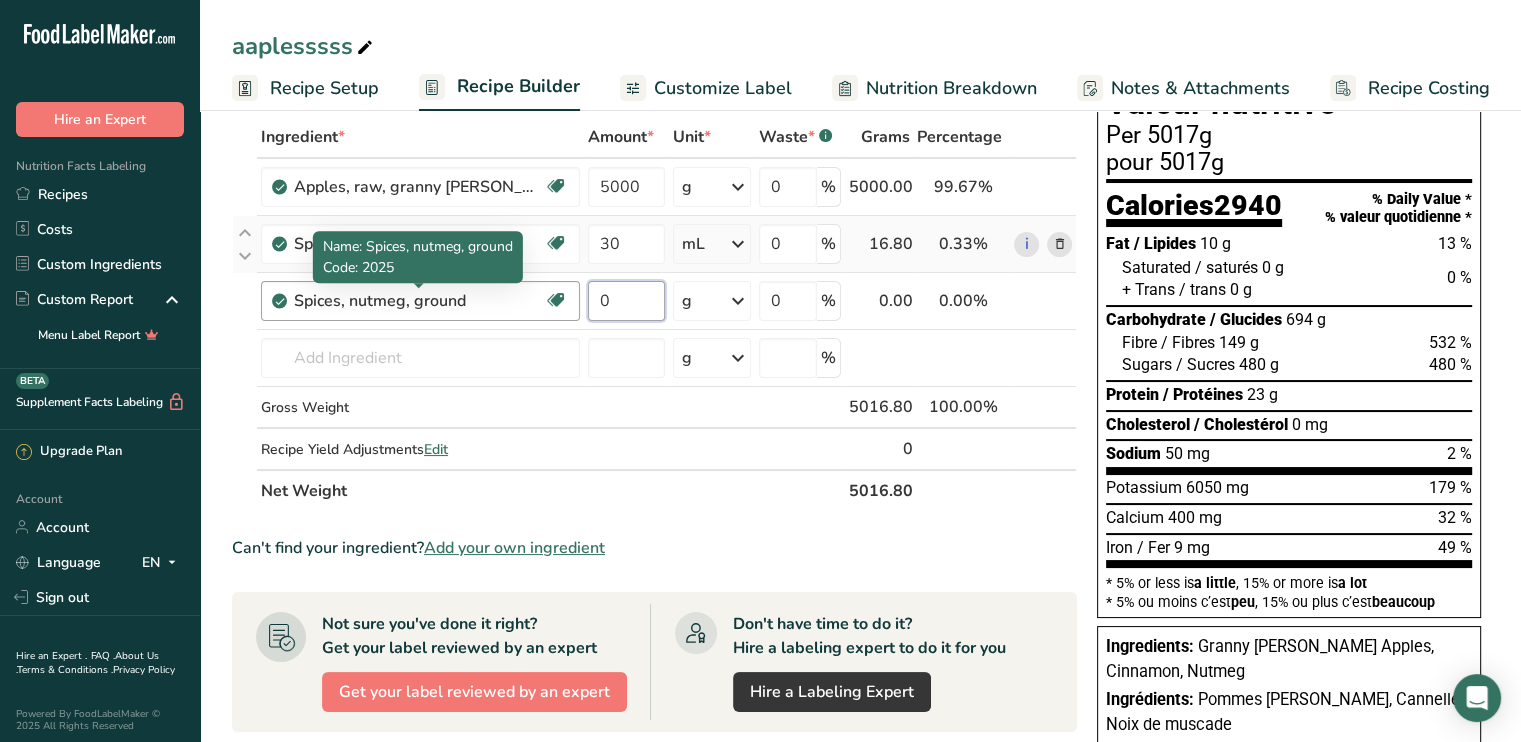 drag, startPoint x: 635, startPoint y: 301, endPoint x: 520, endPoint y: 301, distance: 115 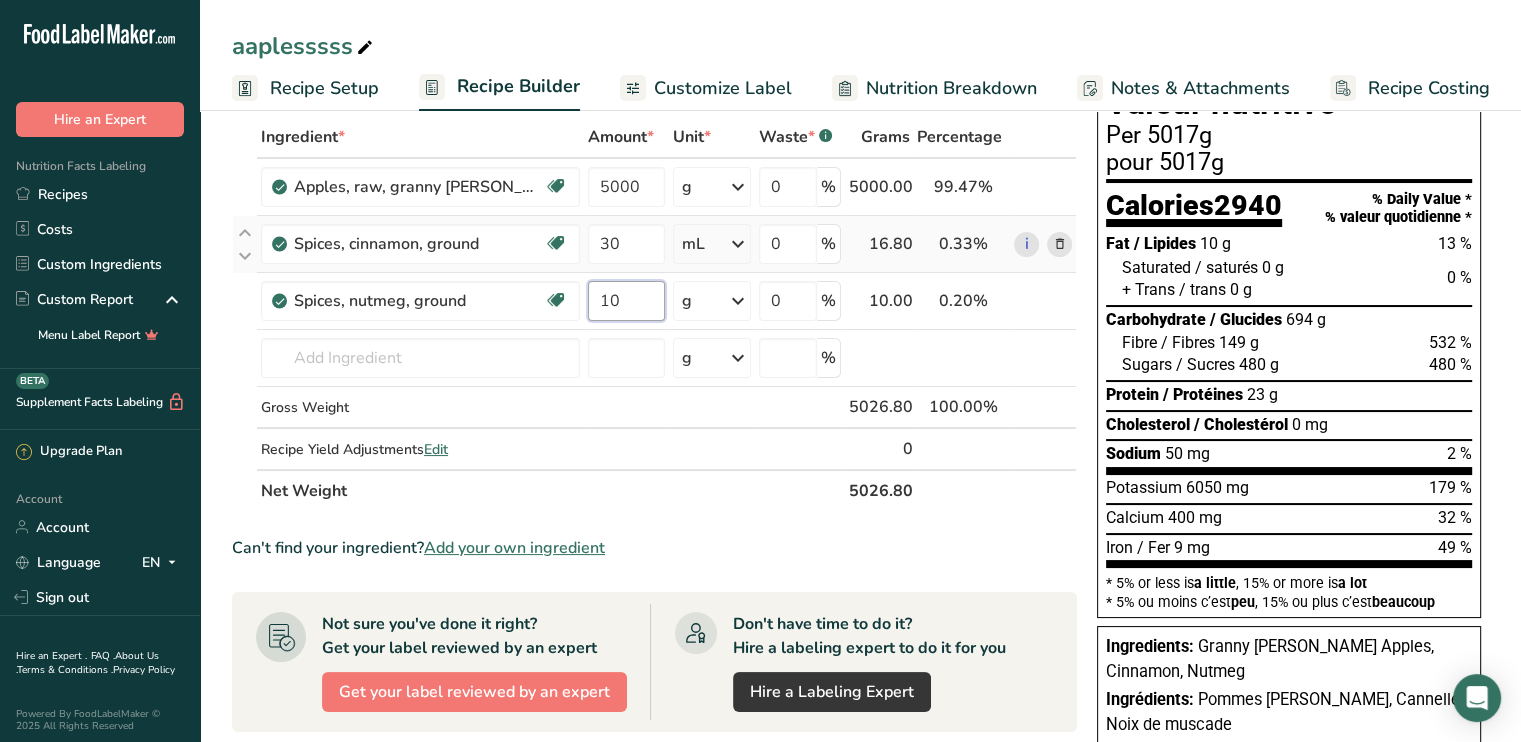type on "10" 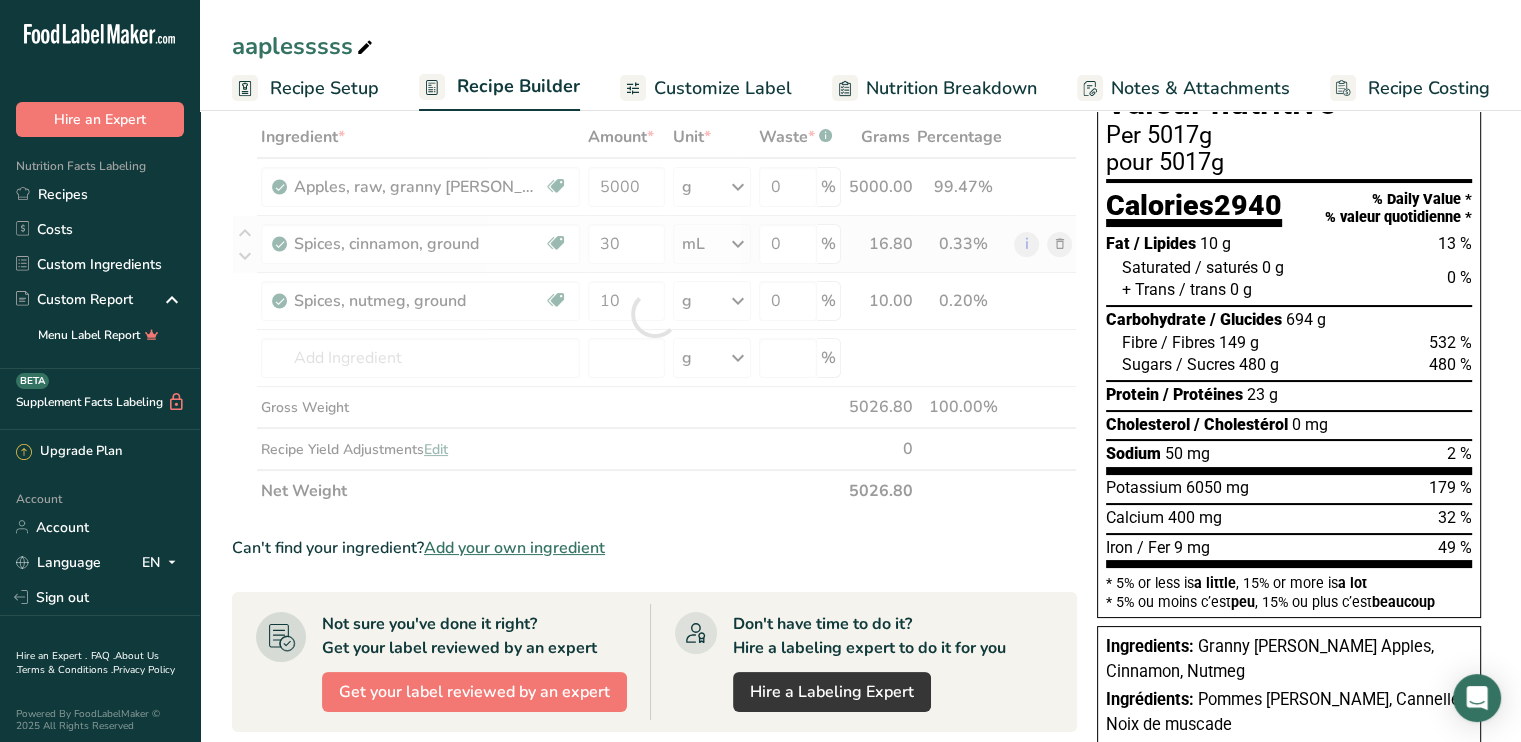 click on "Ingredient *
Amount *
Unit *
Waste *   .a-a{fill:#347362;}.b-a{fill:#fff;}          Grams
Percentage
Apples, raw, granny smith, with skin (Includes foods for USDA's Food Distribution Program)
Source of Antioxidants
Prebiotic Effect
Dairy free
Gluten free
Vegan
Vegetarian
Soy free
5000
g
Portions
1 cup, sliced
1 large
1 medium
See more
Weight Units
g
kg
mg
See more
Volume Units
l
Volume units require a density conversion. If you know your ingredient's density enter it below. Otherwise, click on "RIA" our AI Regulatory bot - she will be able to help you" at bounding box center (654, 314) 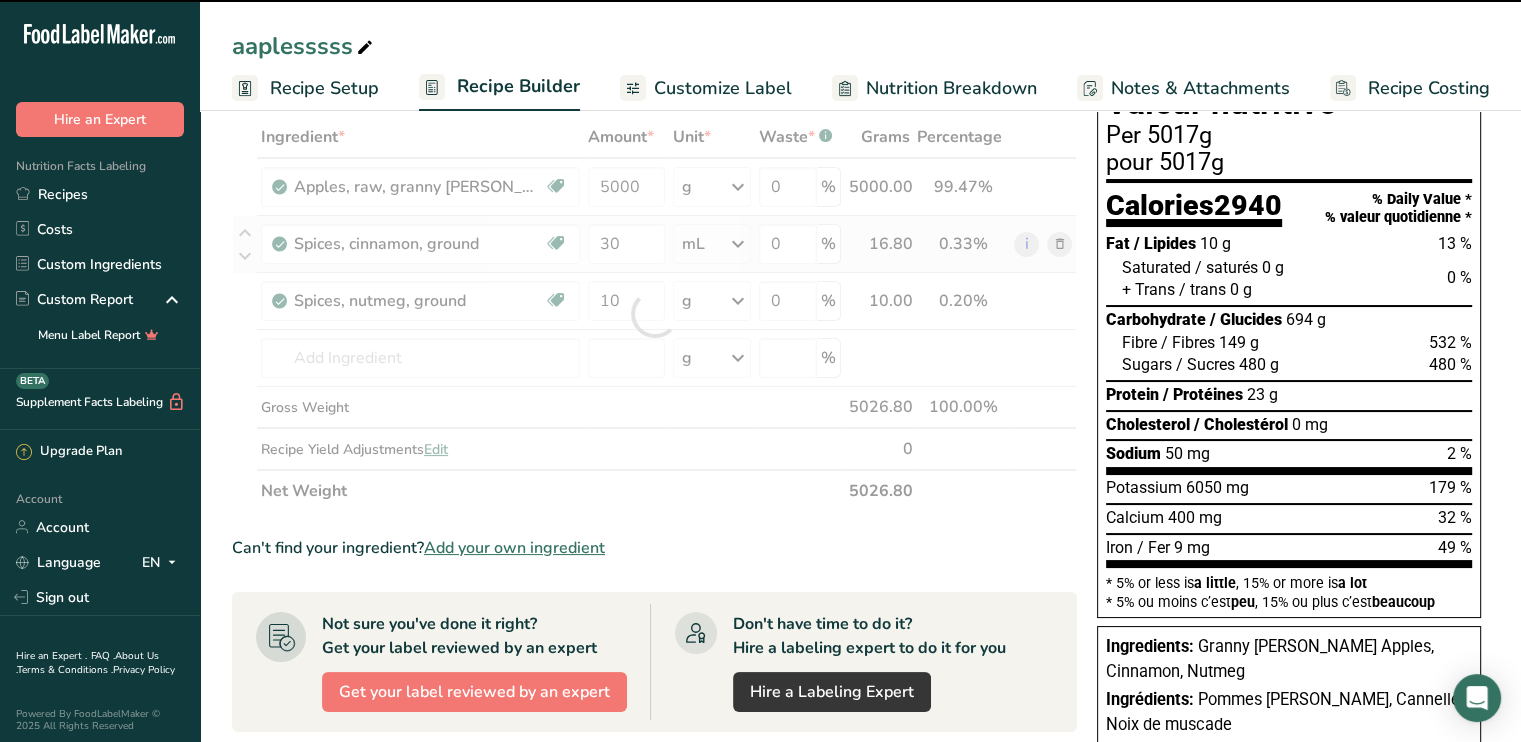 click at bounding box center (654, 314) 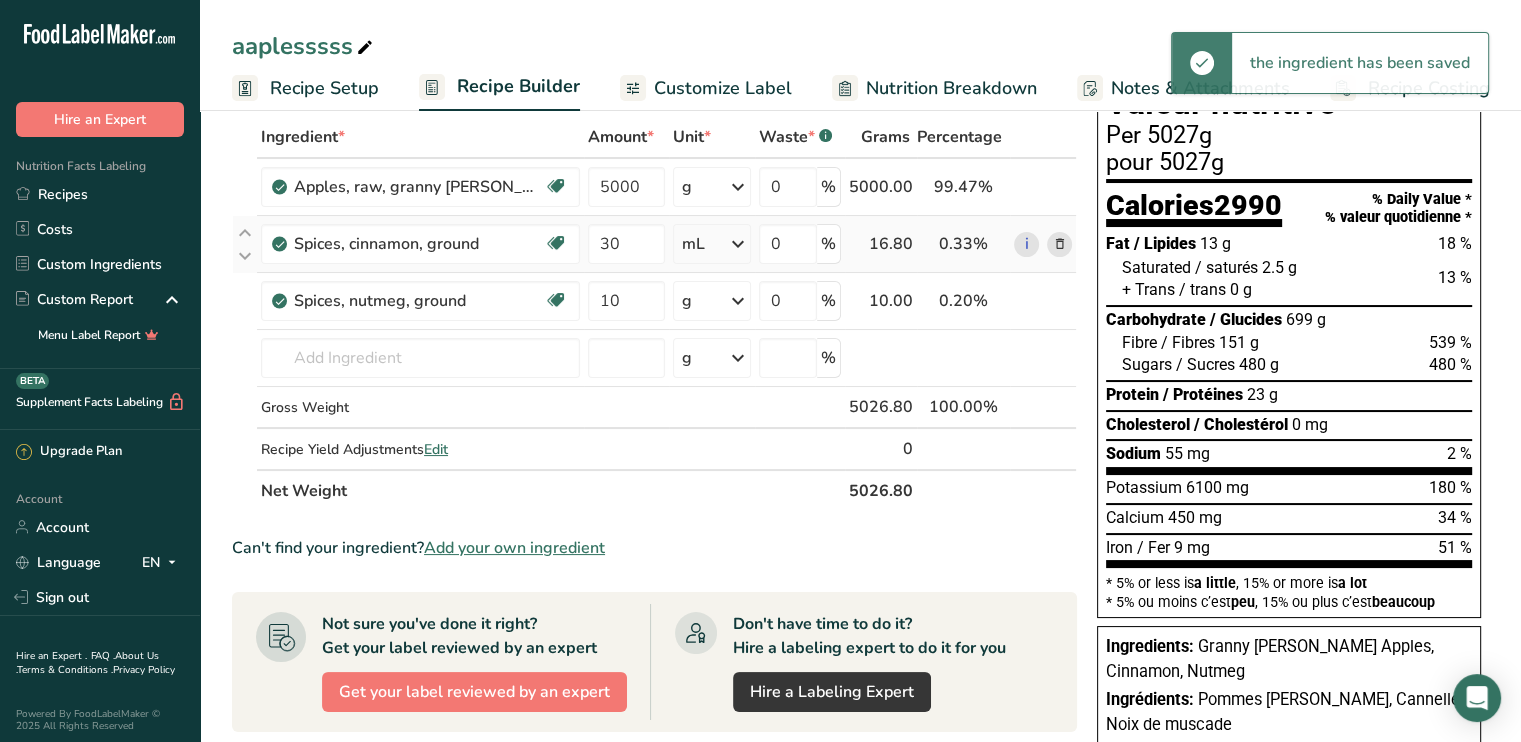 click on "g" at bounding box center [712, 301] 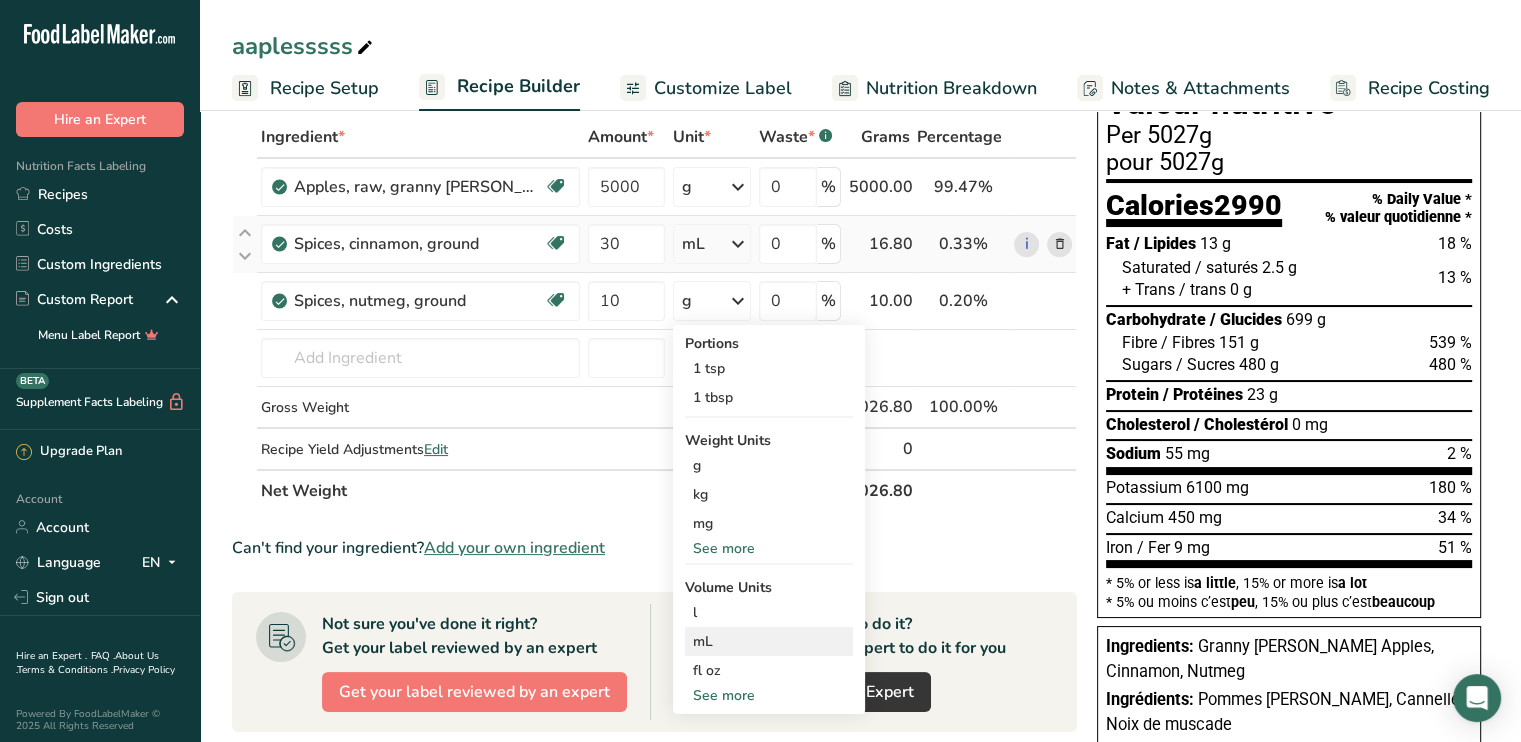 click on "mL" at bounding box center [769, 641] 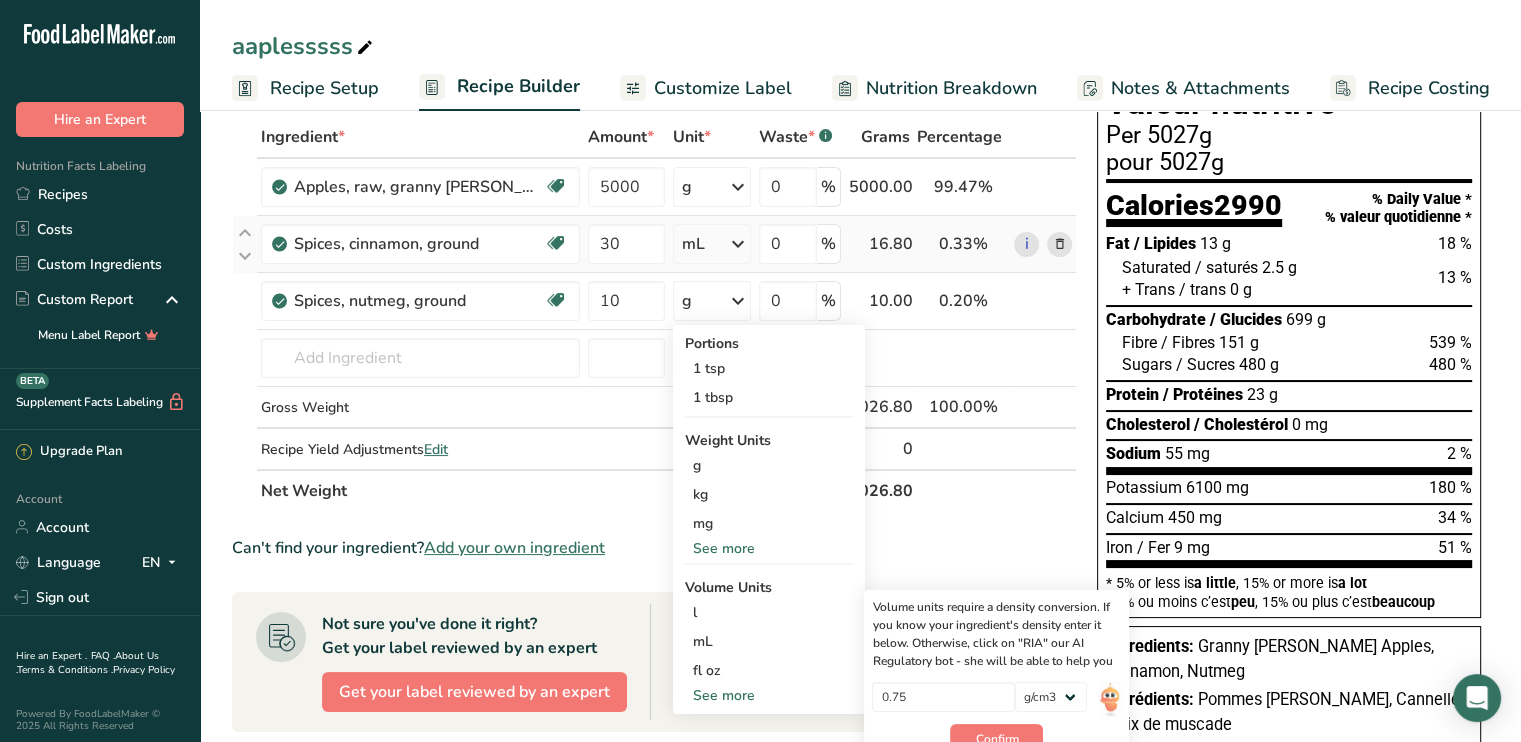 click on "Can't find your ingredient?
Add your own ingredient" at bounding box center (654, 548) 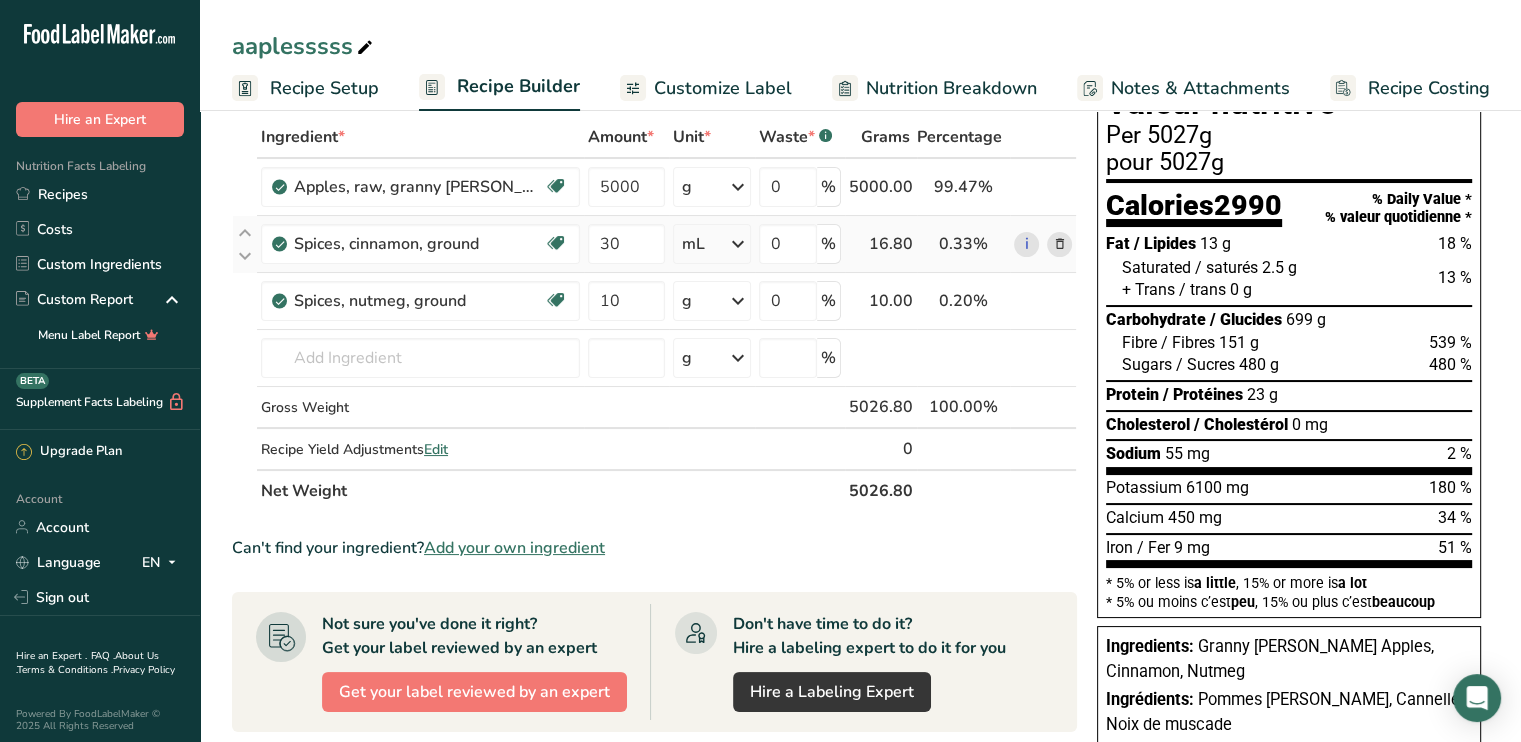 click on "Recipe Setup" at bounding box center [305, 88] 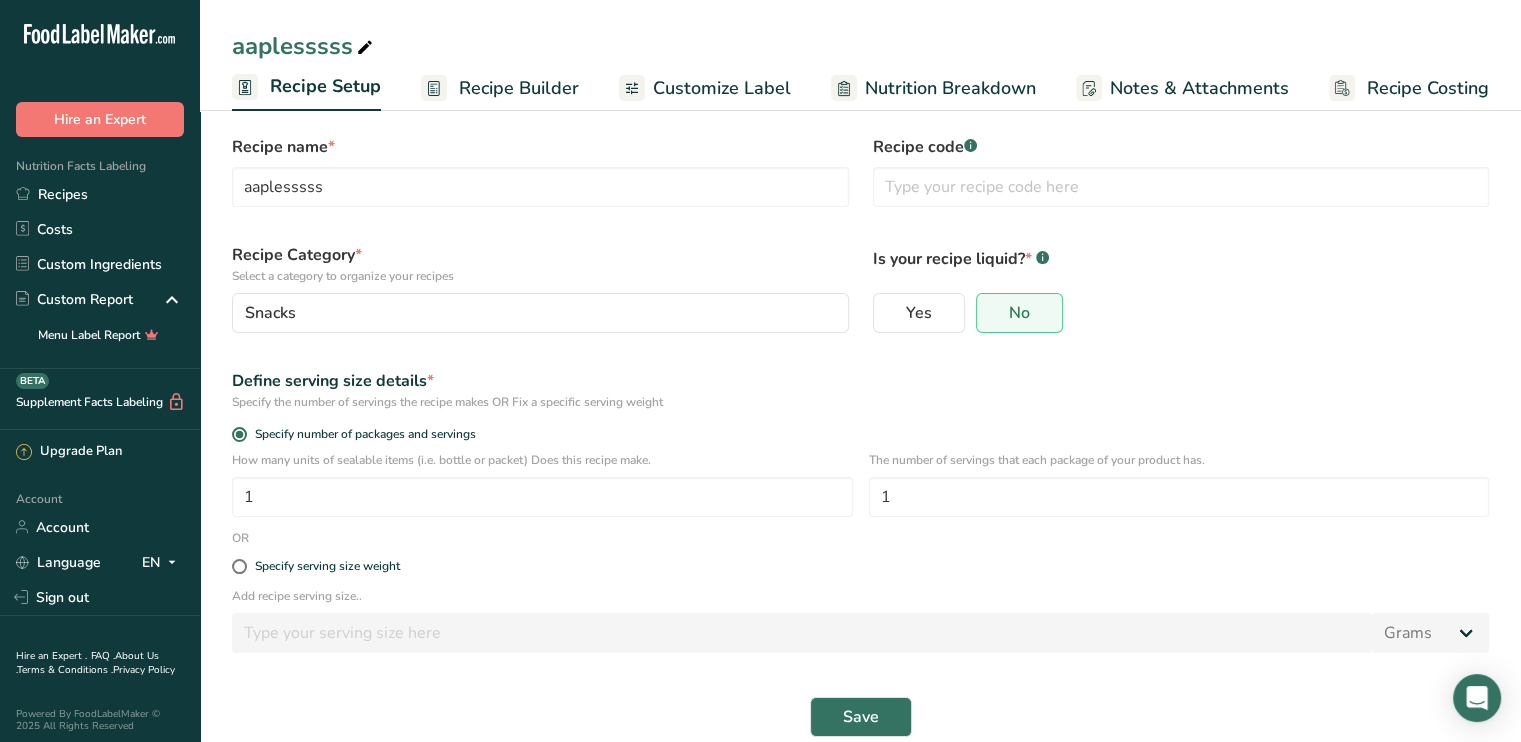 scroll, scrollTop: 48, scrollLeft: 0, axis: vertical 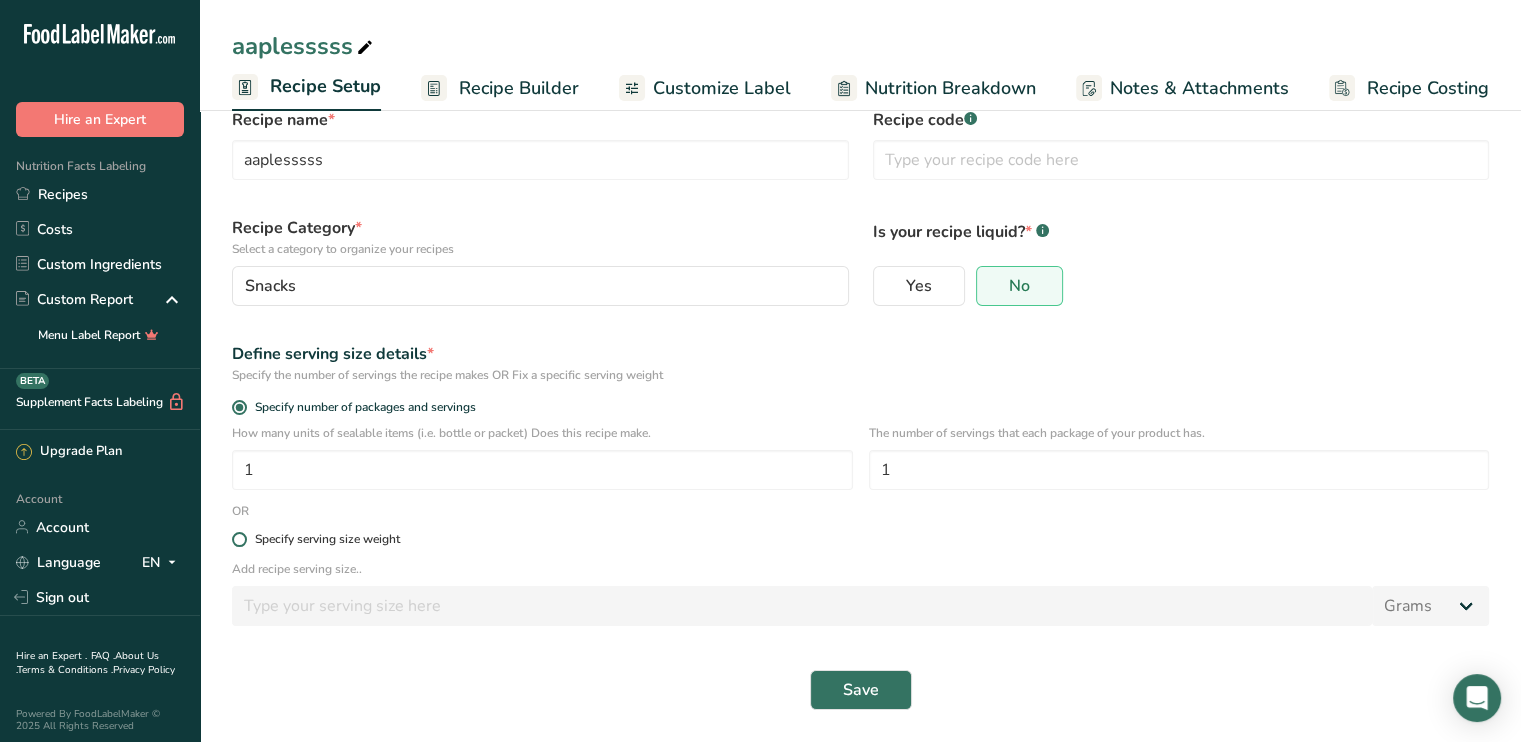 click on "Specify serving size weight" at bounding box center (323, 539) 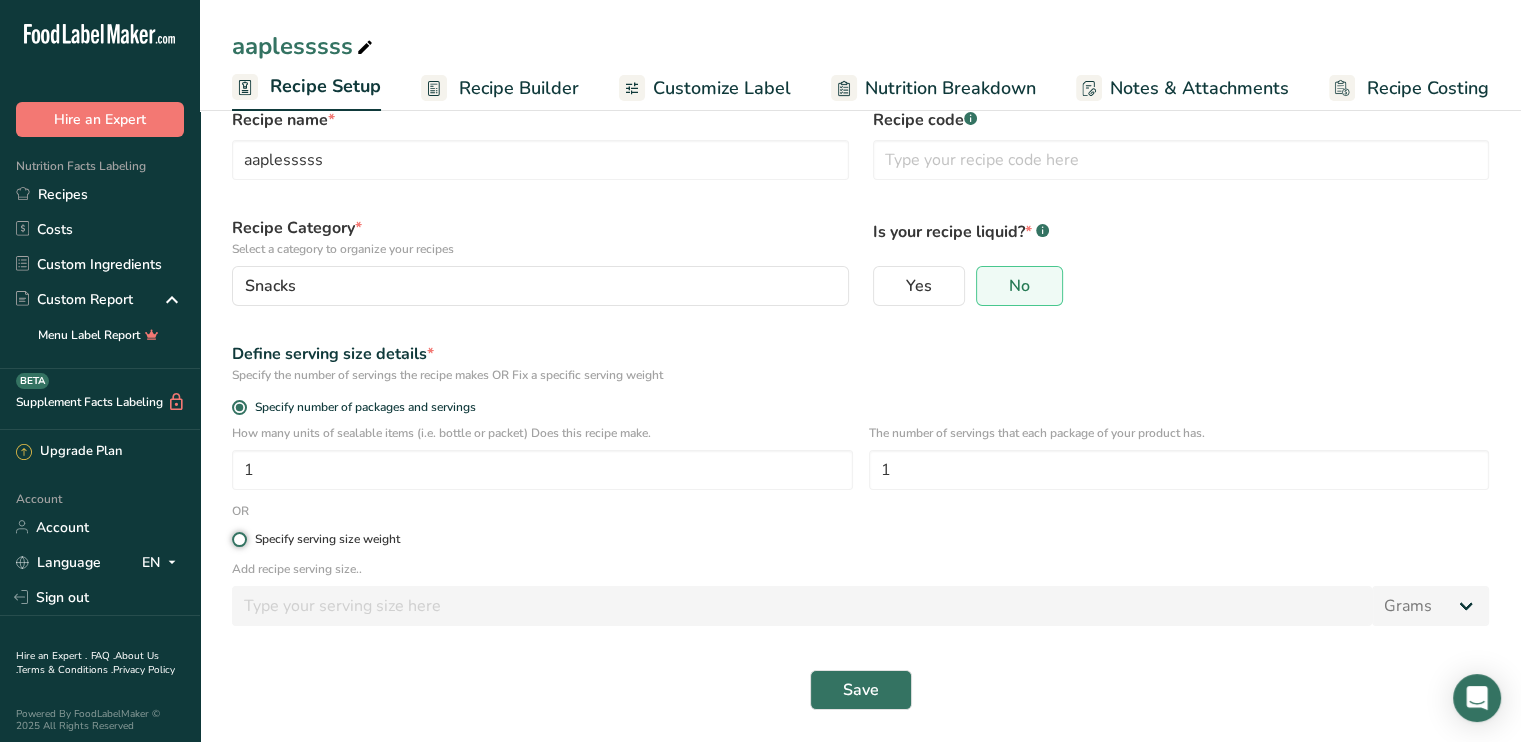 click on "Specify serving size weight" at bounding box center (238, 539) 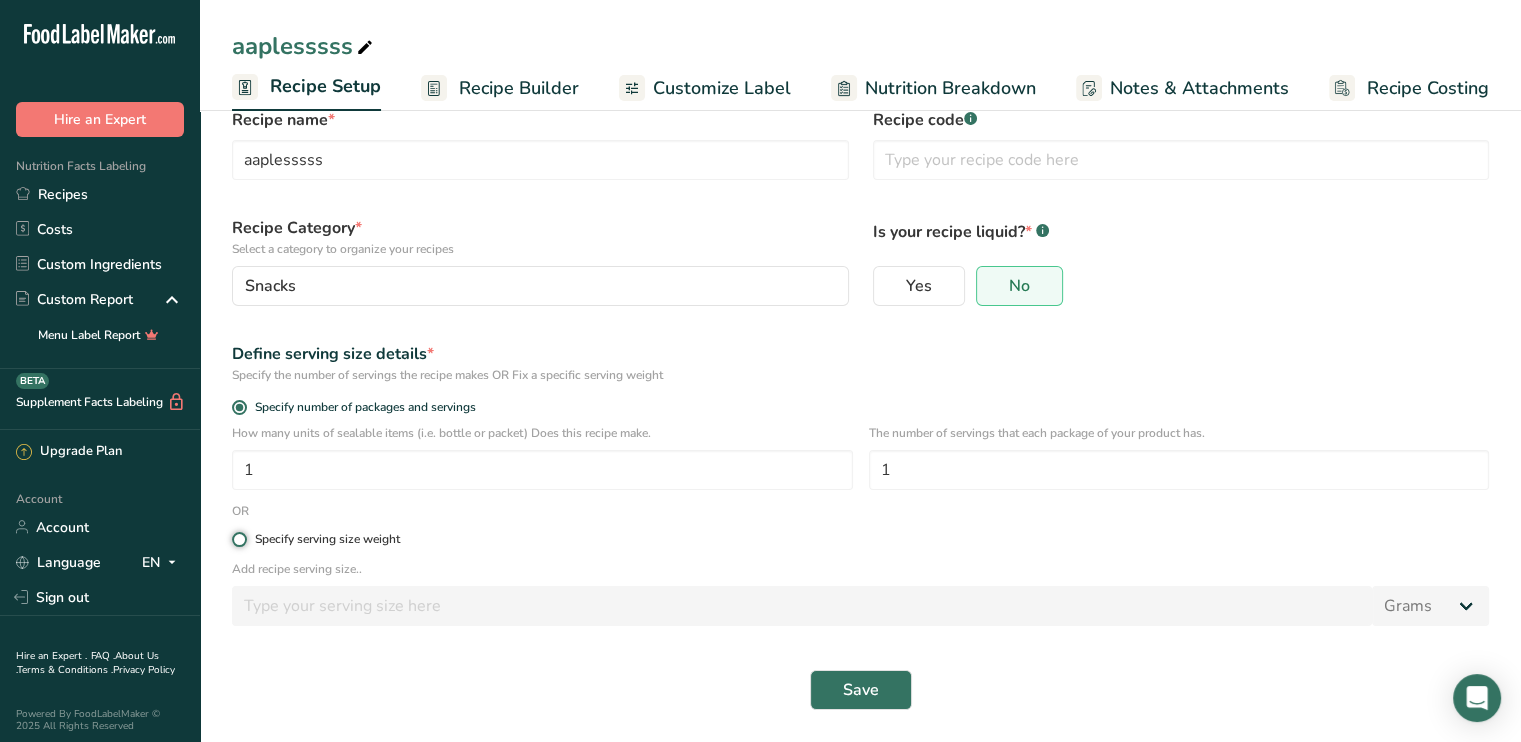 radio on "true" 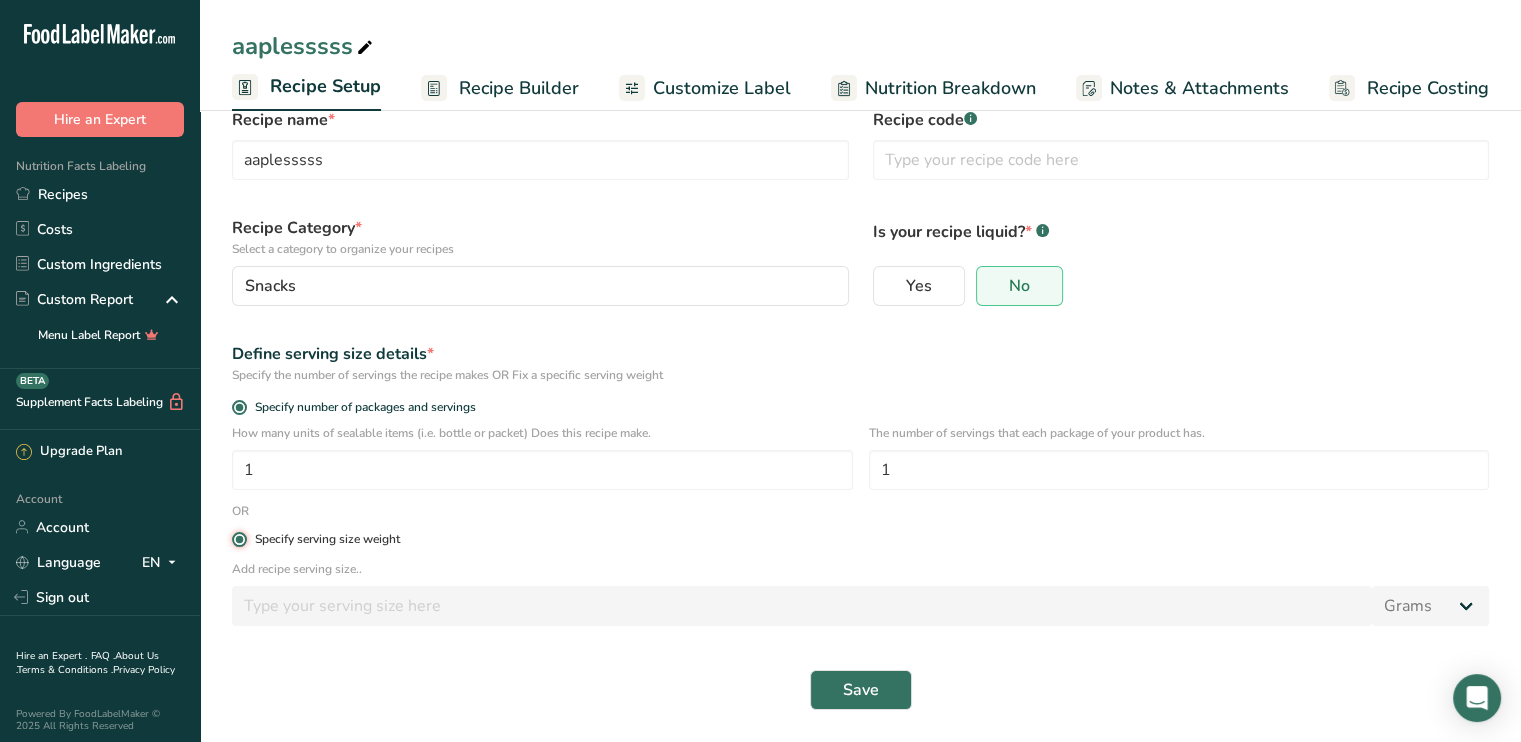 radio on "false" 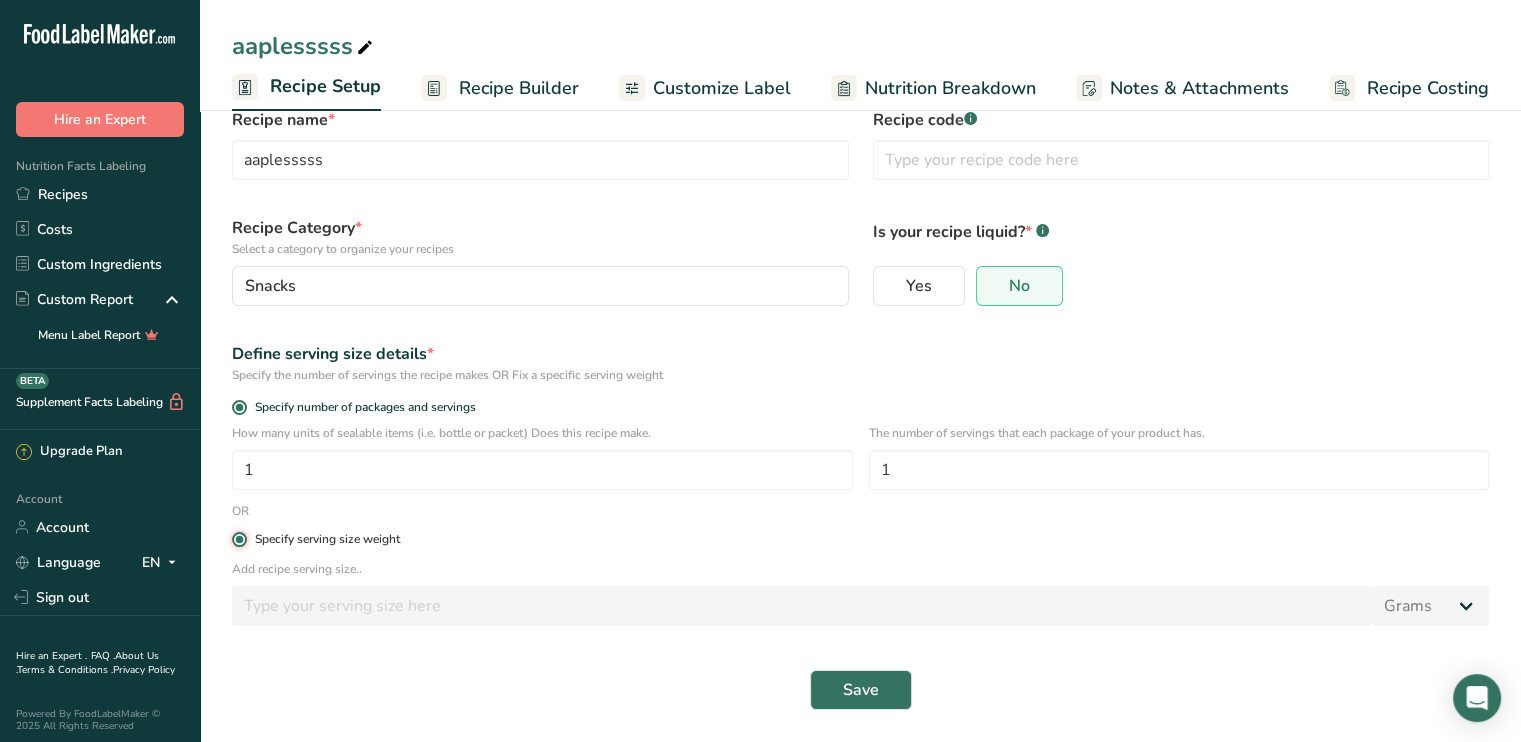 type 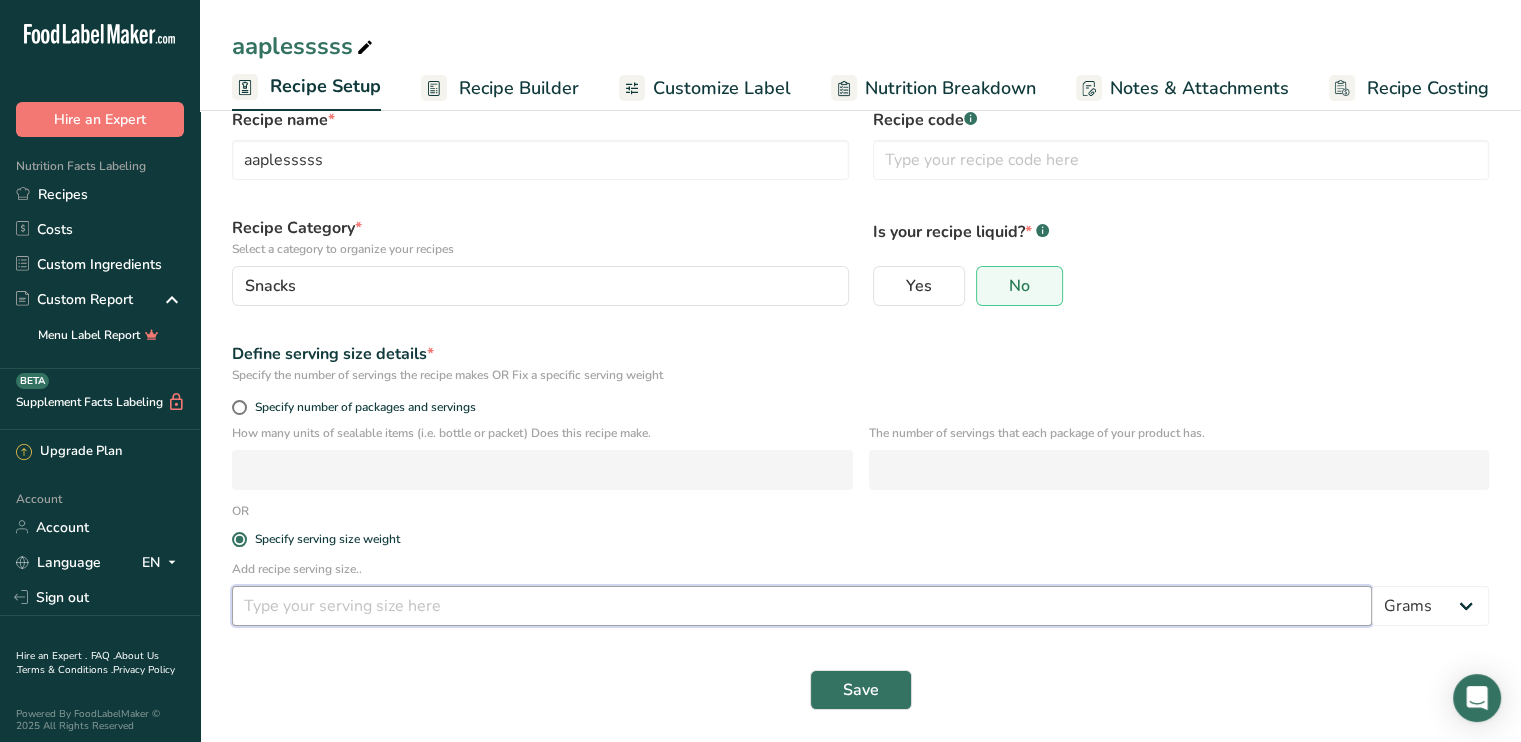click at bounding box center (802, 606) 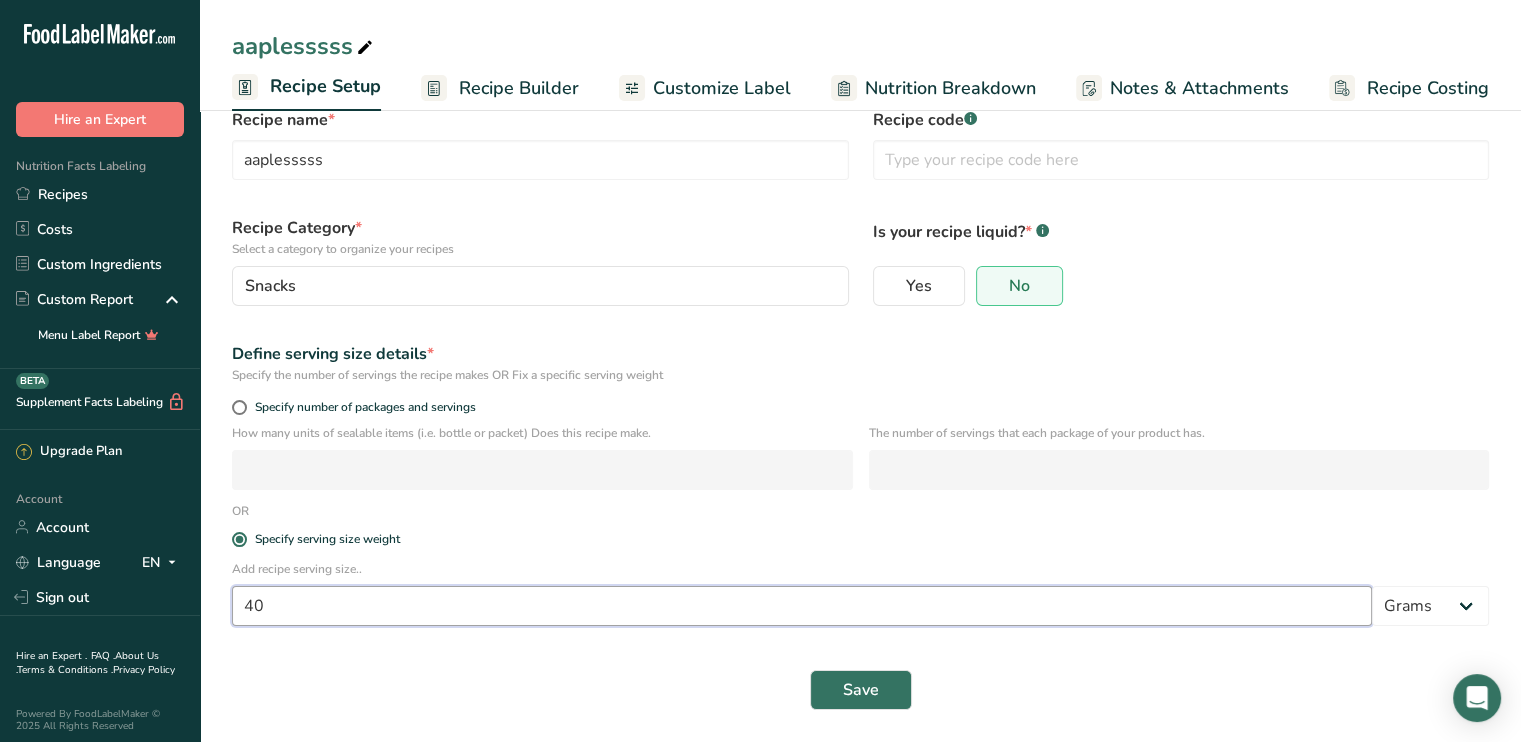 type on "40" 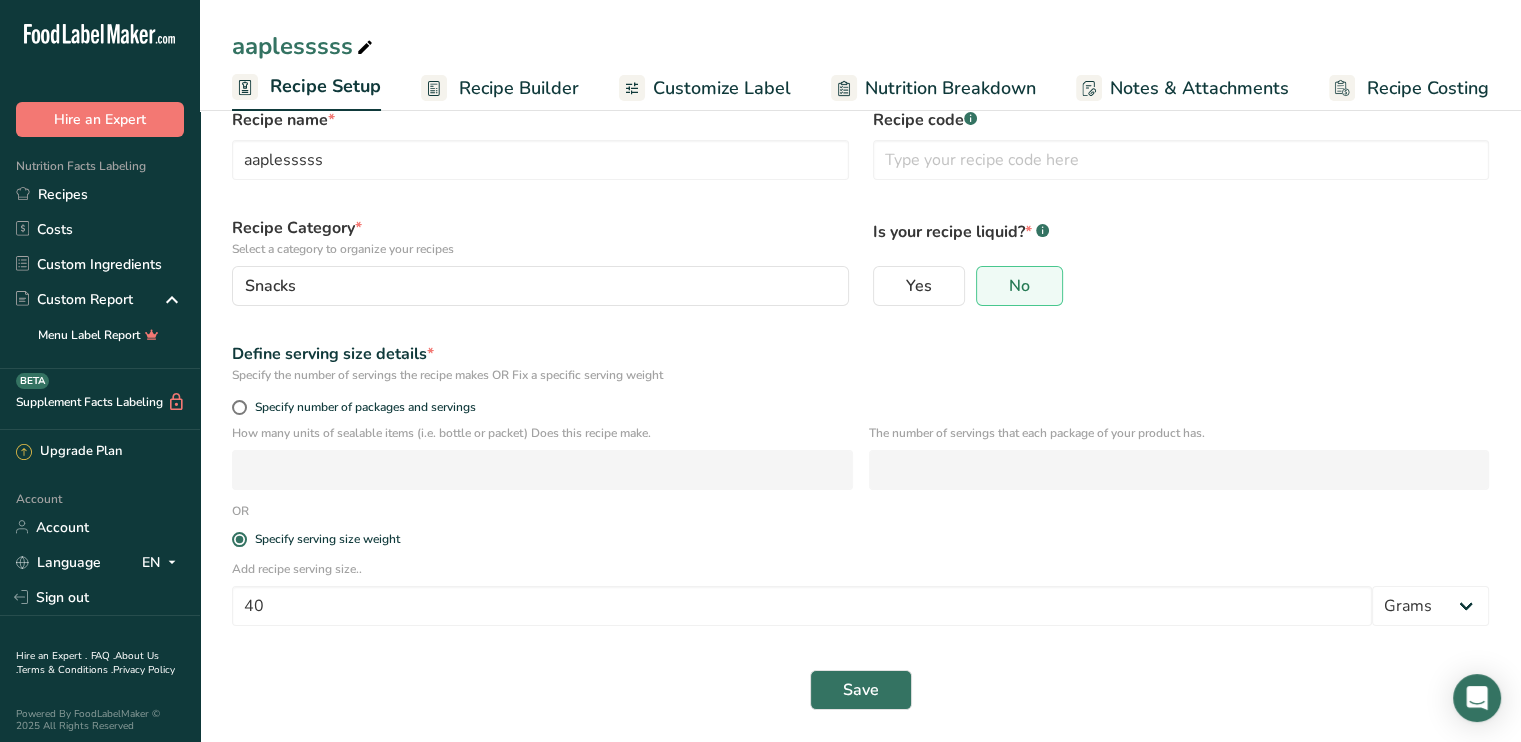 click on "Save" at bounding box center (860, 690) 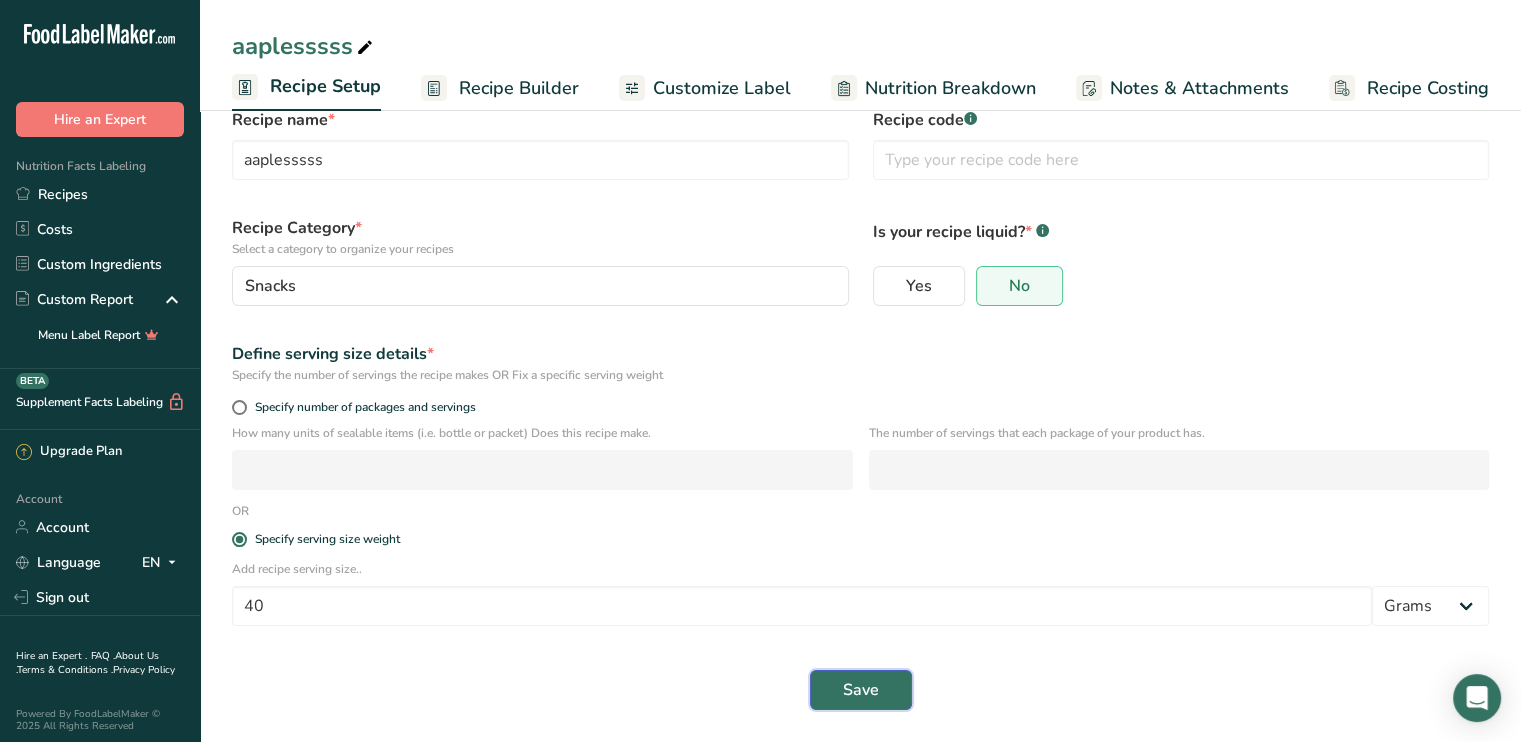 click on "Save" at bounding box center (861, 690) 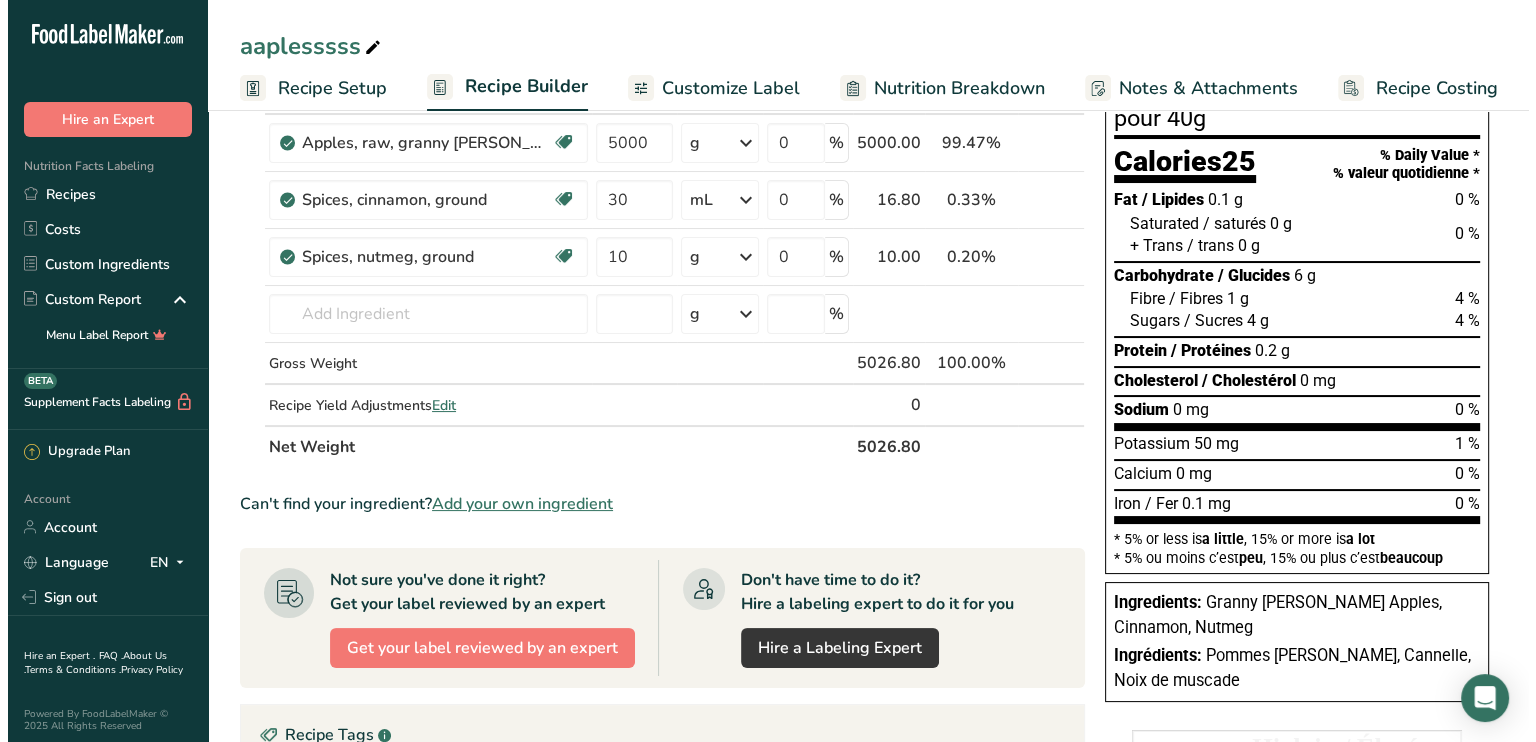 scroll, scrollTop: 48, scrollLeft: 0, axis: vertical 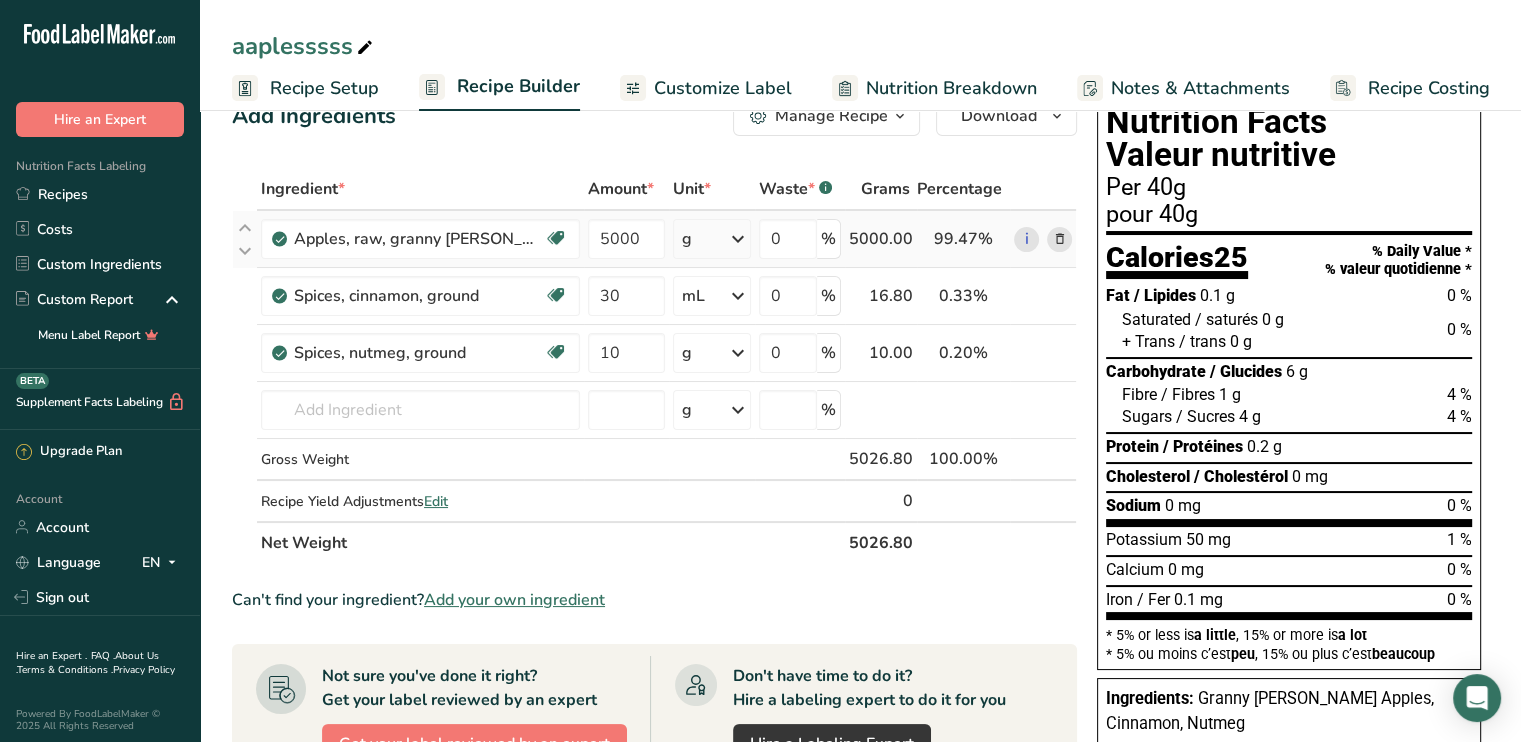 click at bounding box center (1059, 239) 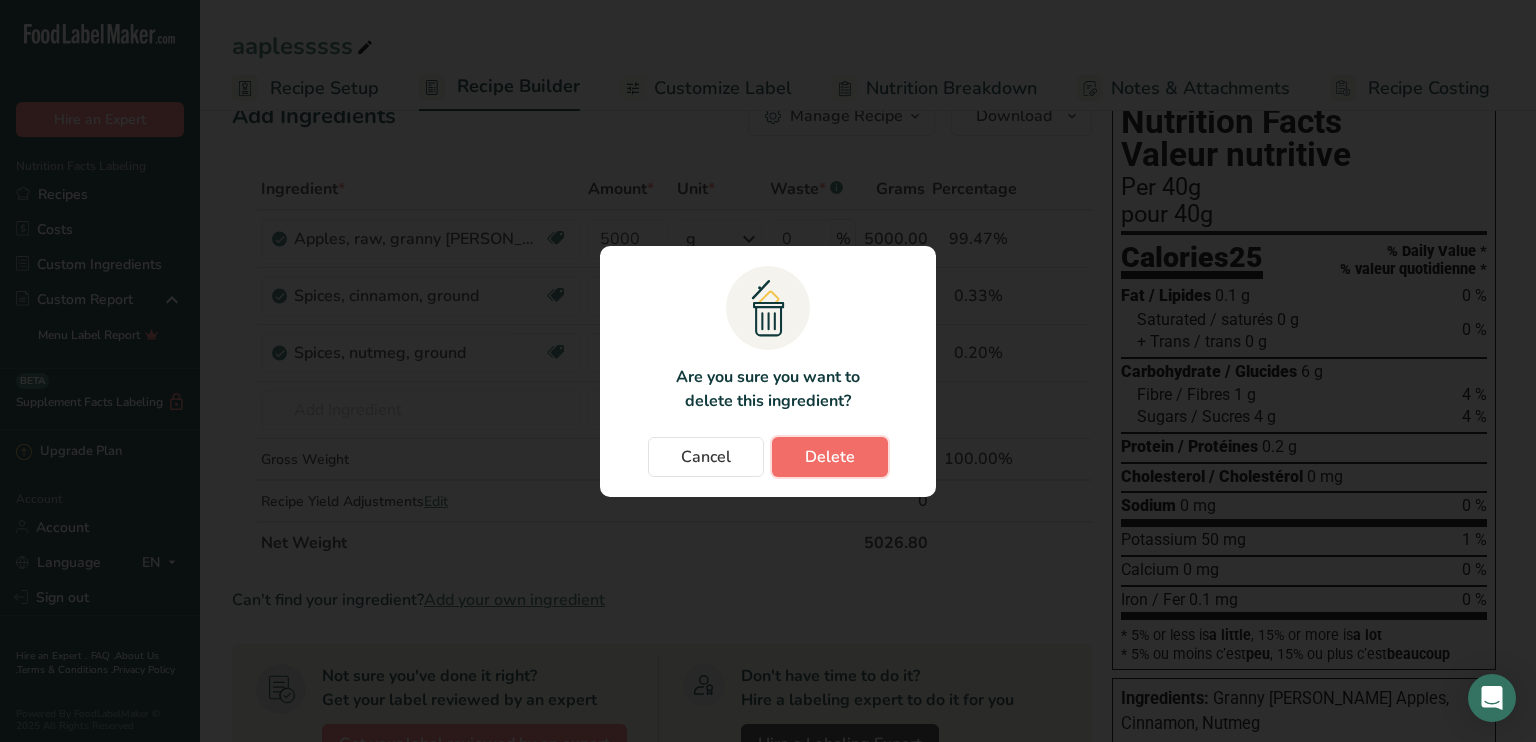 click on "Delete" at bounding box center (830, 457) 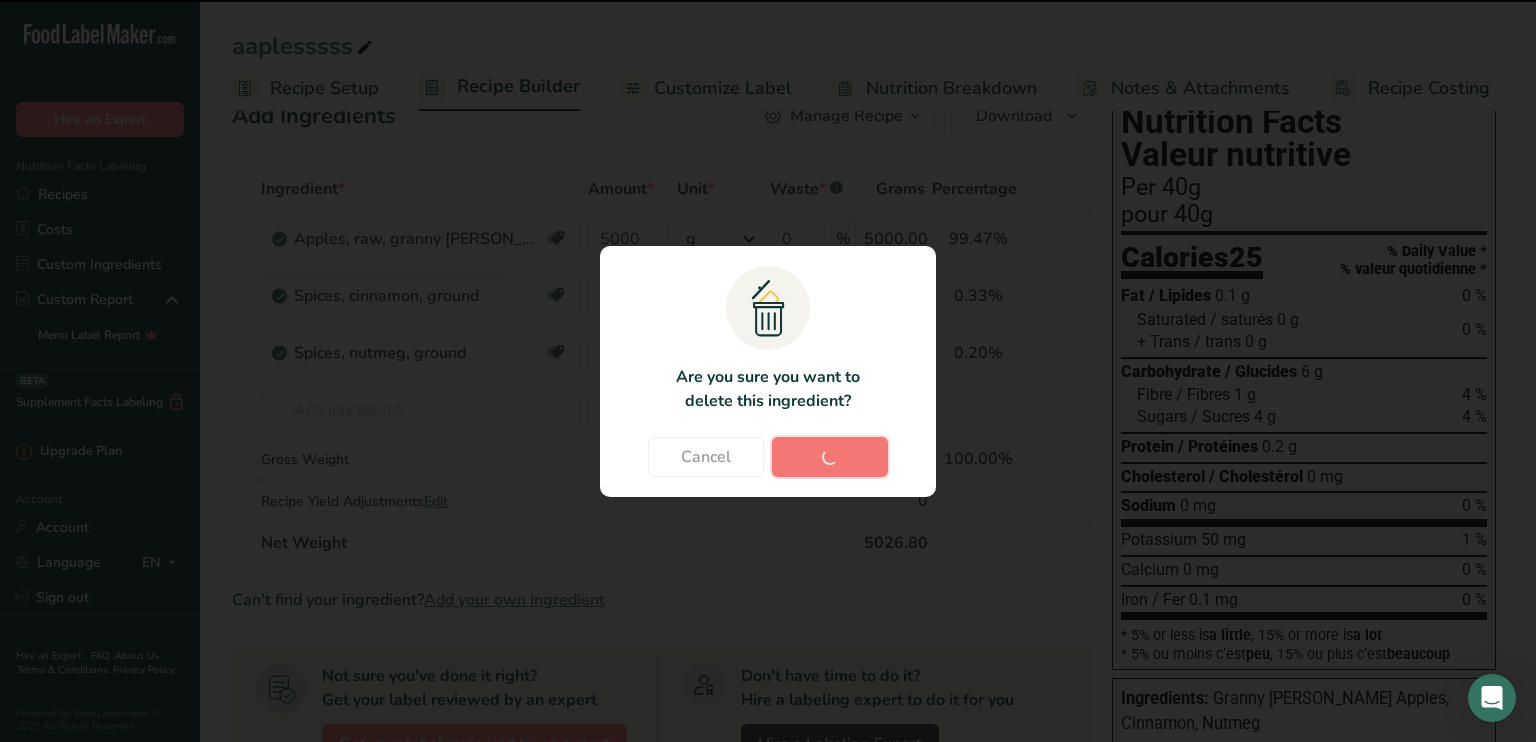 type on "30" 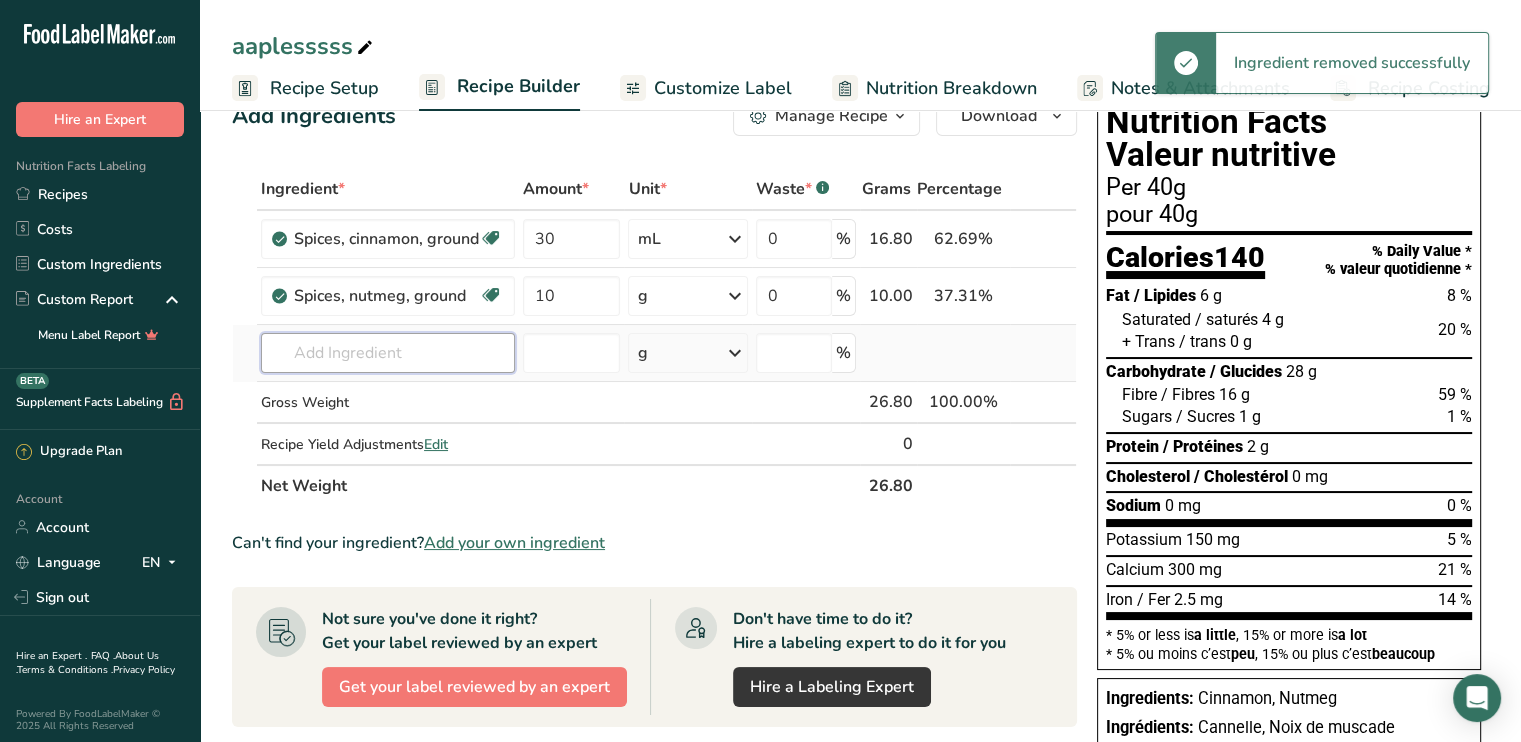 click at bounding box center [388, 353] 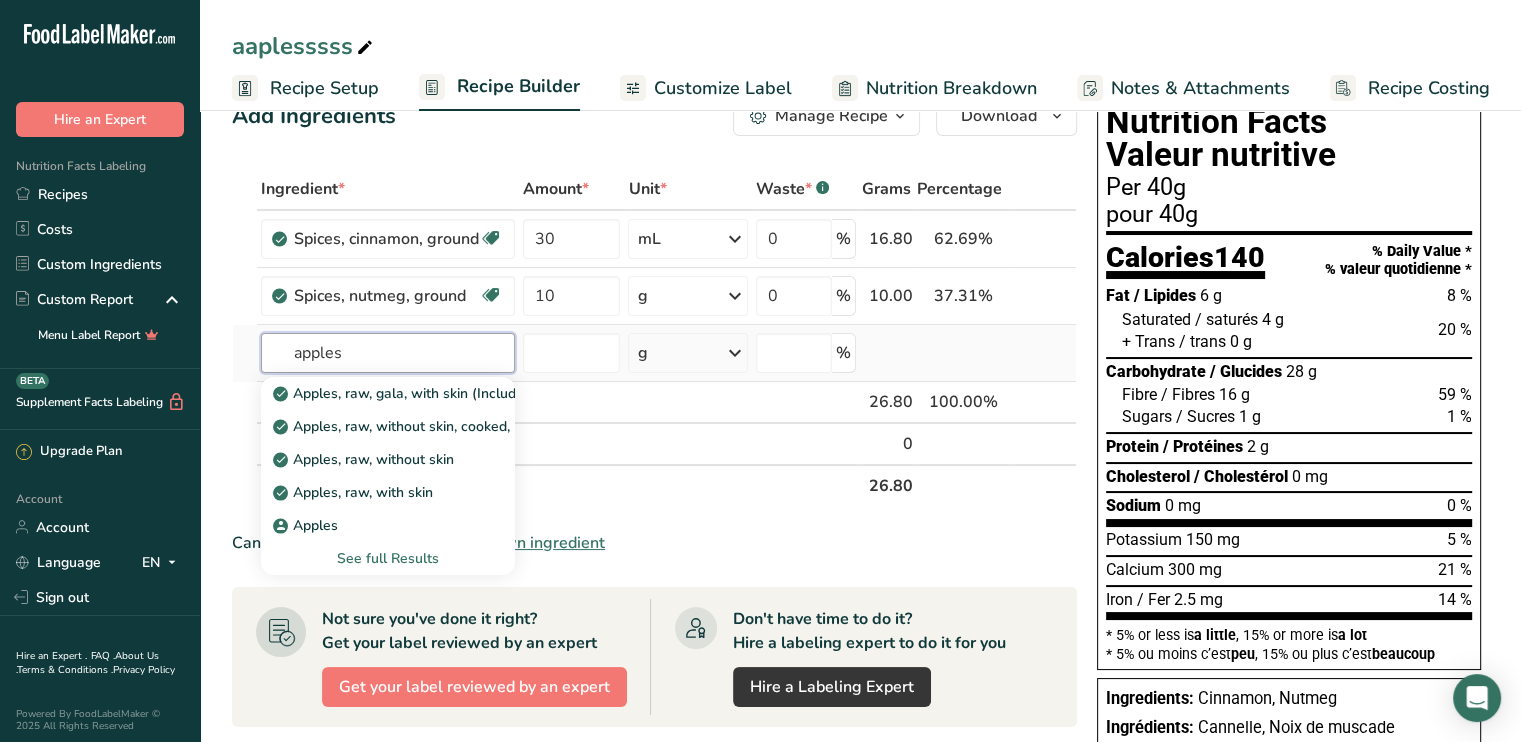 type on "apples" 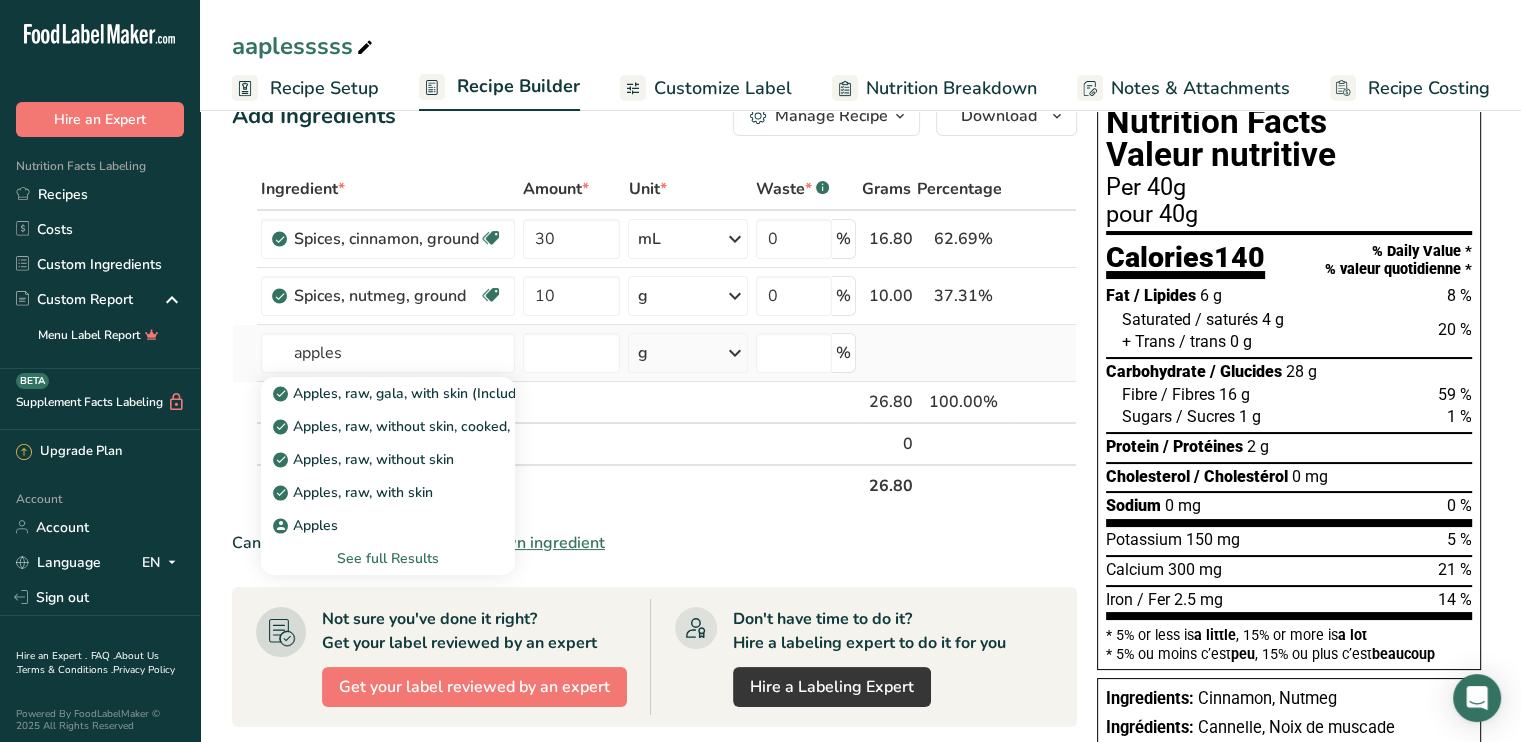 type 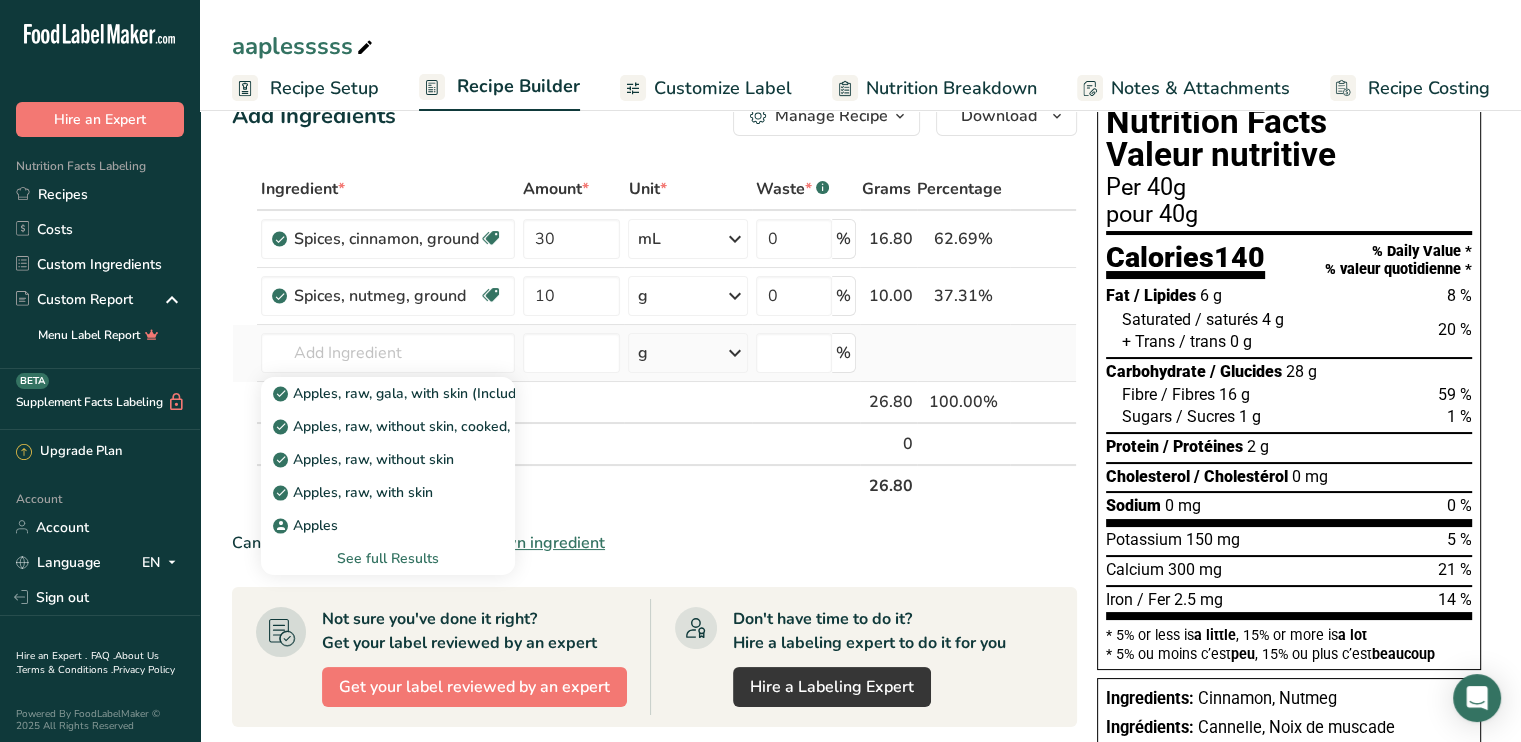 click on "See full Results" at bounding box center [388, 558] 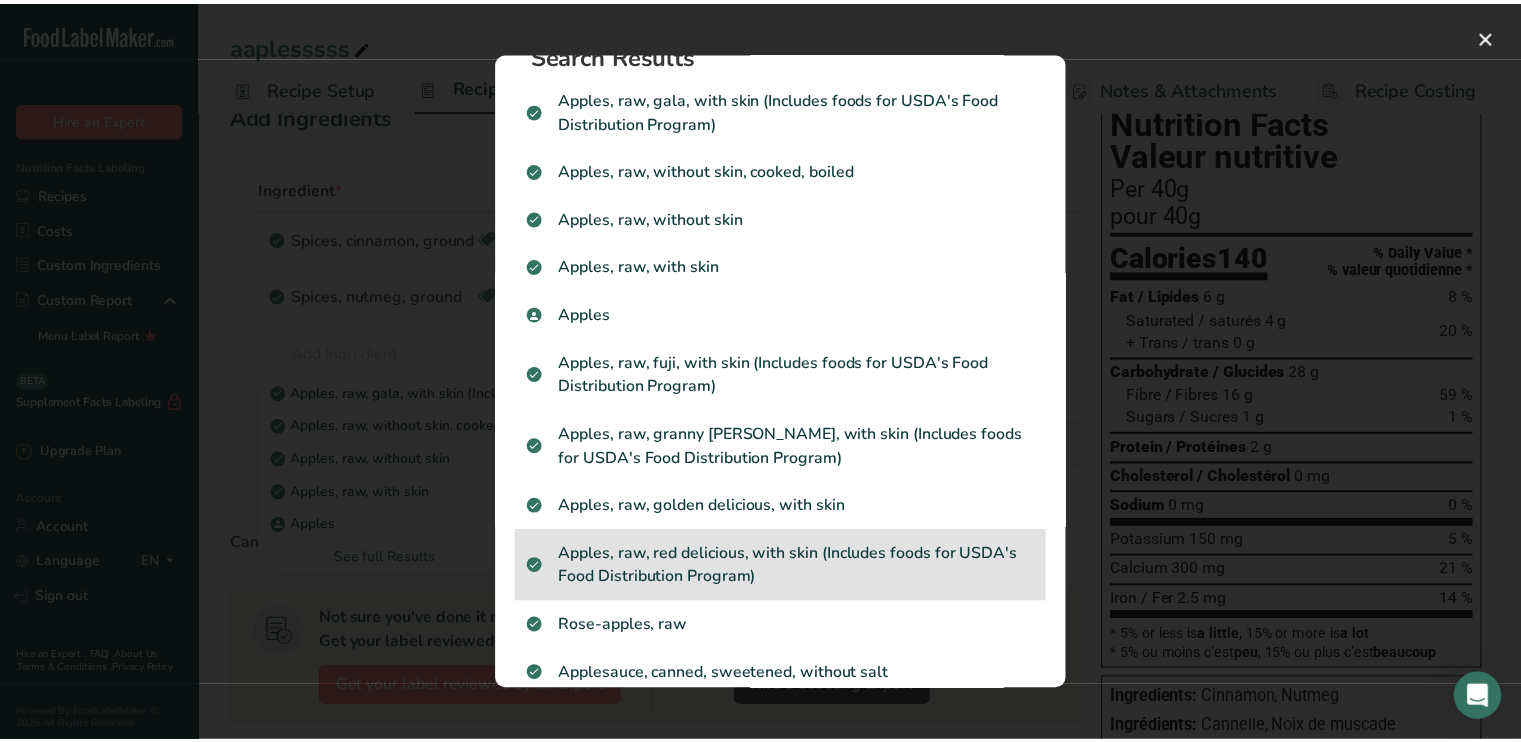 scroll, scrollTop: 0, scrollLeft: 0, axis: both 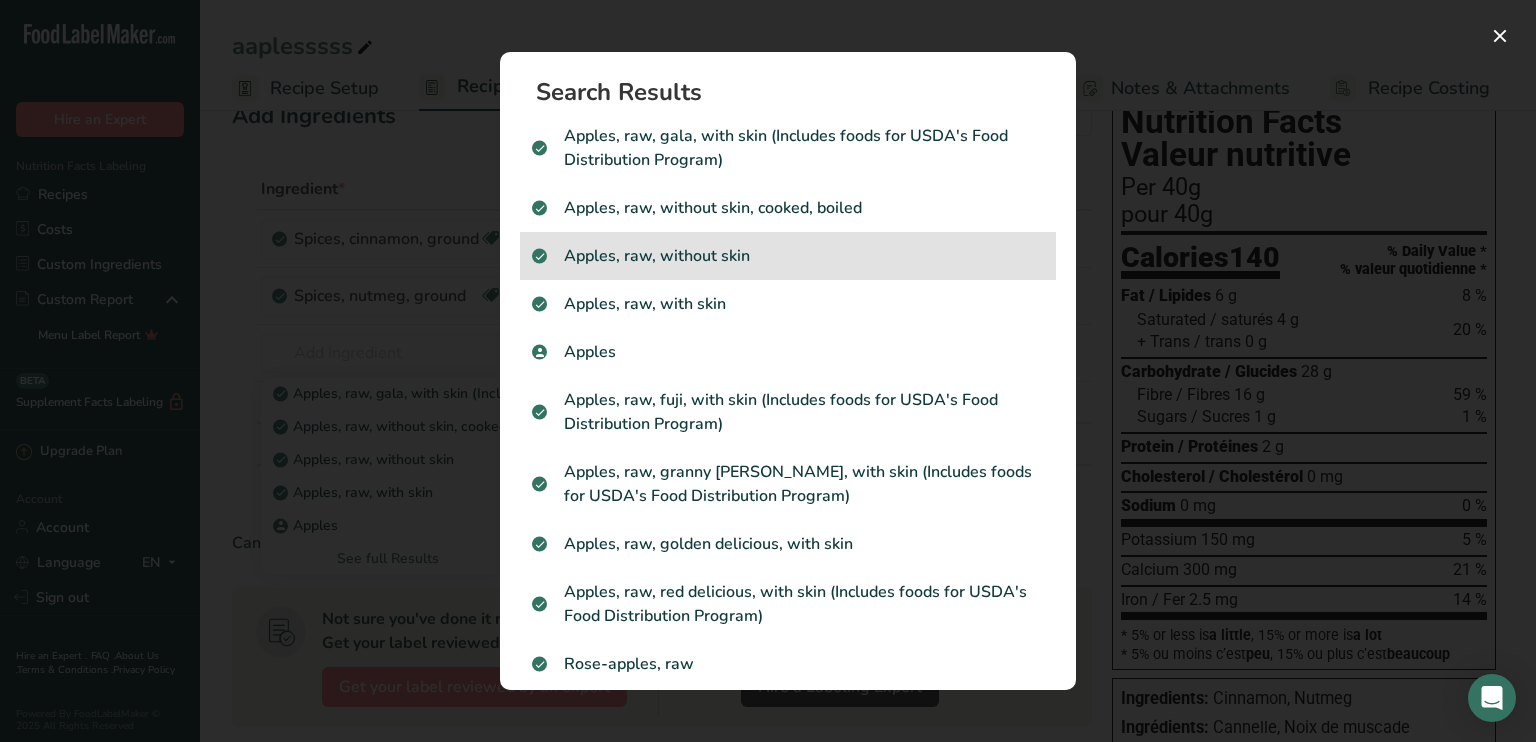 click on "Apples, raw, without skin" at bounding box center (788, 256) 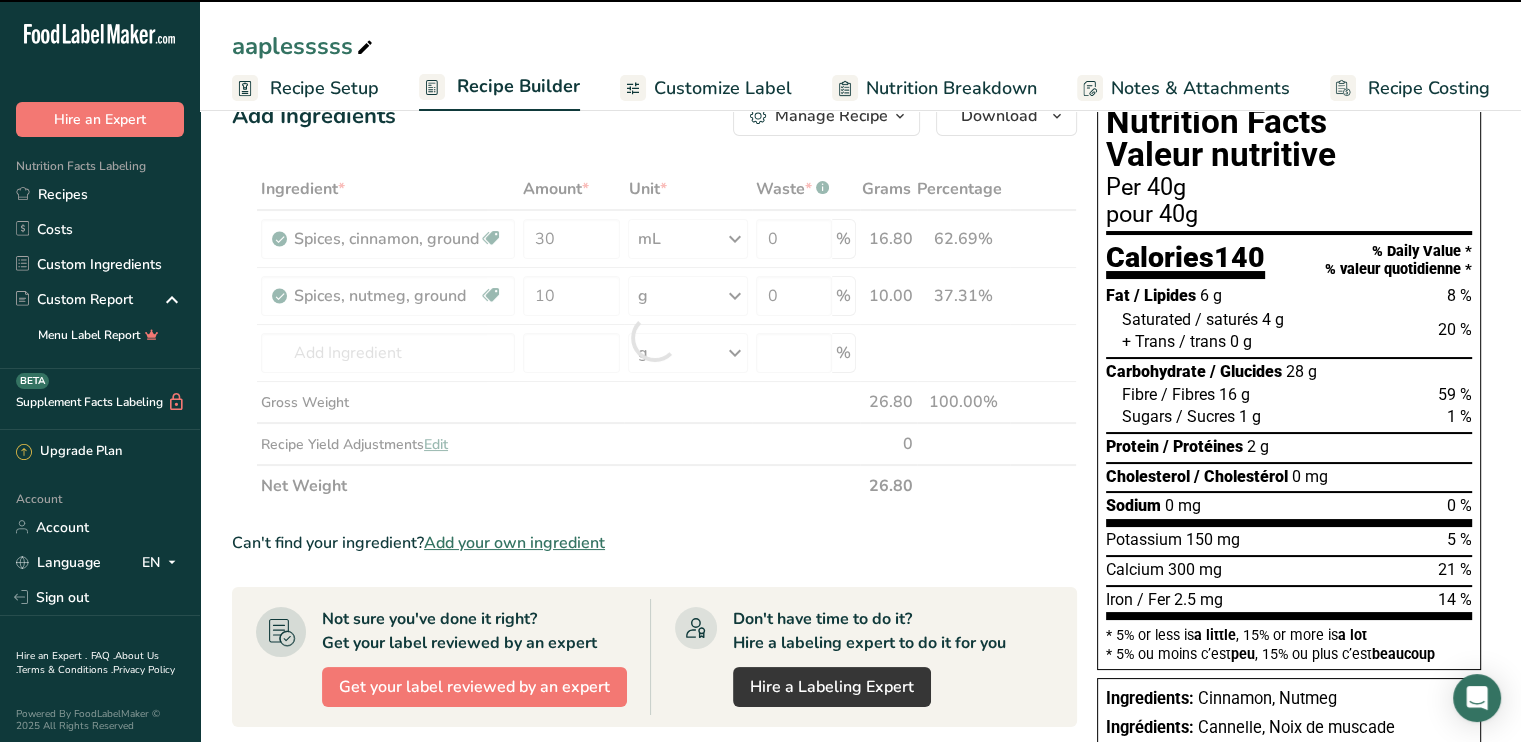 type on "0" 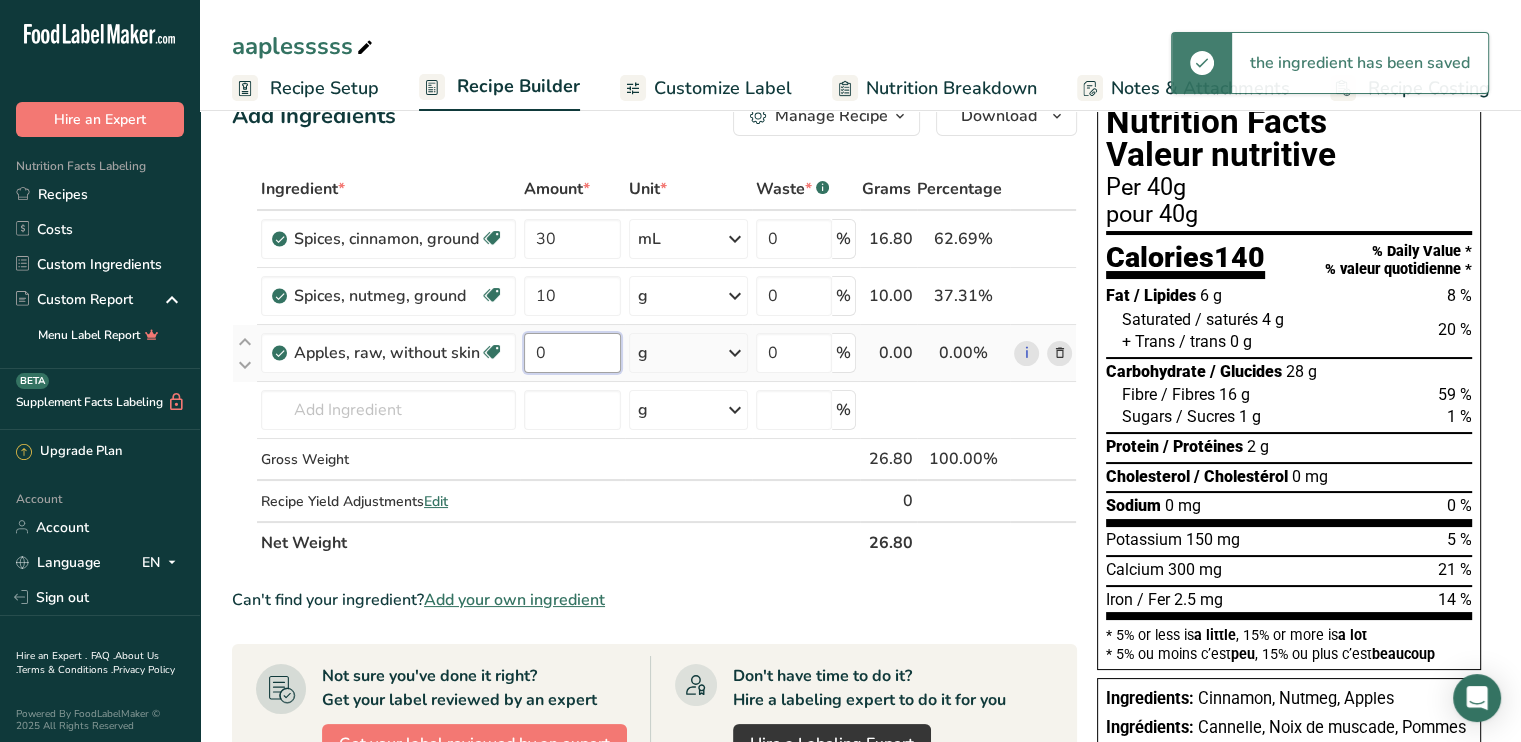 click on "0" at bounding box center (572, 353) 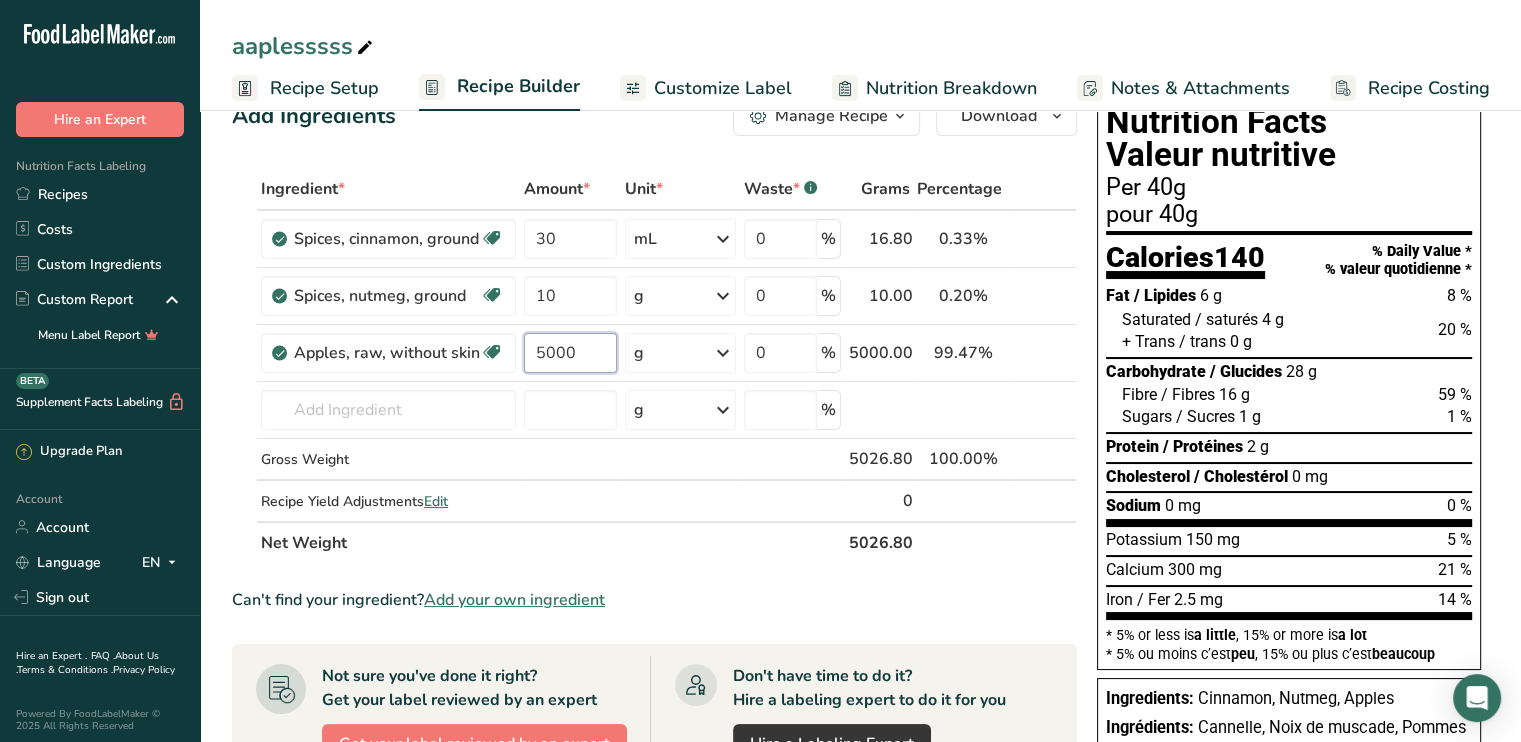 type on "5000" 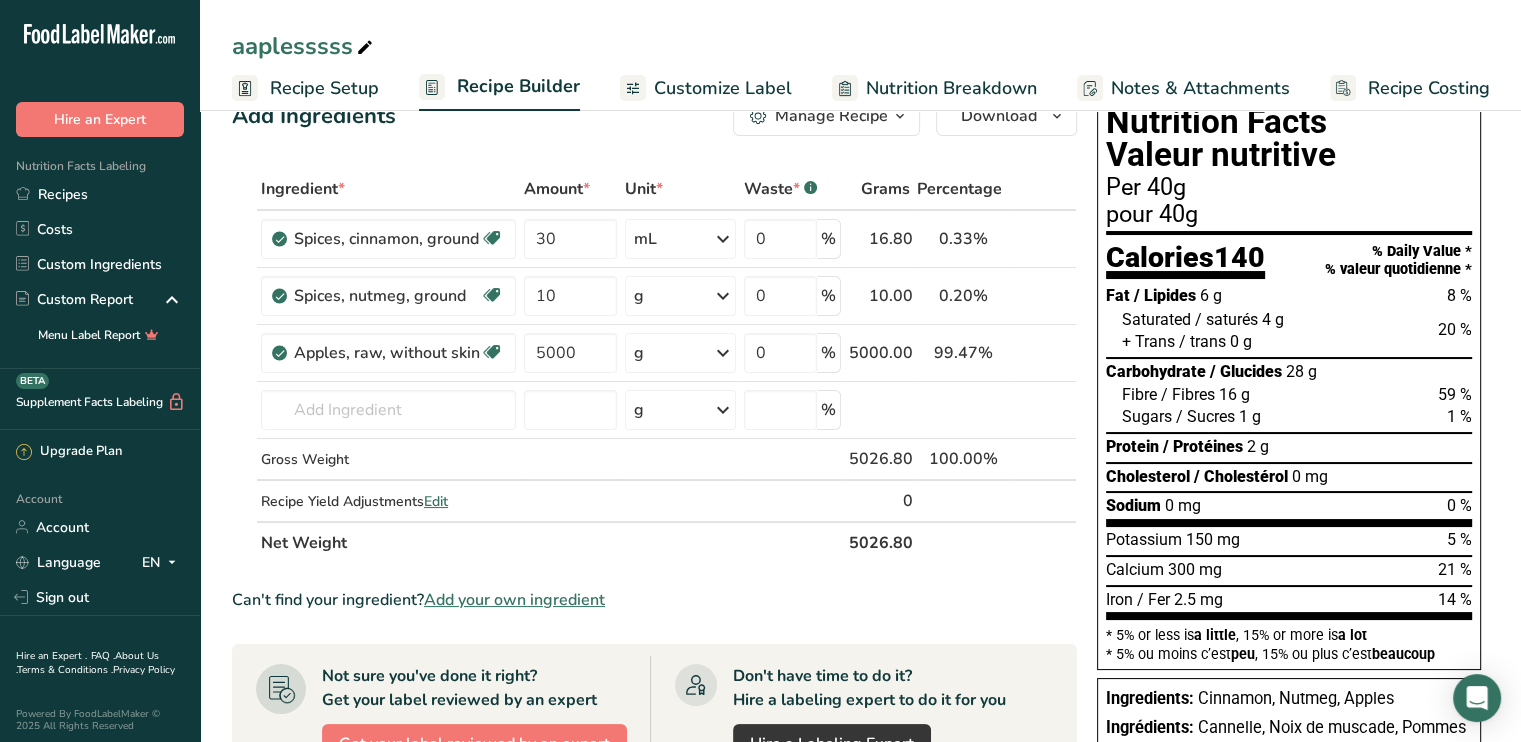 click on "Ingredient *
Amount *
Unit *
Waste *   .a-a{fill:#347362;}.b-a{fill:#fff;}          Grams
Percentage
Spices, cinnamon, ground
Source of Antioxidants
Dairy free
Gluten free
Vegan
Vegetarian
Soy free
30
mL
Portions
1 teaspoon
Weight Units
g
kg
mg
See more
Volume Units
l
Volume units require a density conversion. If you know your ingredient's density enter it below. Otherwise, click on "RIA" our AI Regulatory bot - she will be able to help you
0.56
lb/ft3
g/cm3
Confirm
mL
0.56               0.56" at bounding box center [654, 366] 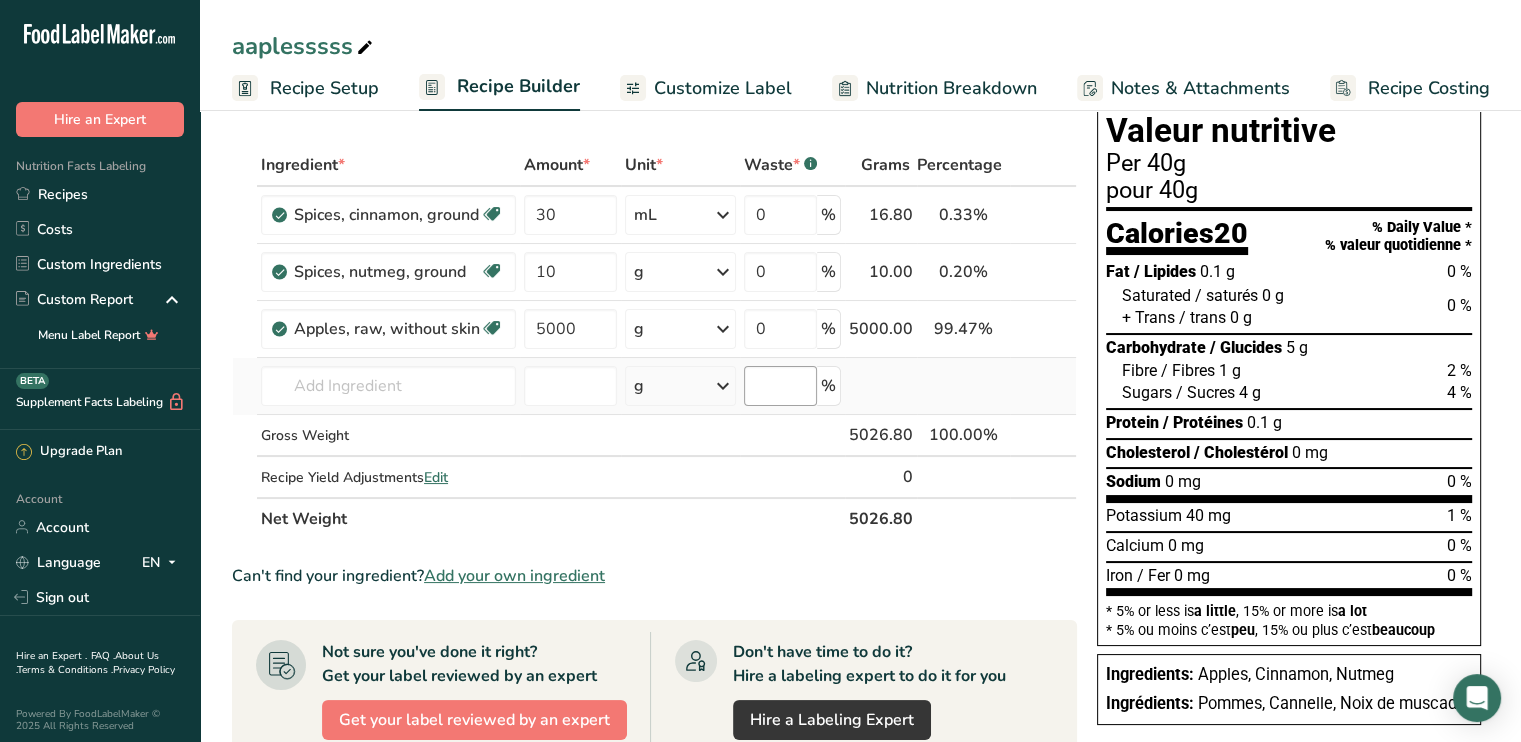 scroll, scrollTop: 0, scrollLeft: 0, axis: both 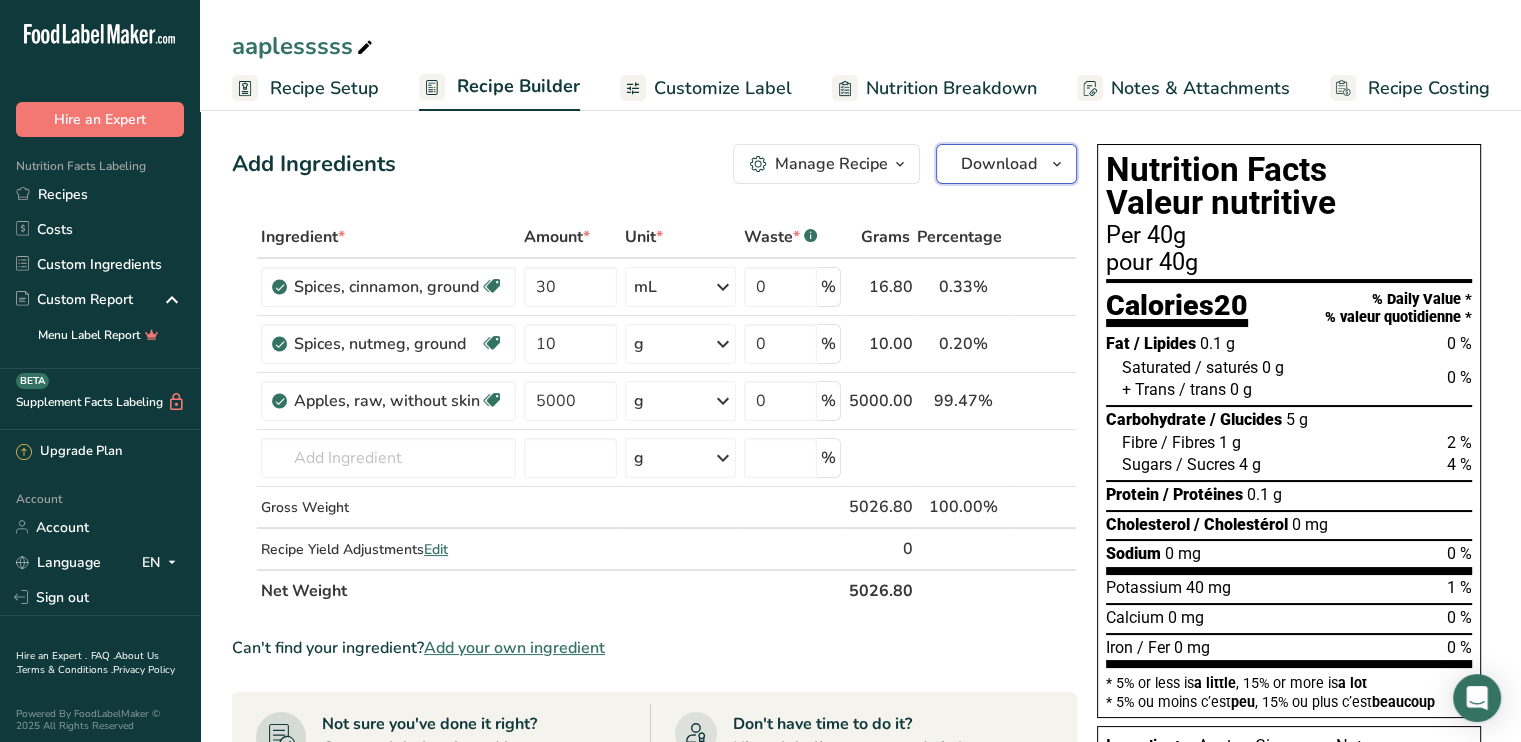 click on "Download" at bounding box center (999, 164) 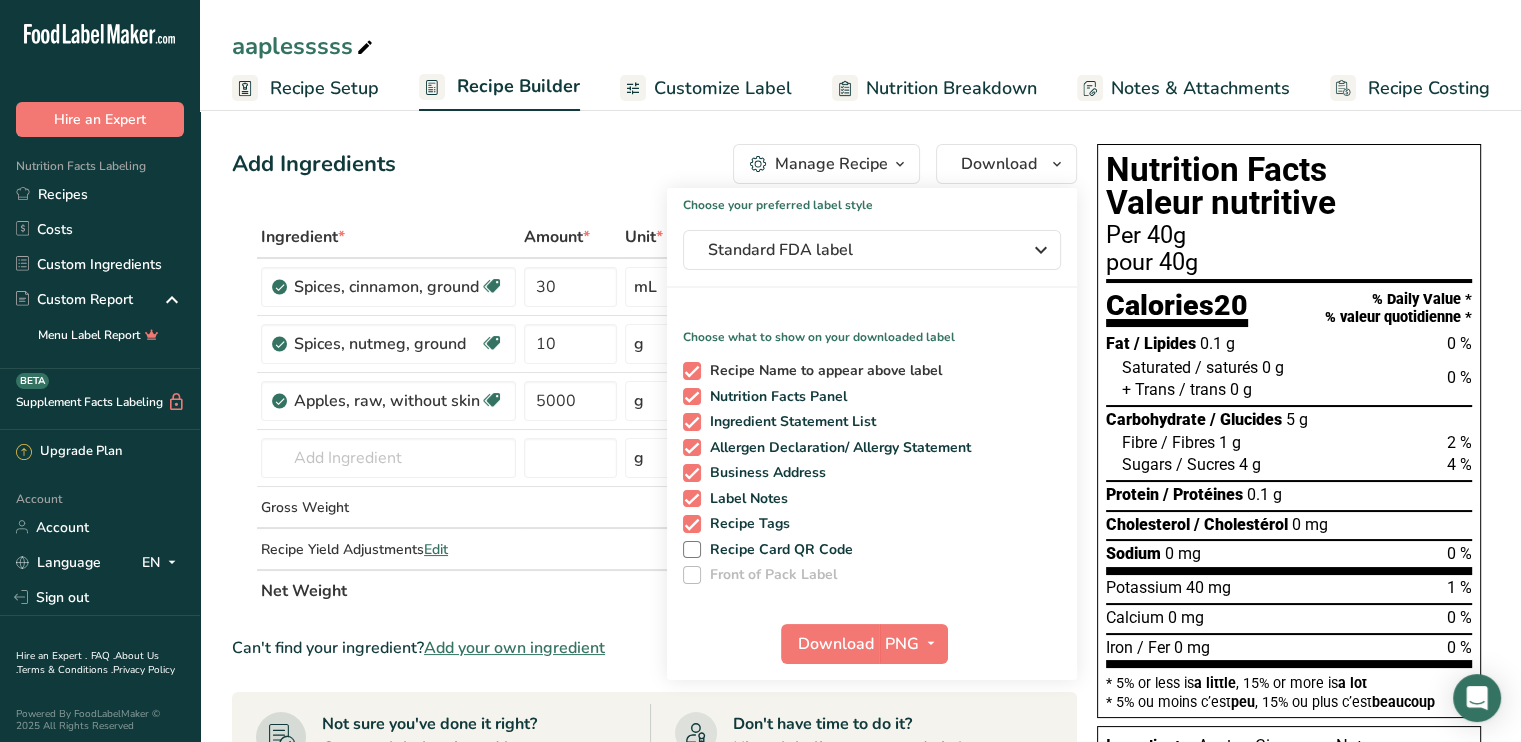 click at bounding box center (692, 371) 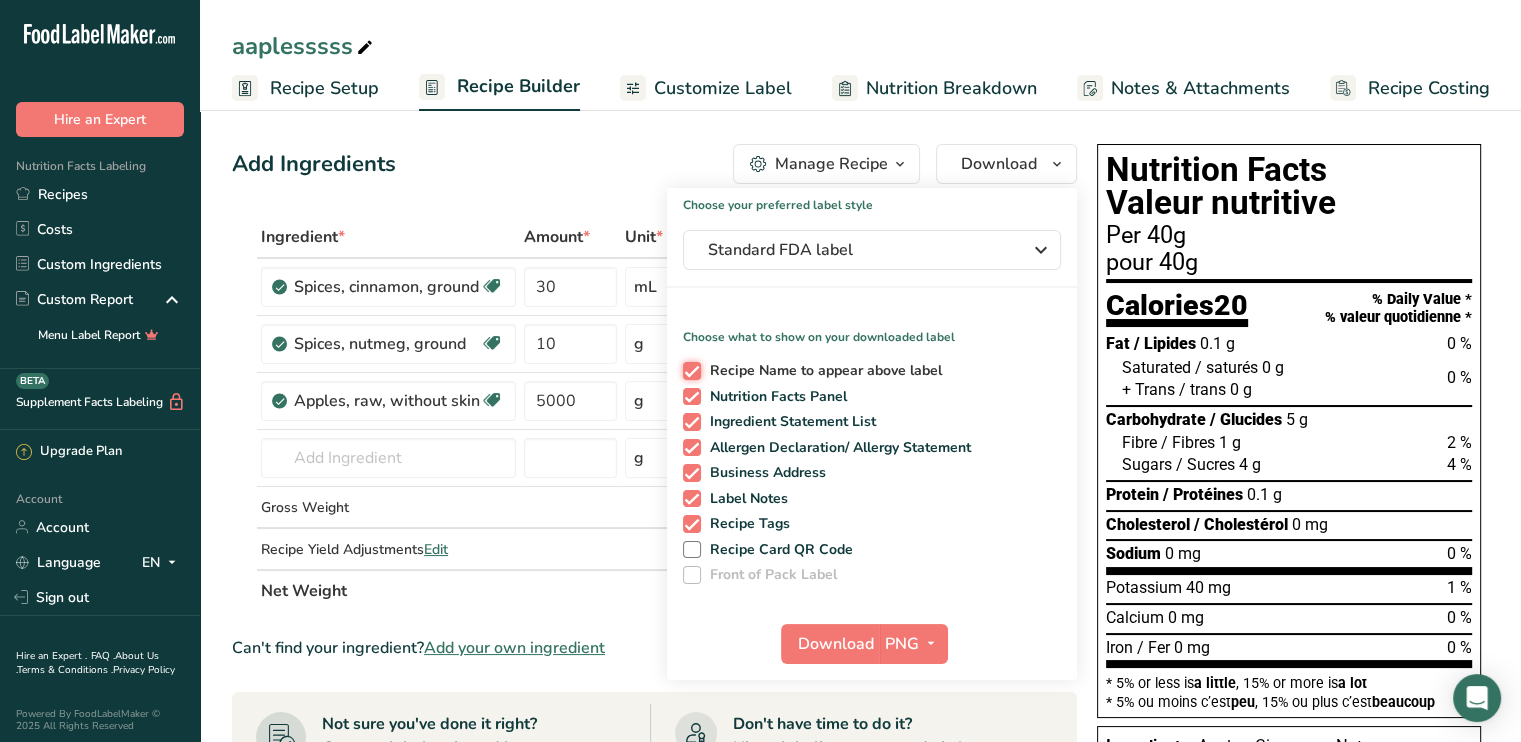 click on "Recipe Name to appear above label" at bounding box center (689, 370) 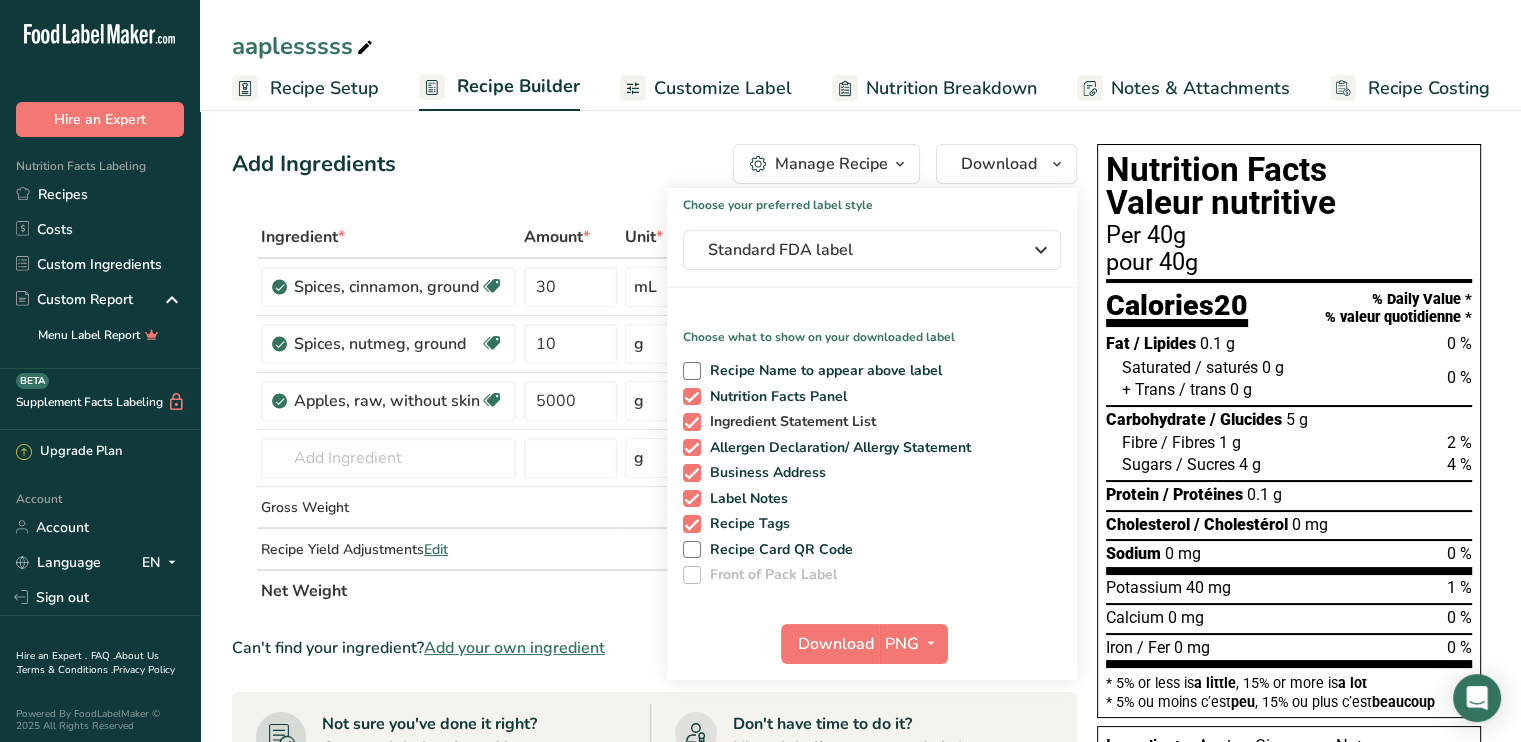 click at bounding box center [692, 422] 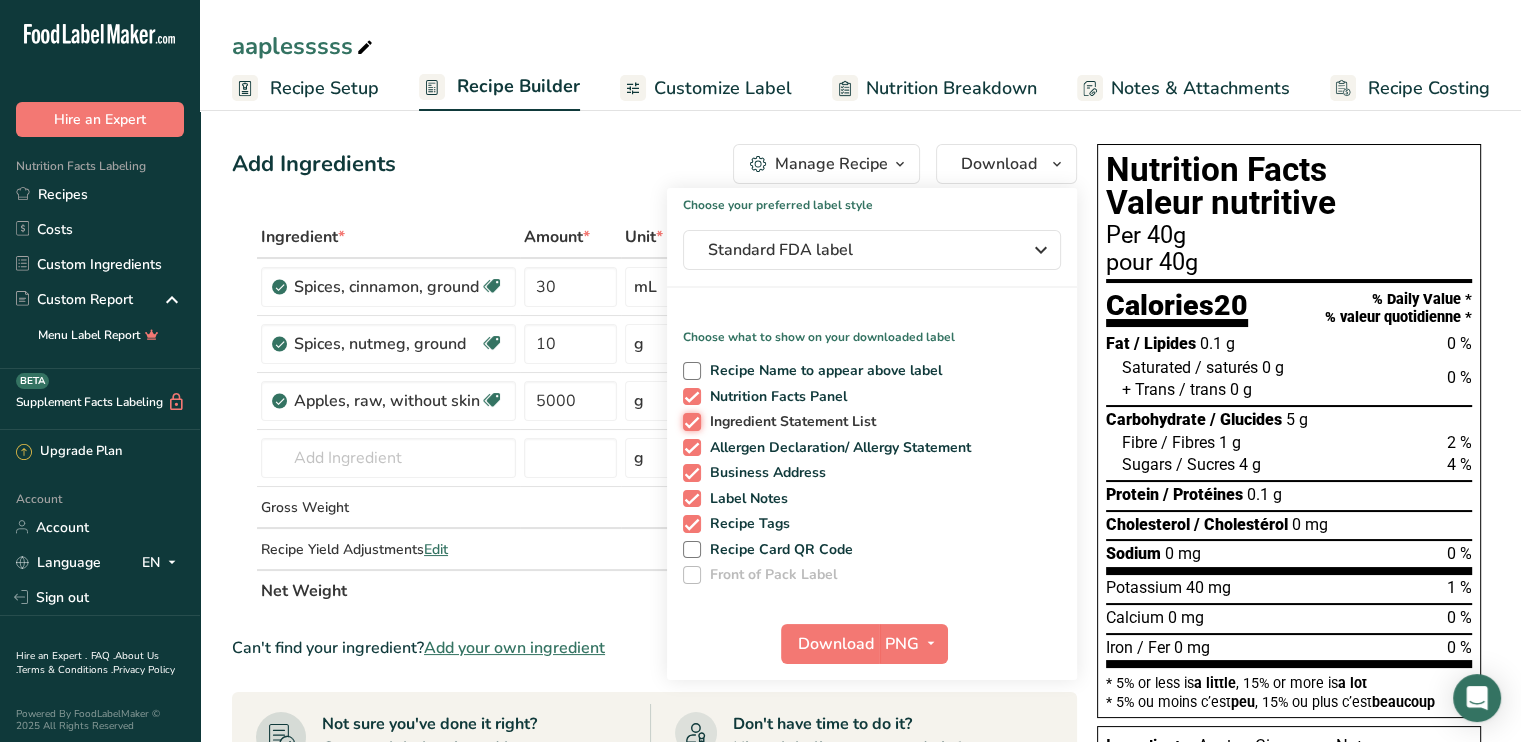 click on "Ingredient Statement List" at bounding box center [689, 421] 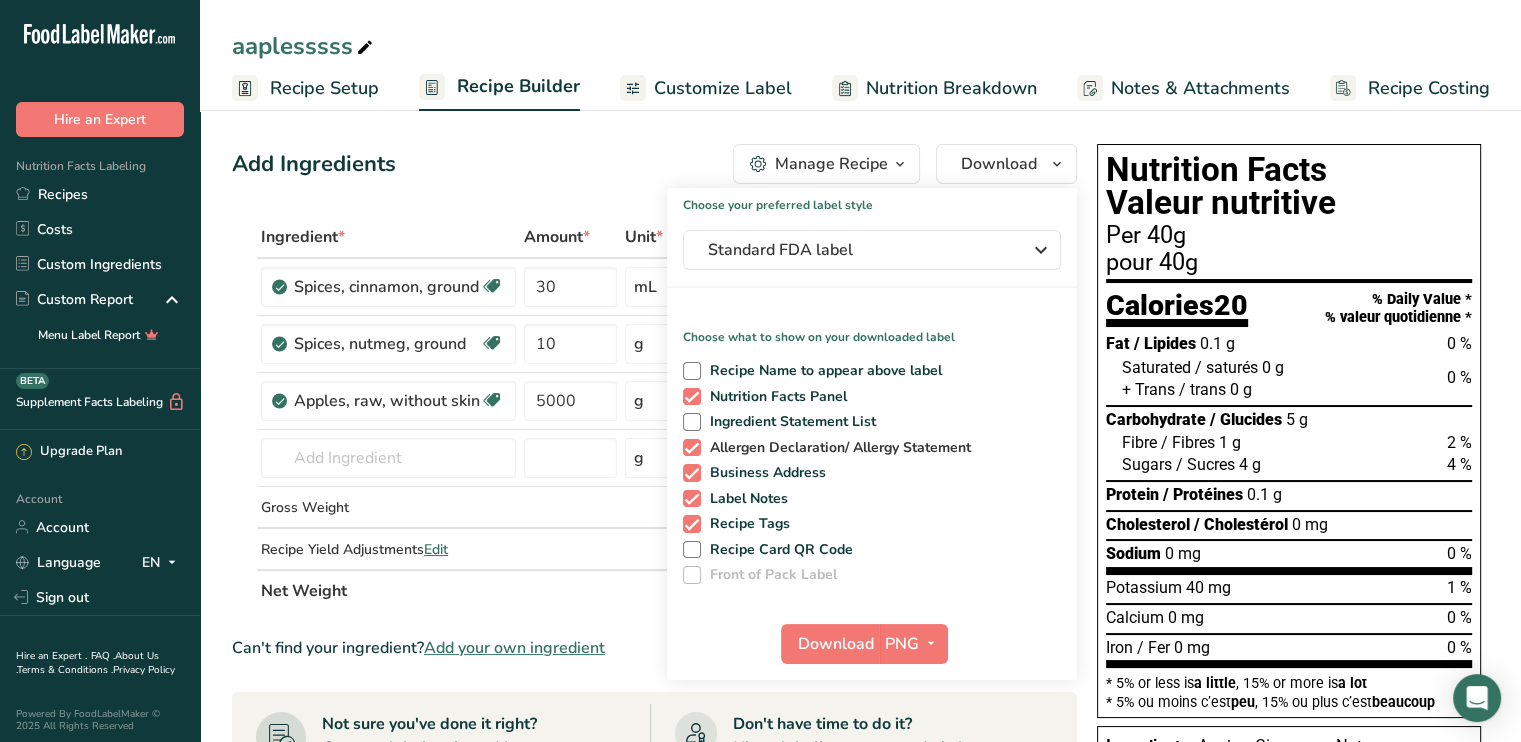 click at bounding box center [692, 448] 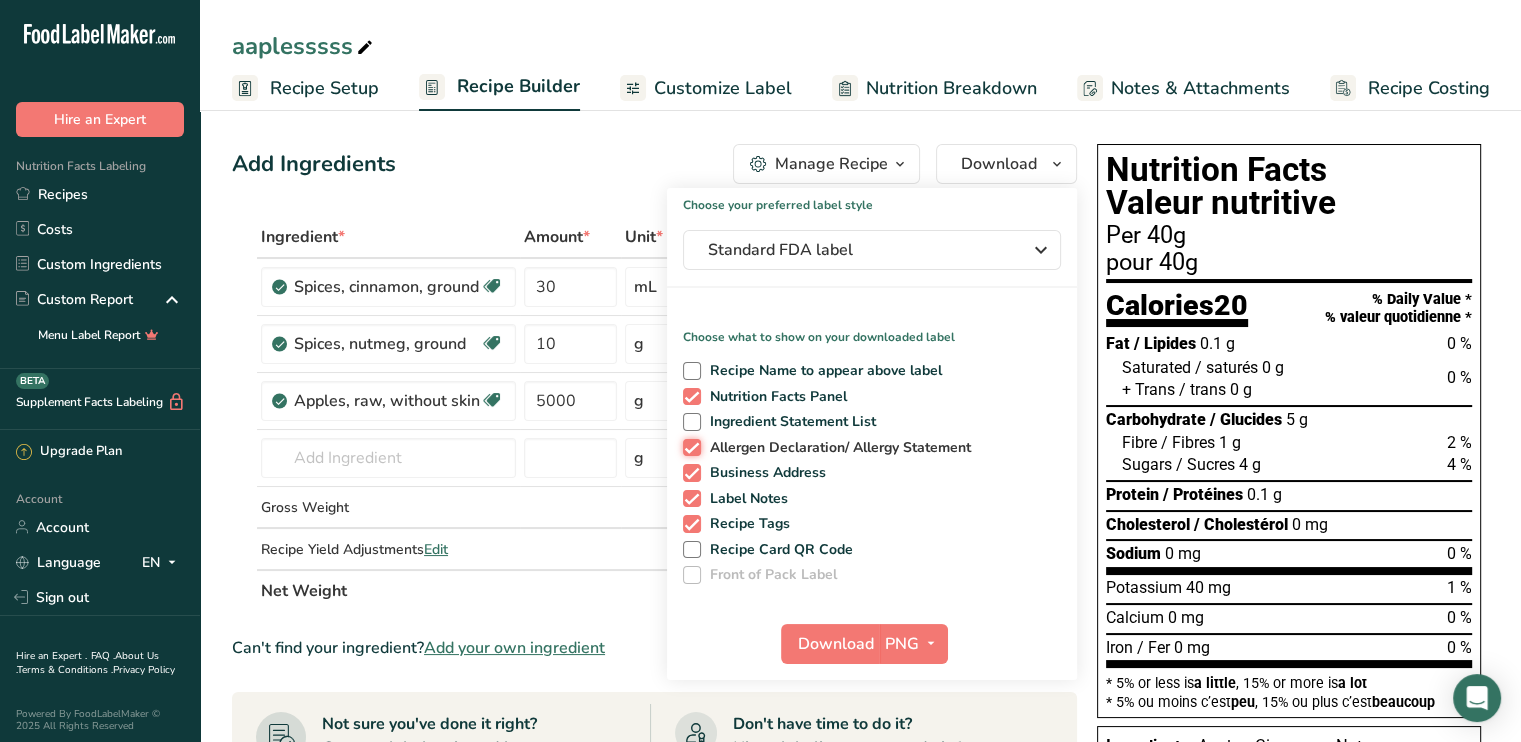 click on "Allergen Declaration/ Allergy Statement" at bounding box center [689, 447] 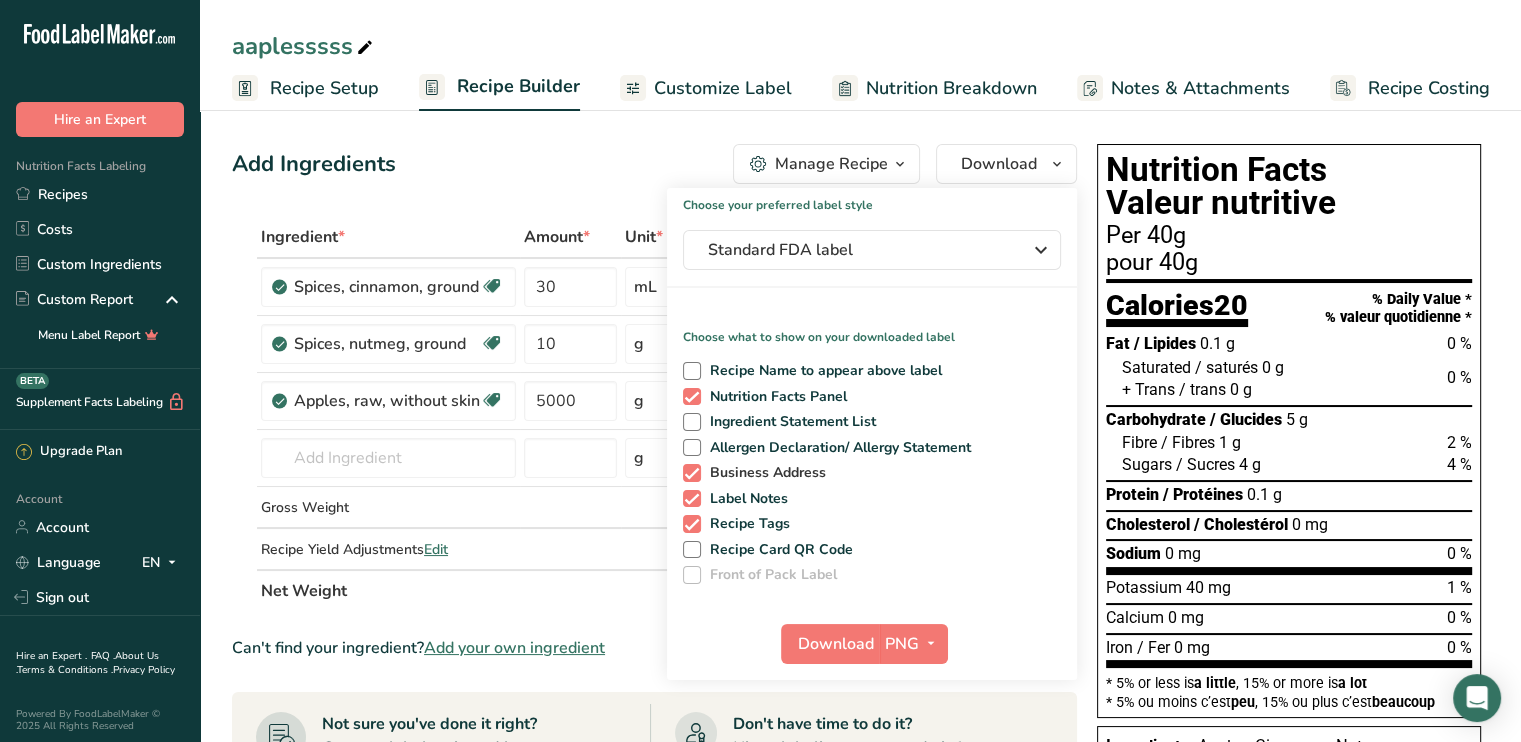 click at bounding box center (692, 473) 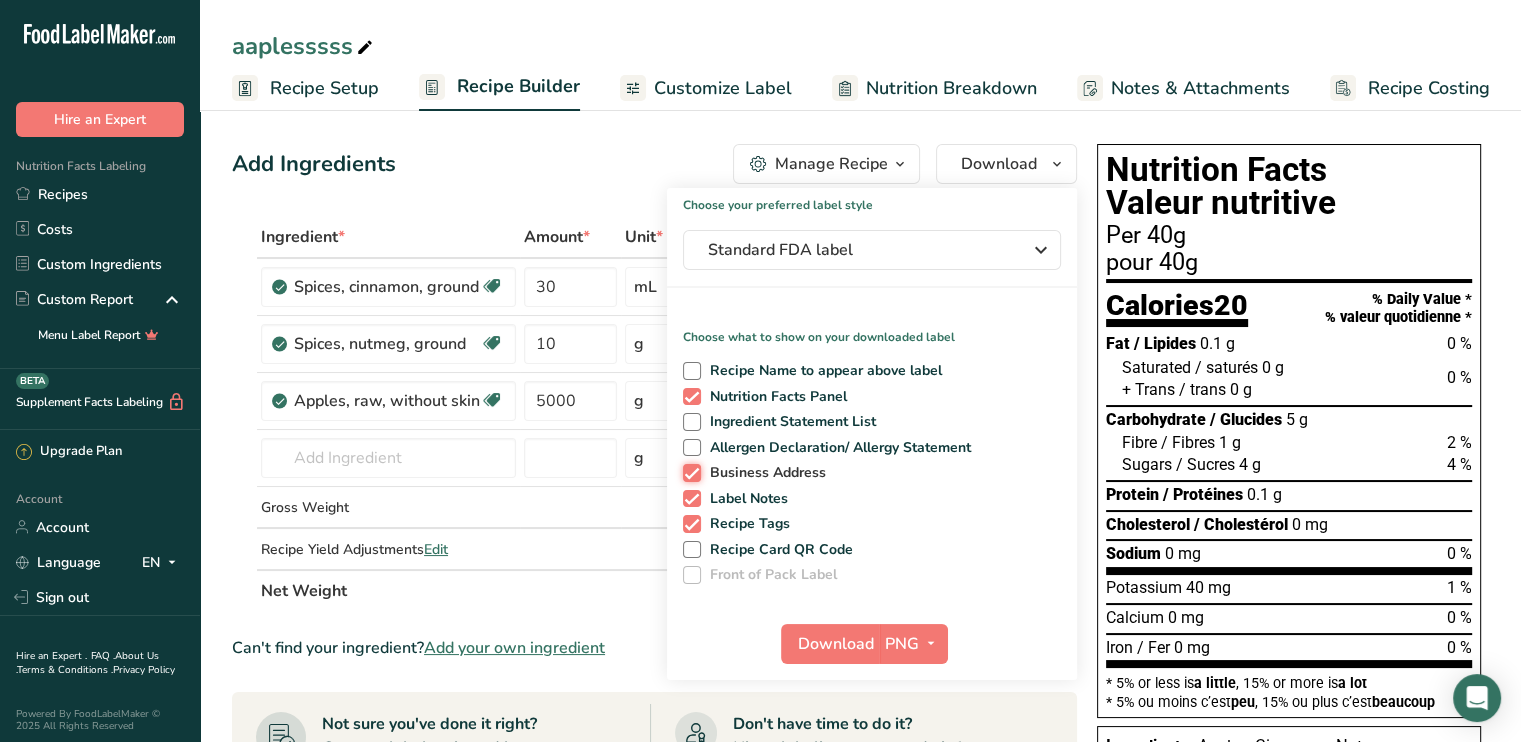 click on "Business Address" at bounding box center [689, 472] 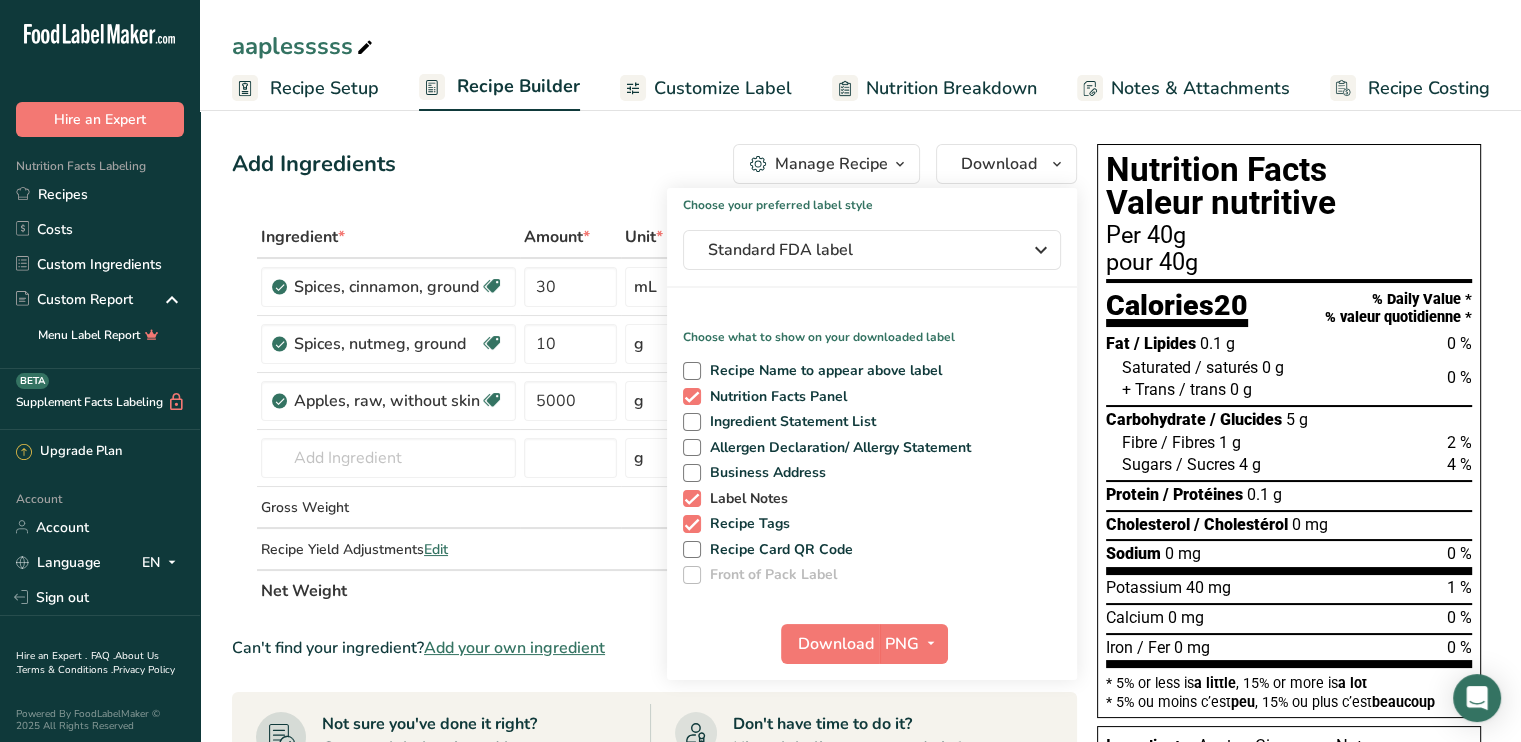 click at bounding box center (692, 499) 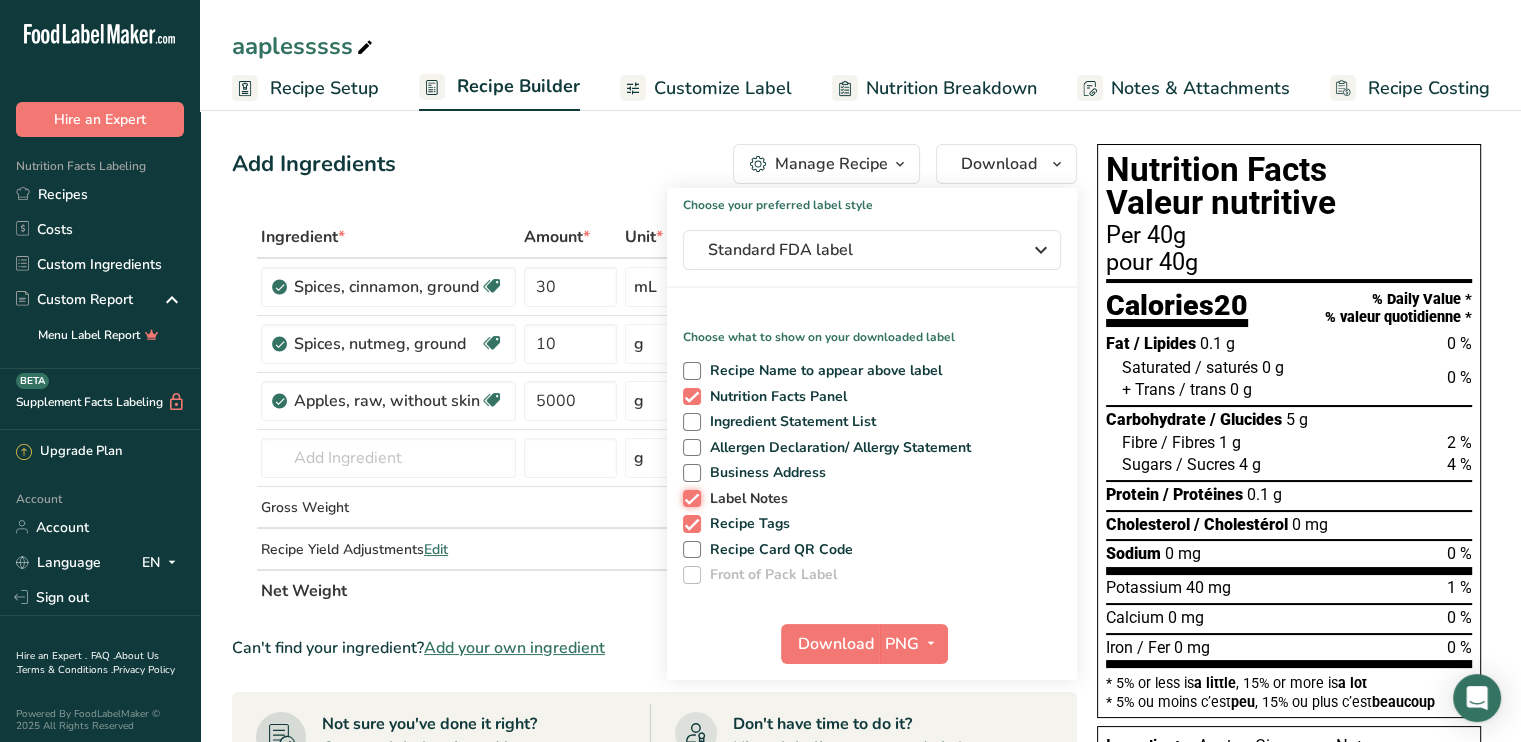 click on "Label Notes" at bounding box center [689, 498] 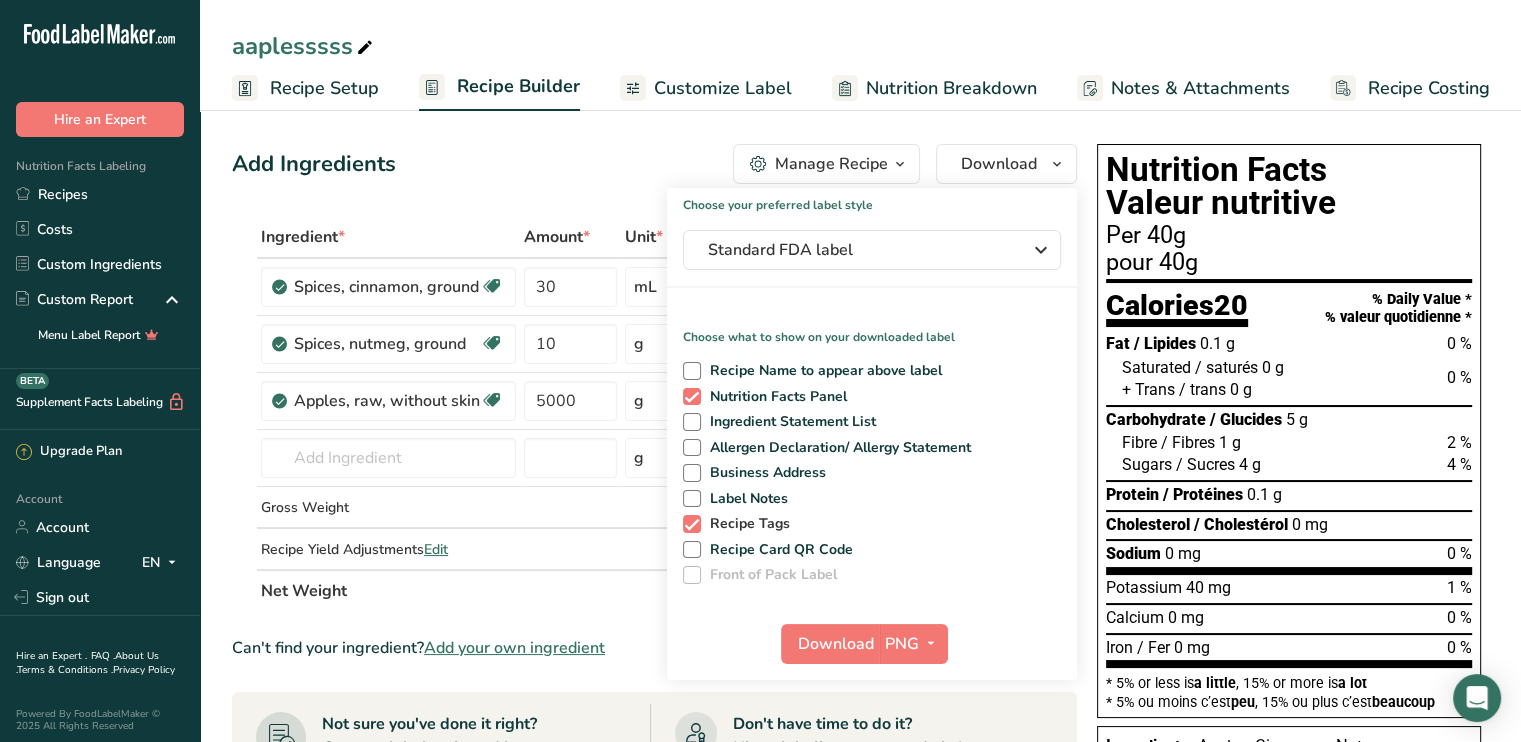 click at bounding box center (692, 524) 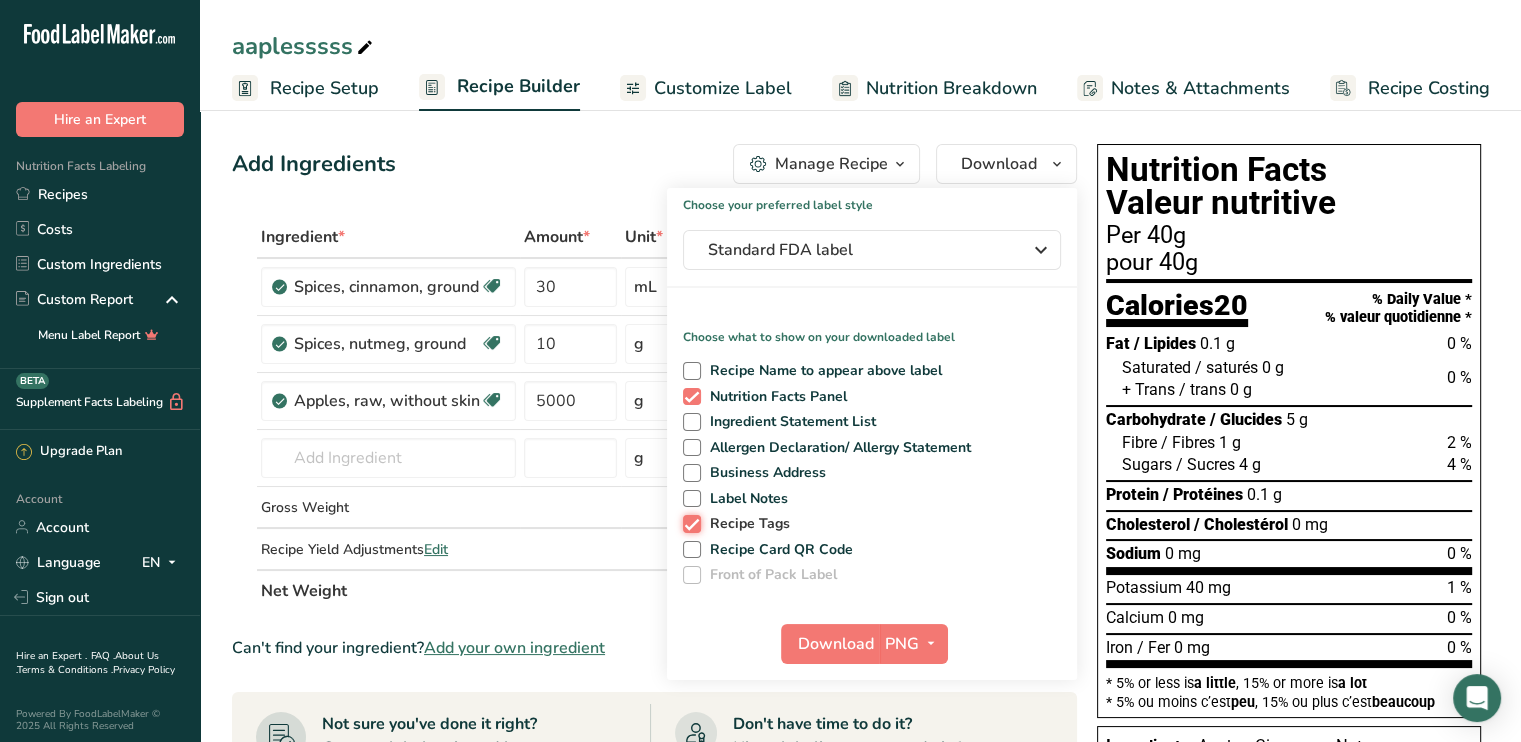 click on "Recipe Tags" at bounding box center (689, 523) 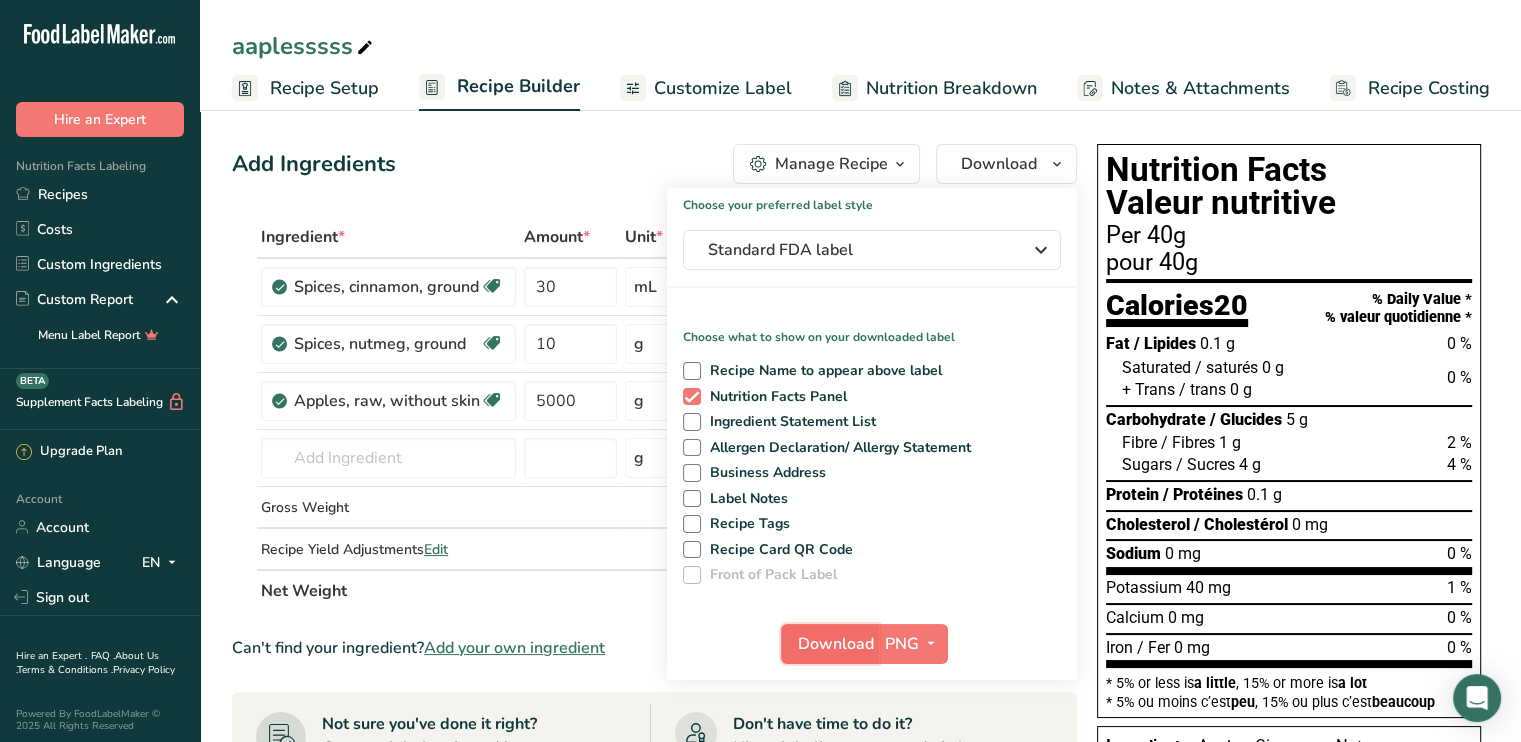 click on "Download" at bounding box center [836, 644] 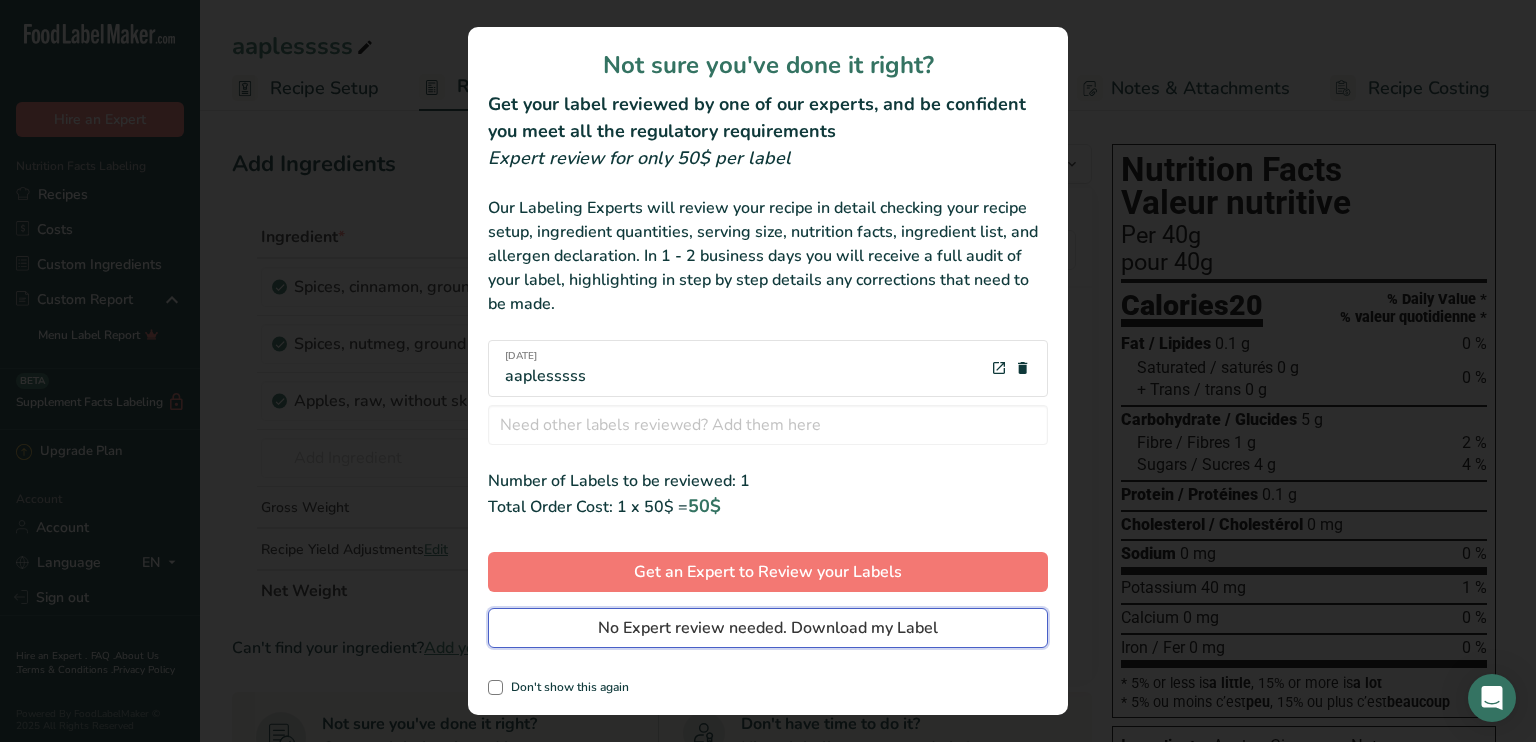 click on "No Expert review needed. Download my Label" at bounding box center (768, 628) 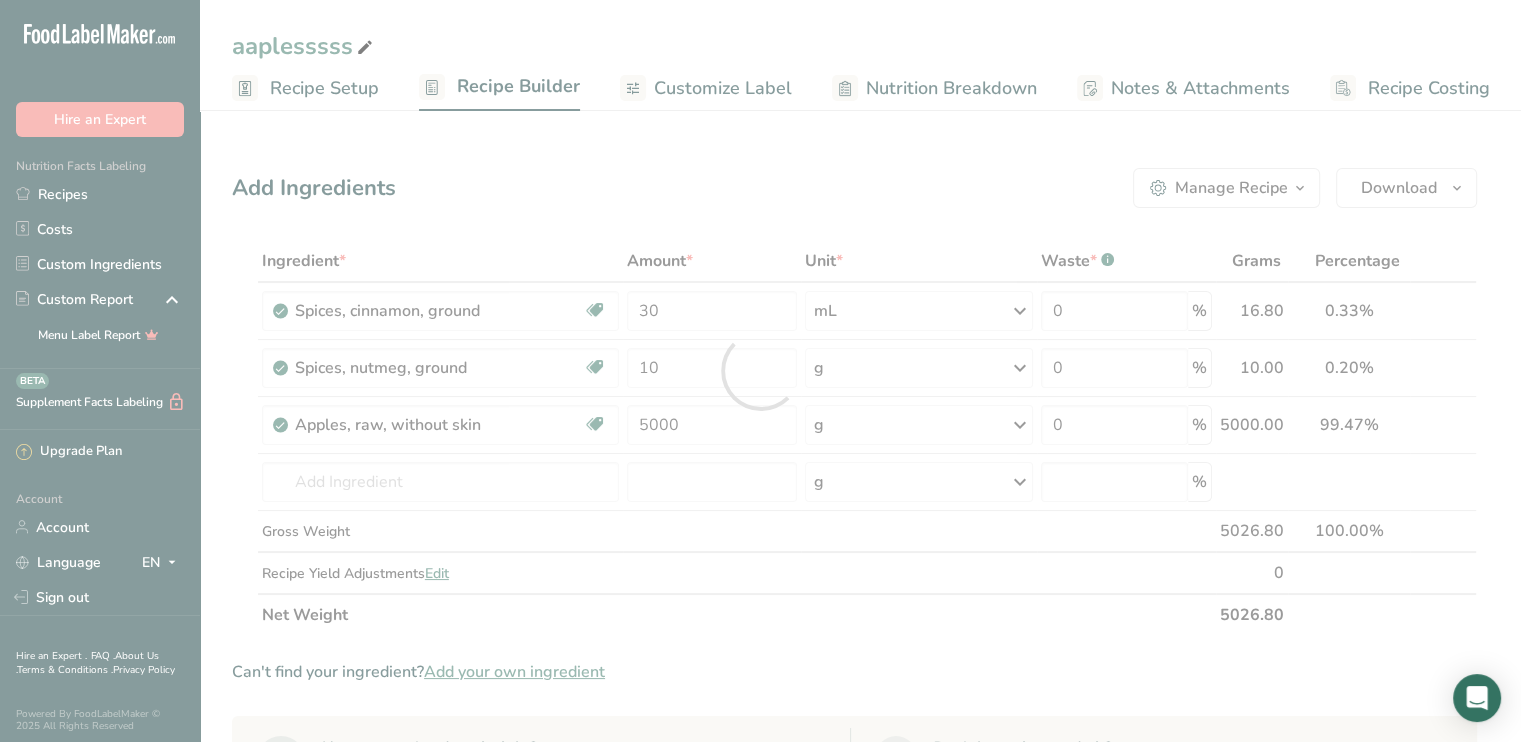 scroll, scrollTop: 0, scrollLeft: 0, axis: both 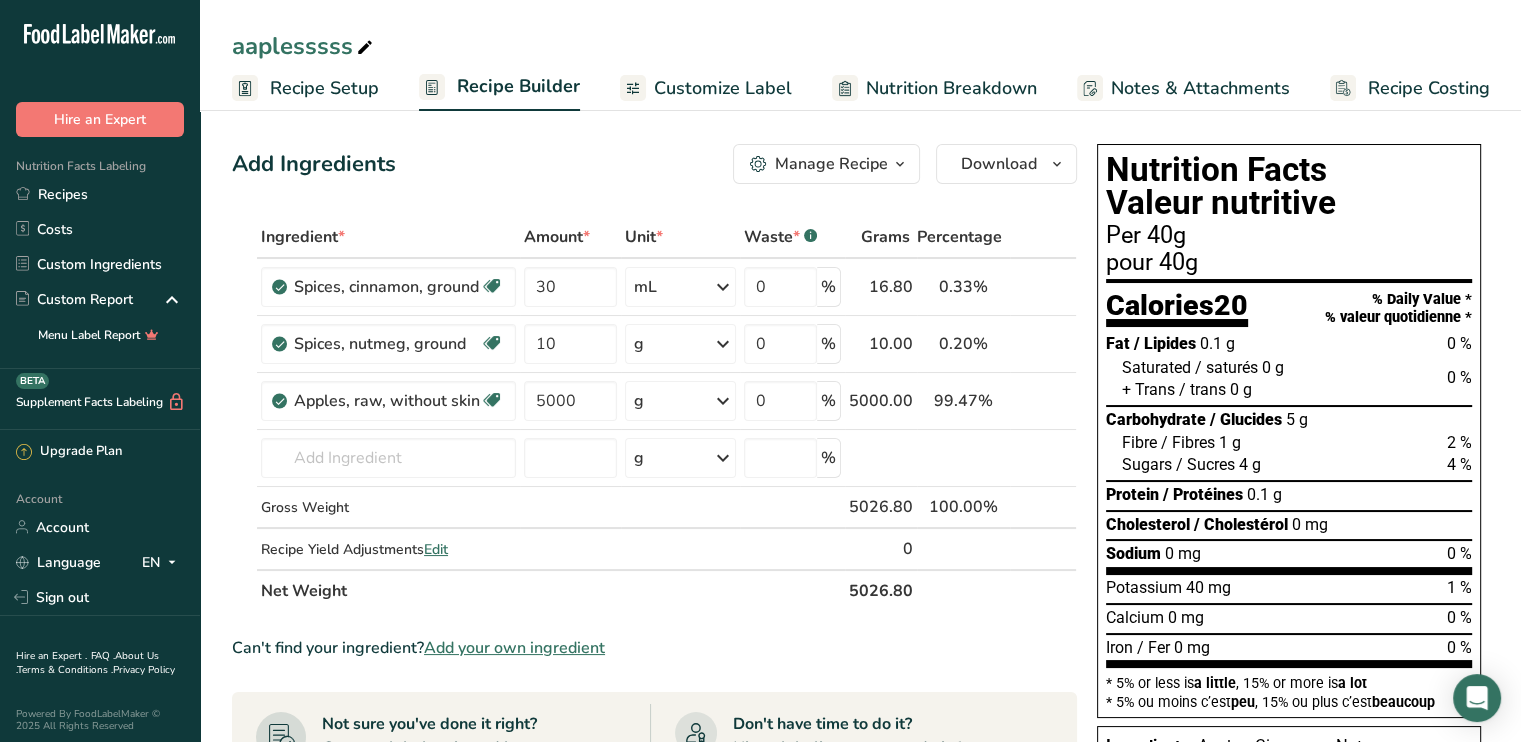click on "Recipe Setup" at bounding box center (305, 88) 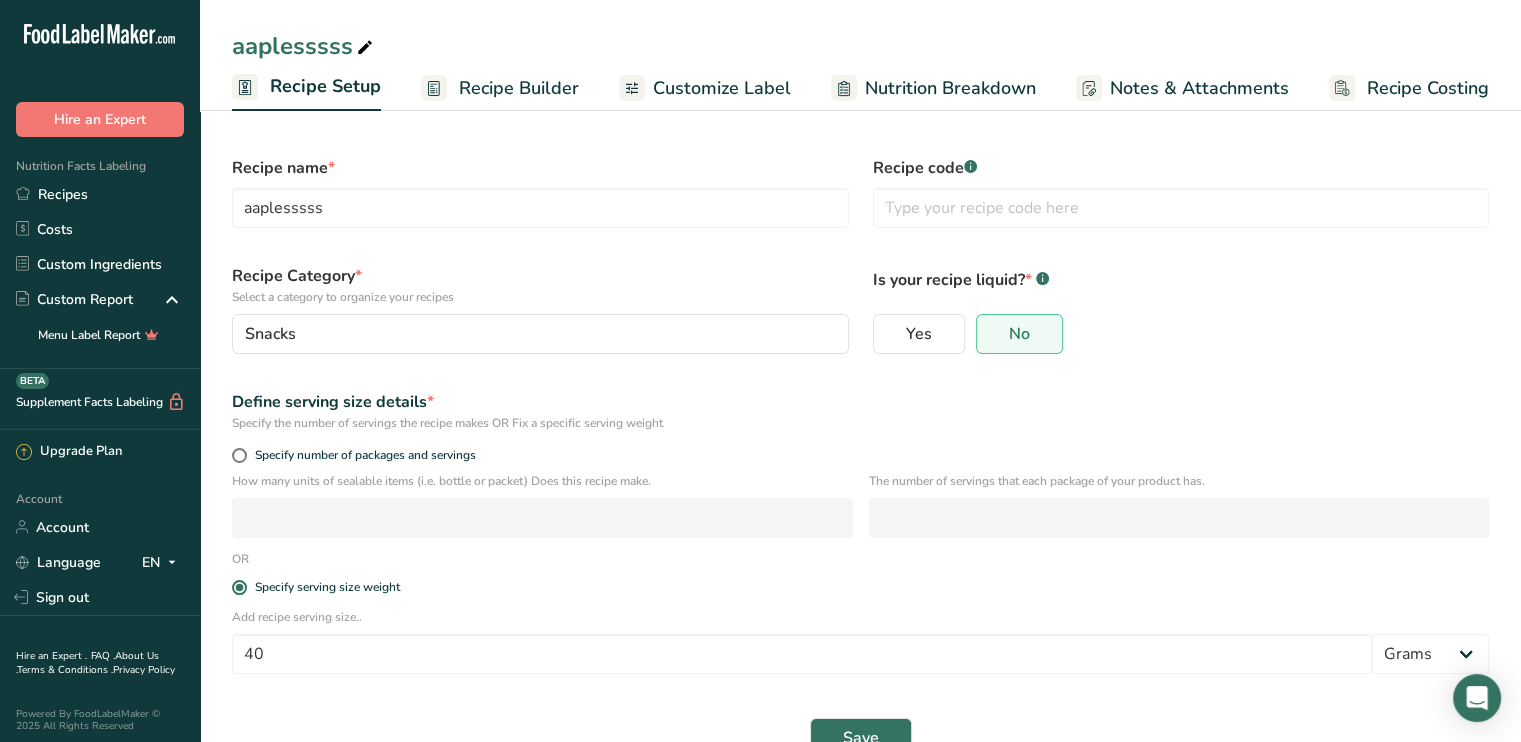 click on "Recipe Builder" at bounding box center [500, 88] 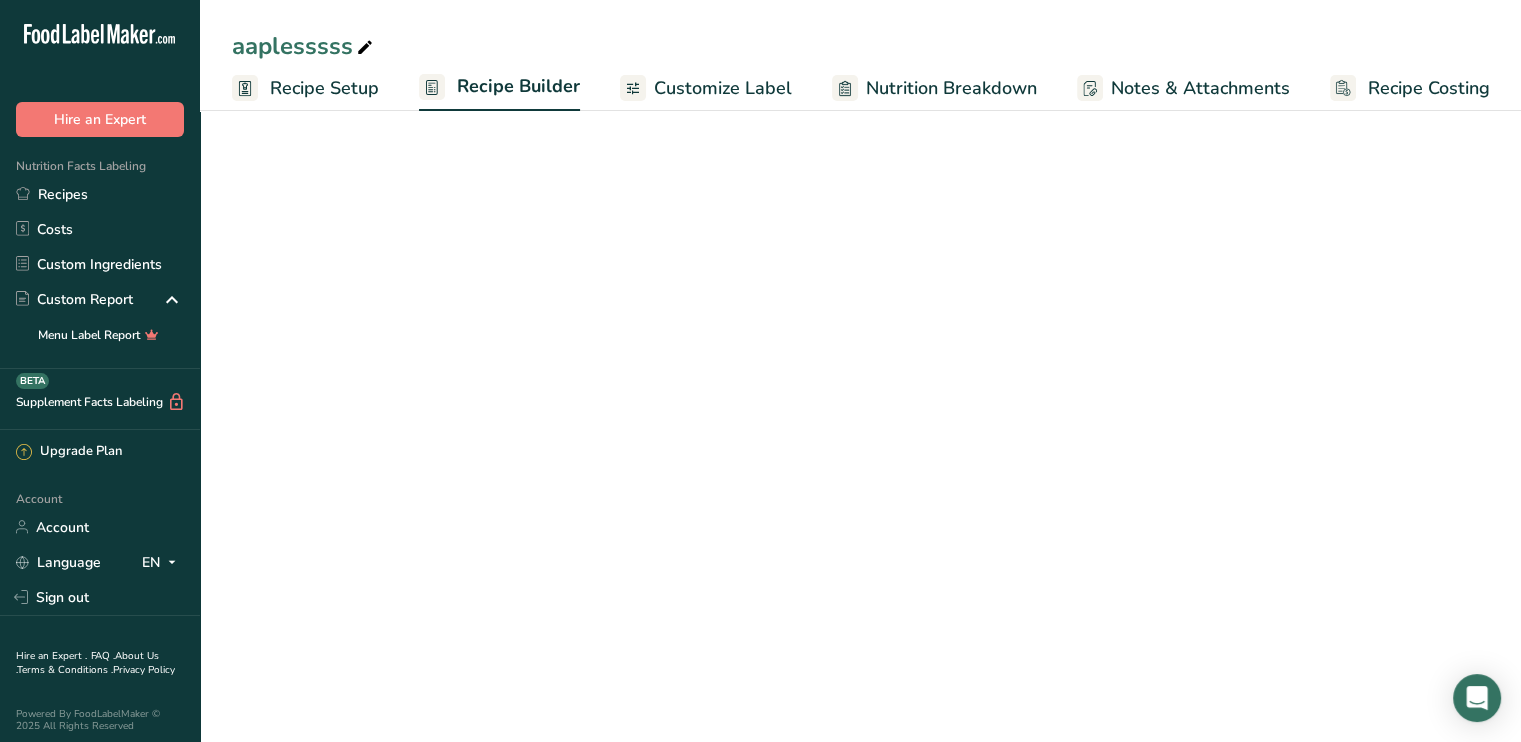 scroll, scrollTop: 0, scrollLeft: 0, axis: both 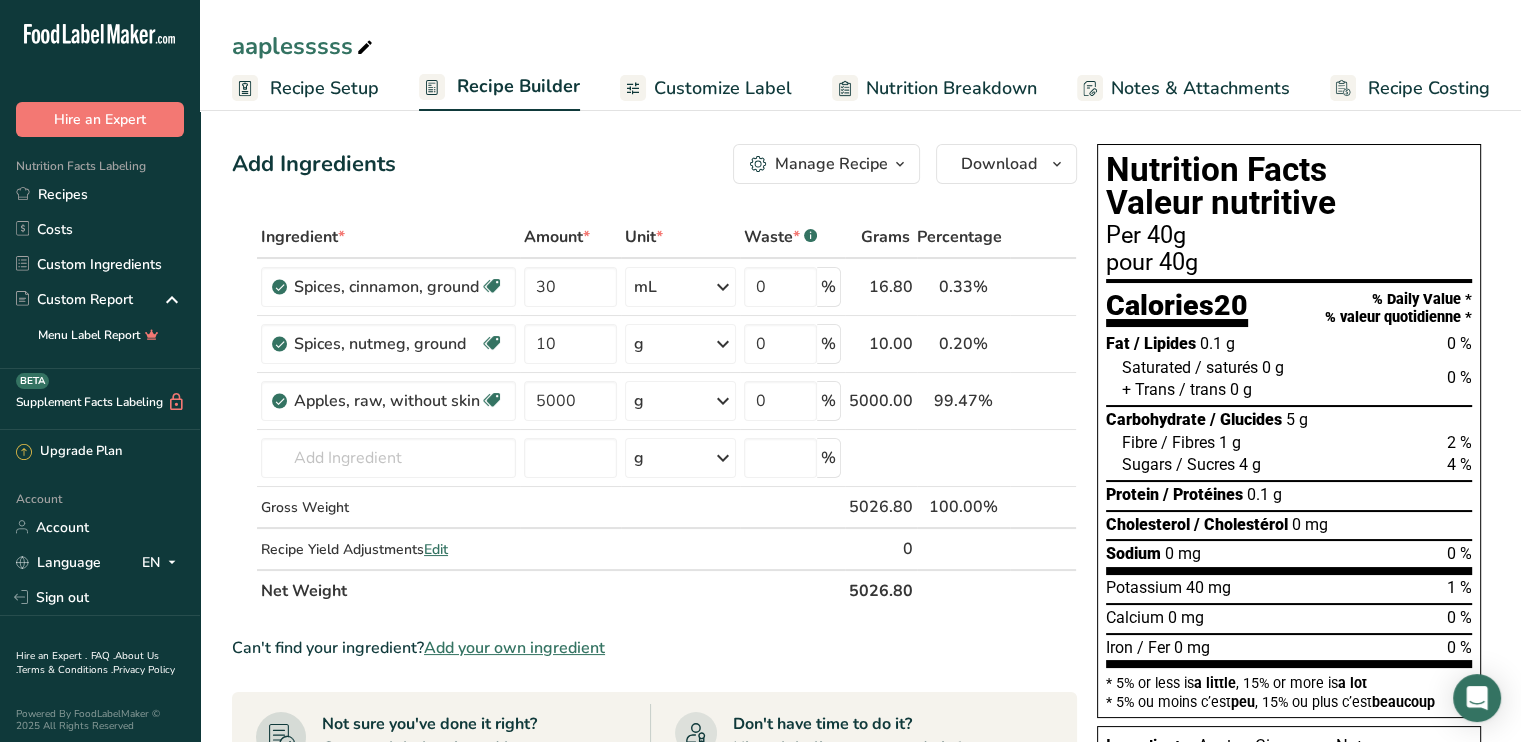 click on "Ingredient *
Amount *
Unit *
Waste *   .a-a{fill:#347362;}.b-a{fill:#fff;}          Grams
Percentage
Spices, cinnamon, ground
Source of Antioxidants
Dairy free
Gluten free
Vegan
Vegetarian
Soy free
30
mL
Portions
1 teaspoon
Weight Units
g
kg
mg
See more
Volume Units
l
Volume units require a density conversion. If you know your ingredient's density enter it below. Otherwise, click on "RIA" our AI Regulatory bot - she will be able to help you
0.56
lb/ft3
g/cm3
Confirm
mL
0.56" at bounding box center (654, 716) 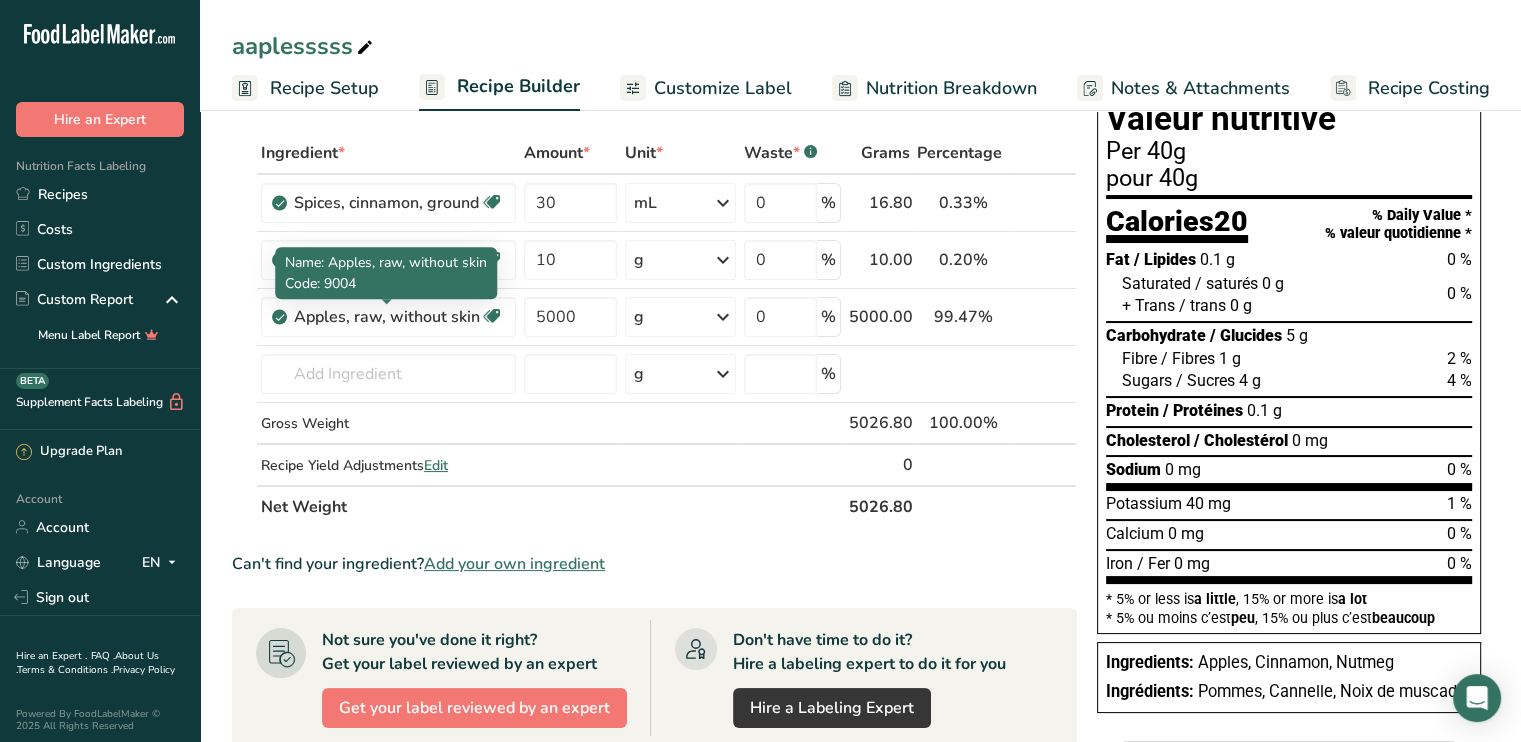 scroll, scrollTop: 0, scrollLeft: 0, axis: both 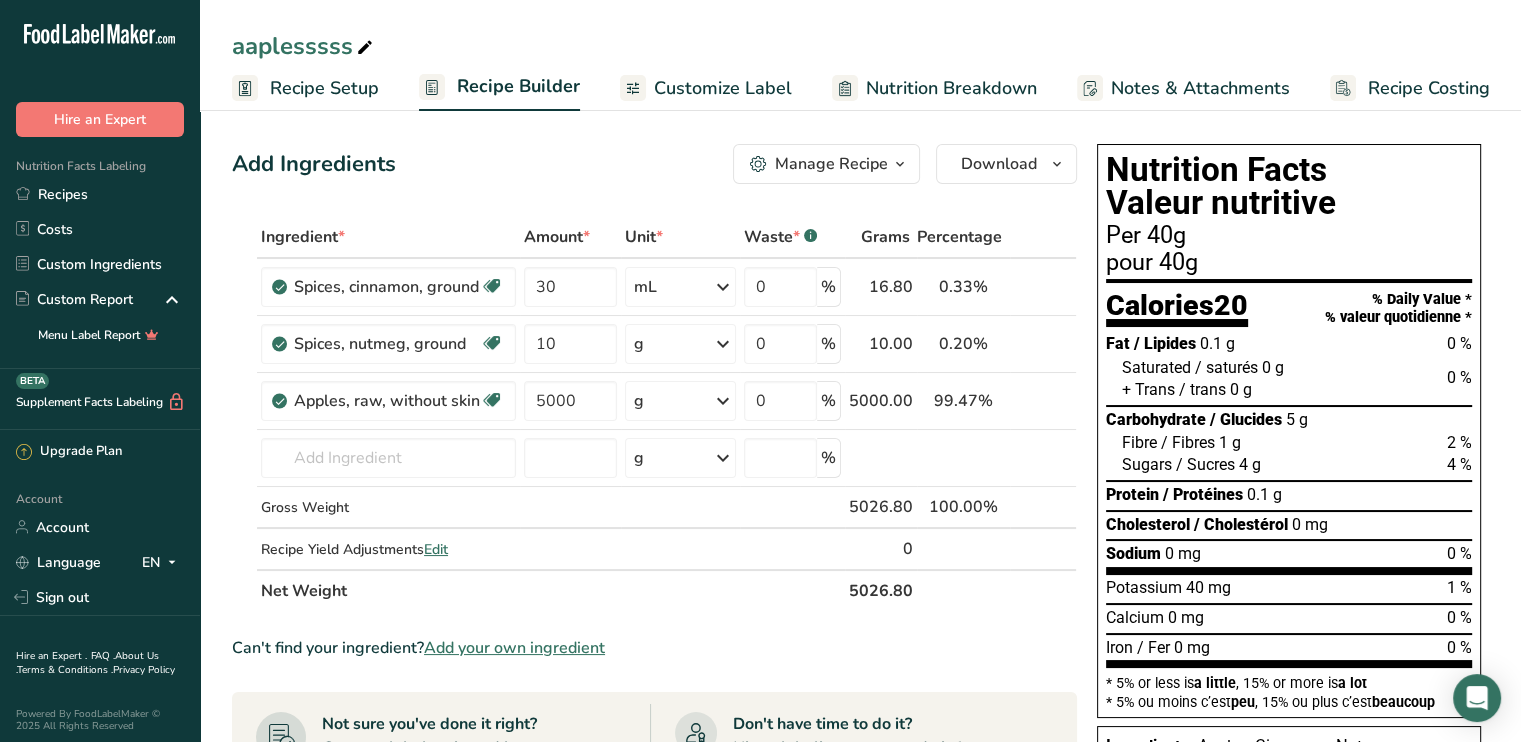 click on "Recipe Setup" at bounding box center (324, 88) 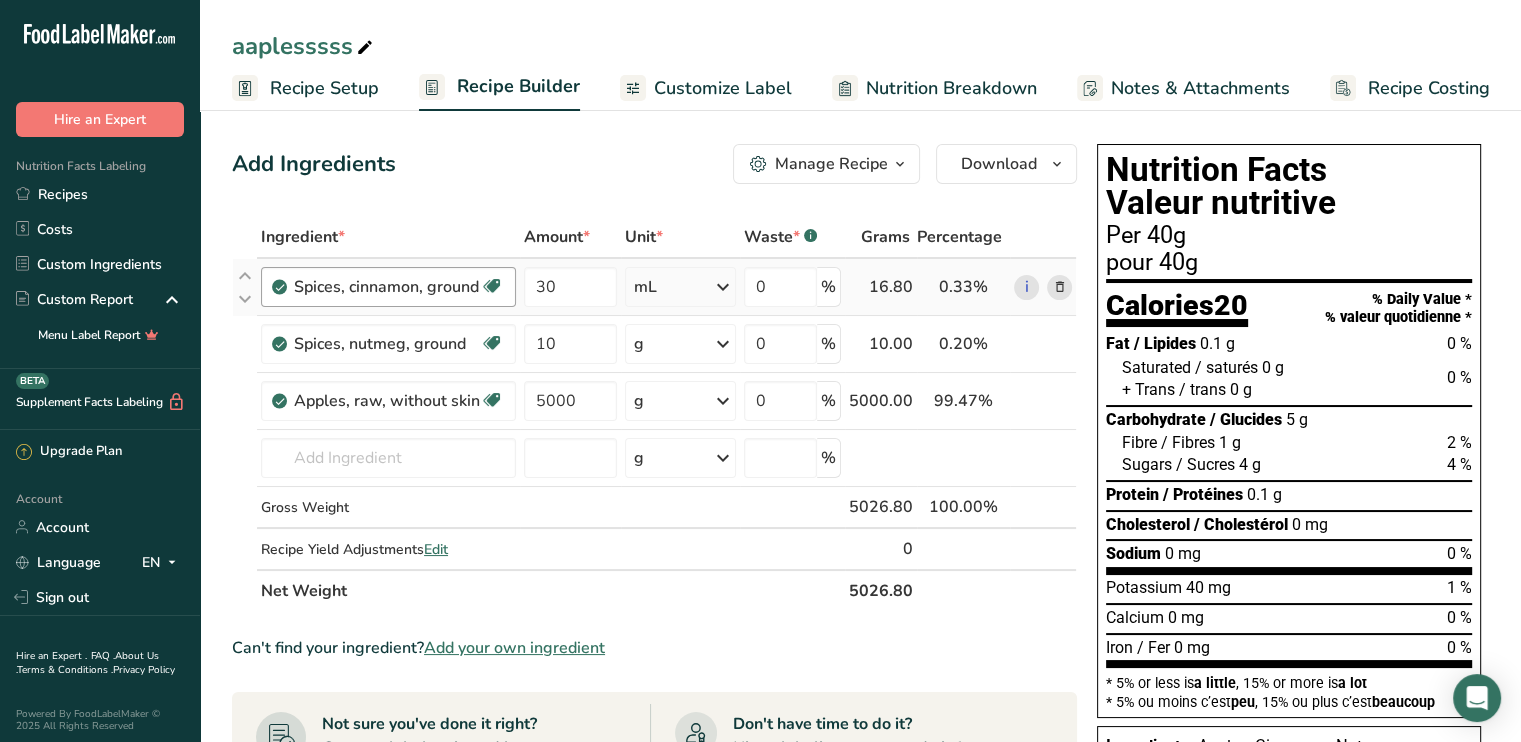 scroll, scrollTop: 0, scrollLeft: 0, axis: both 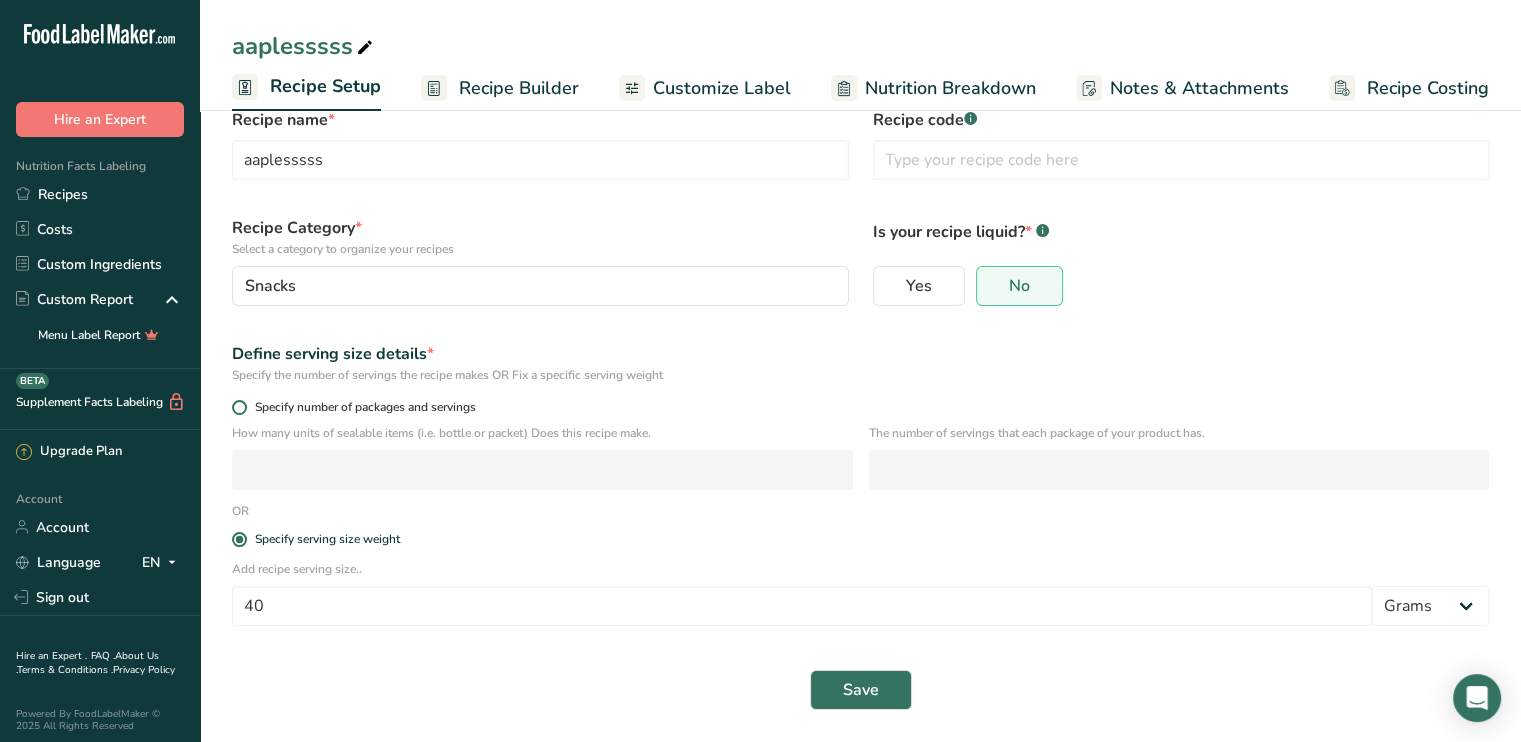 click on "Specify number of packages and servings" at bounding box center (361, 407) 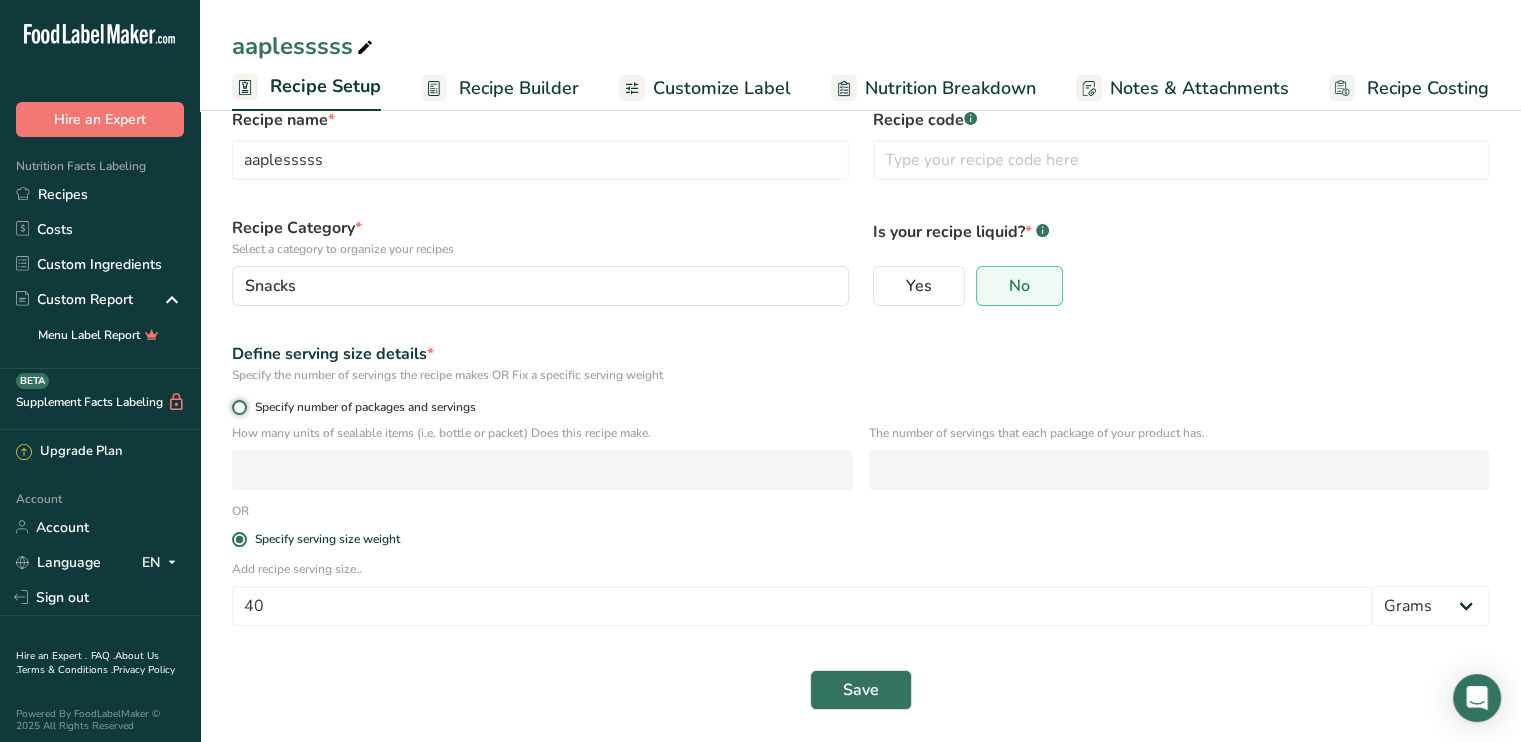 click on "Specify number of packages and servings" at bounding box center [238, 407] 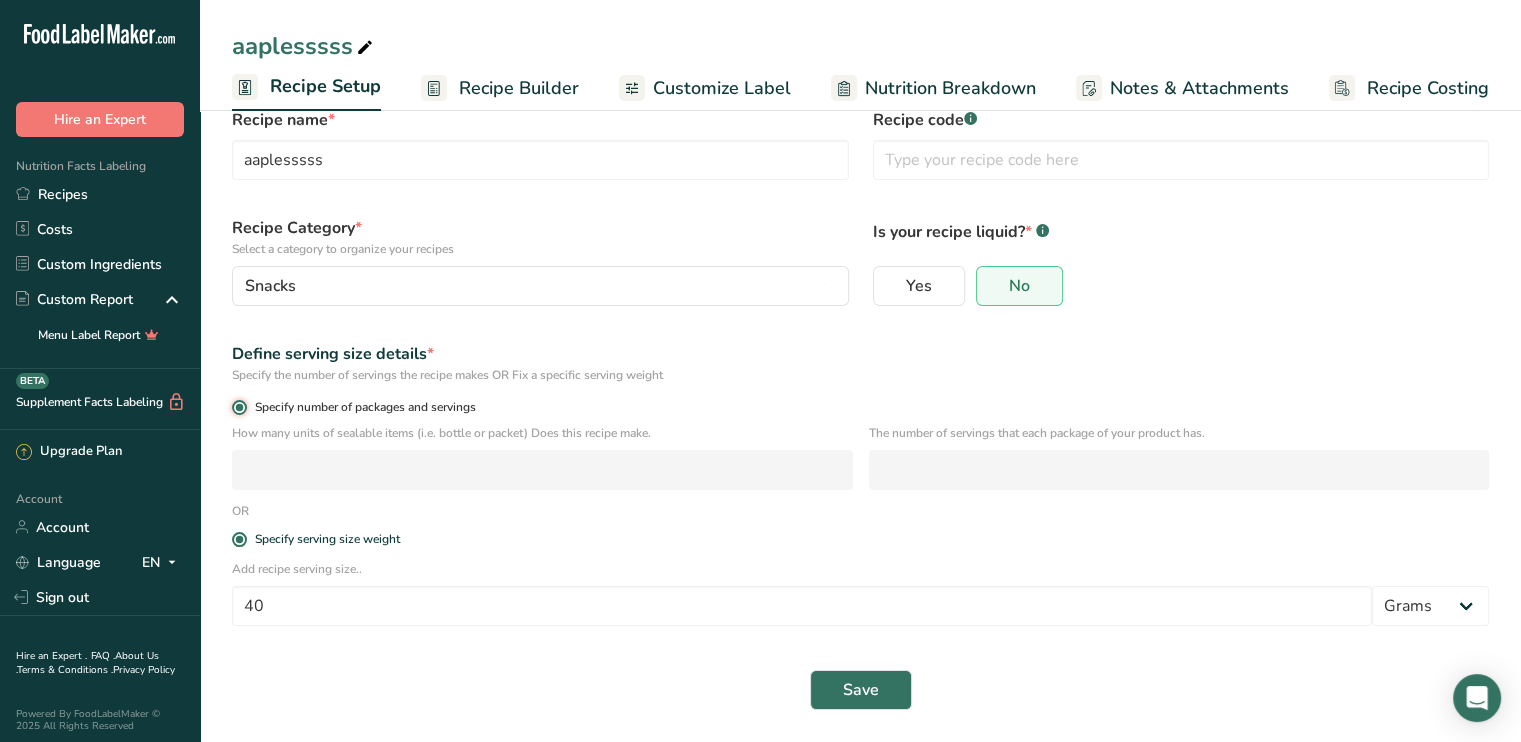 radio on "false" 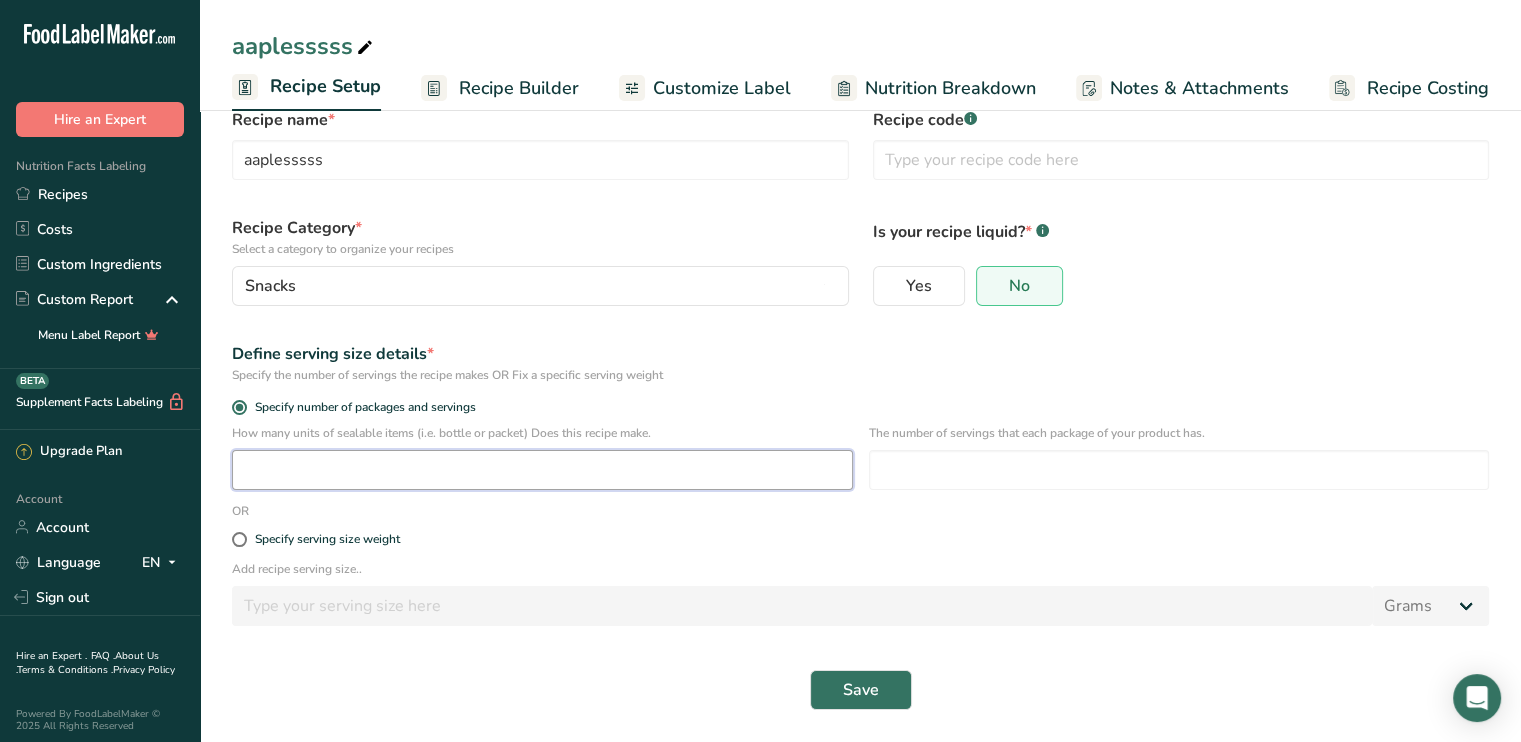 click at bounding box center [542, 470] 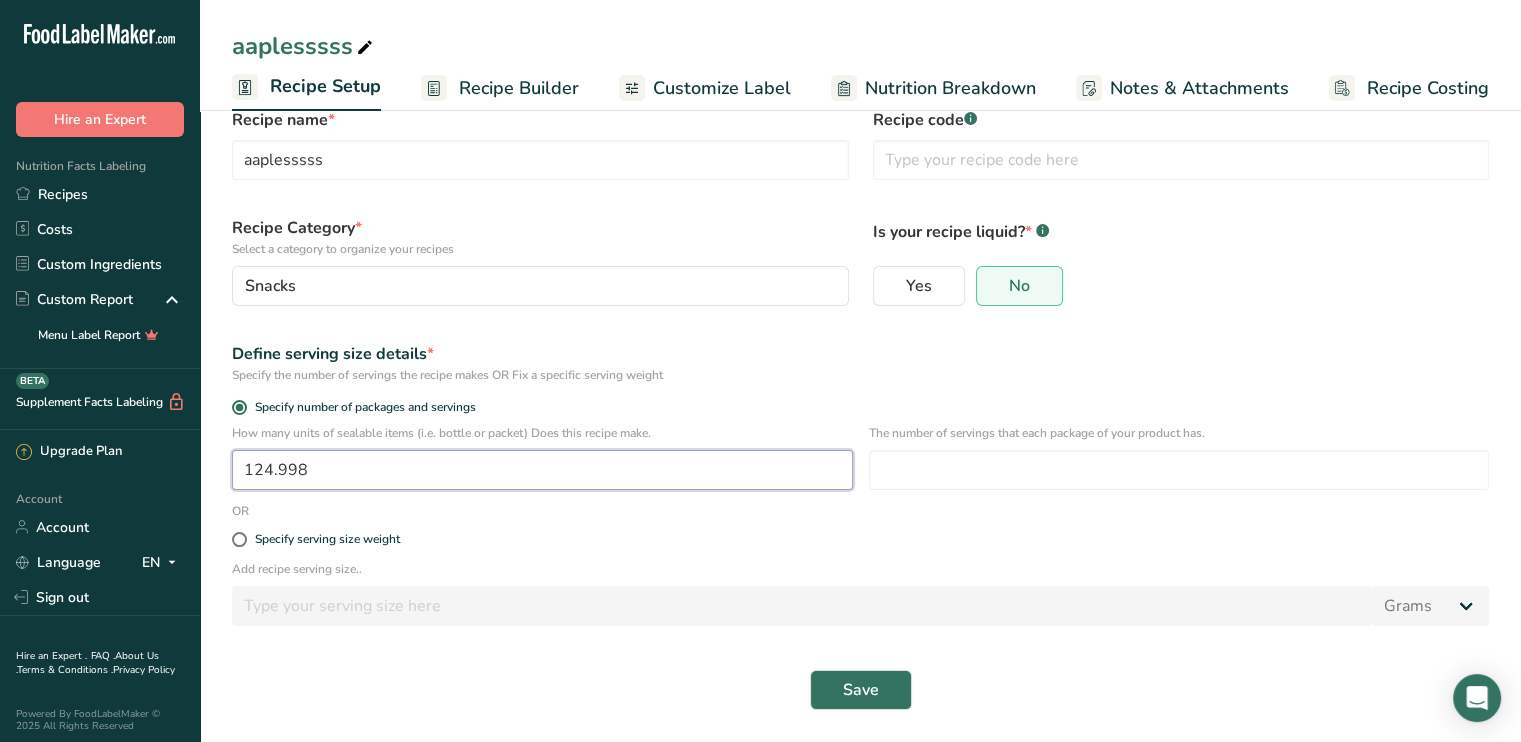 type on "124.998" 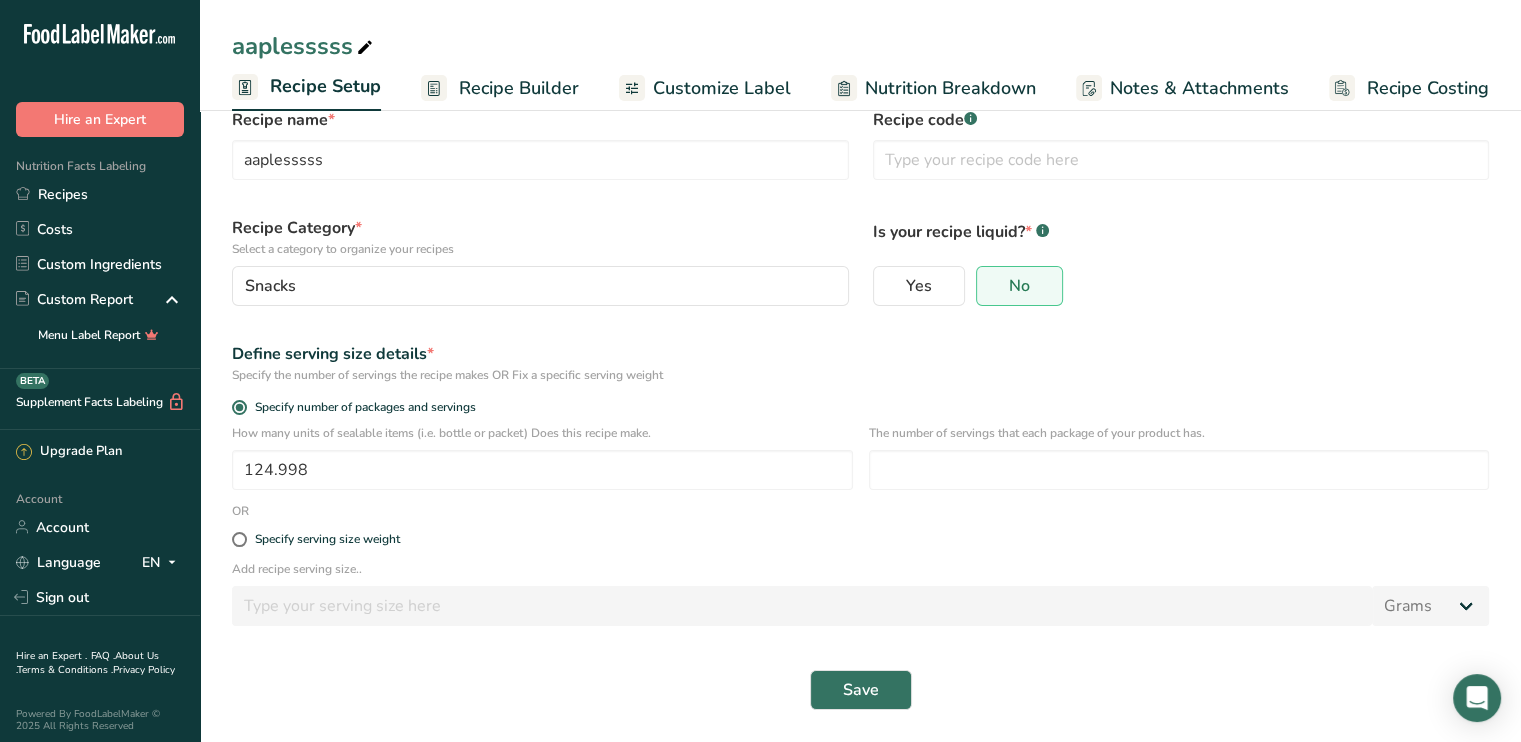 click on "Recipe Builder" at bounding box center [519, 88] 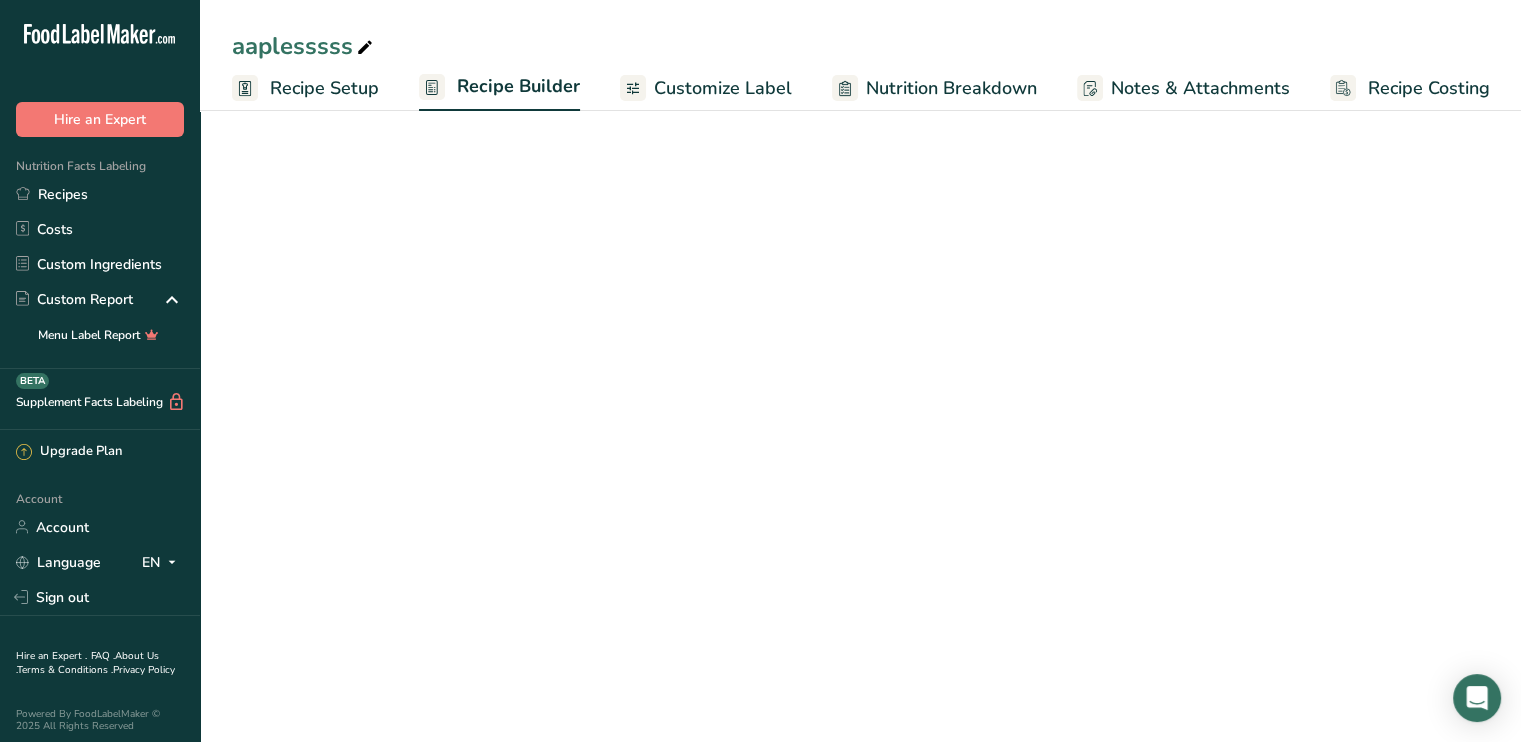 scroll, scrollTop: 0, scrollLeft: 0, axis: both 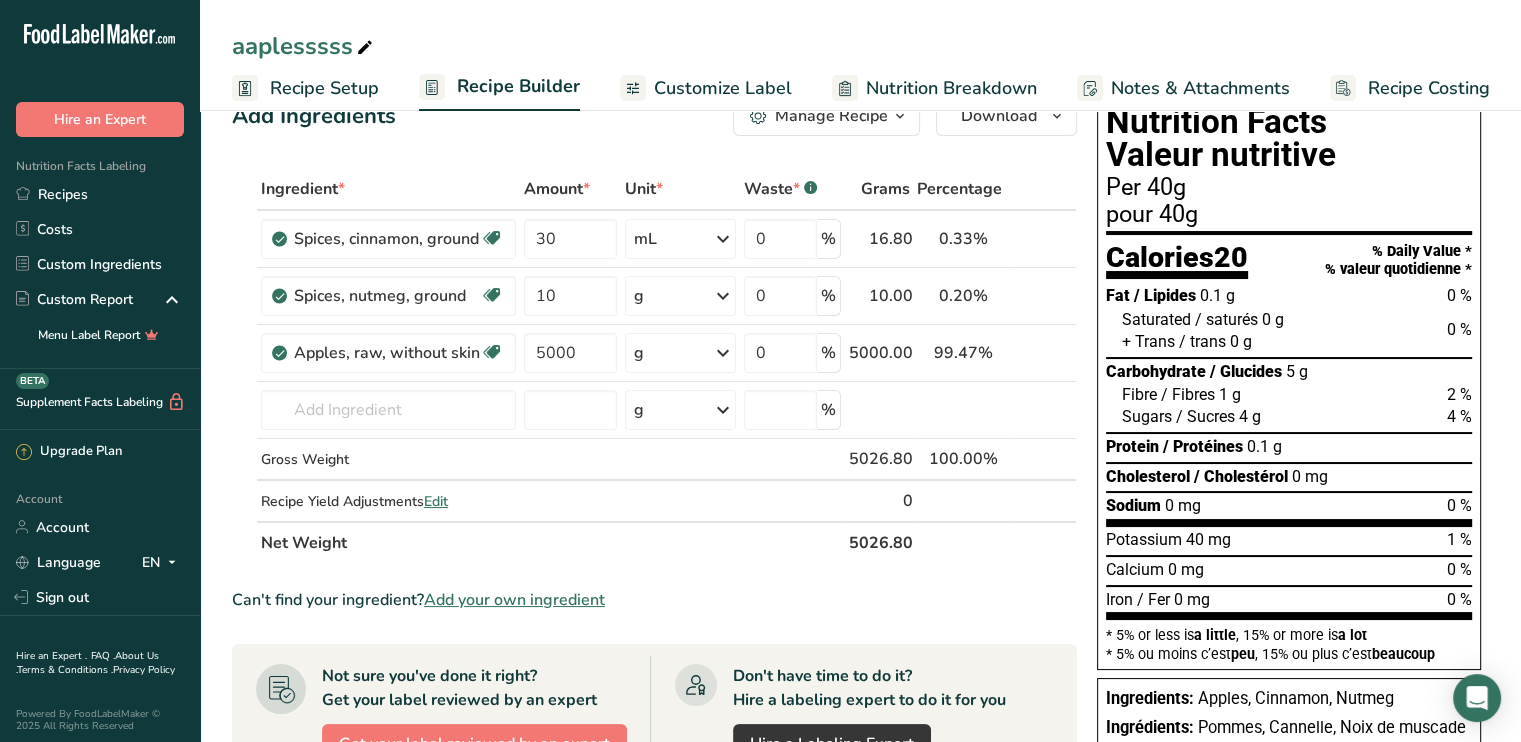 drag, startPoint x: 272, startPoint y: 74, endPoint x: 289, endPoint y: 85, distance: 20.248457 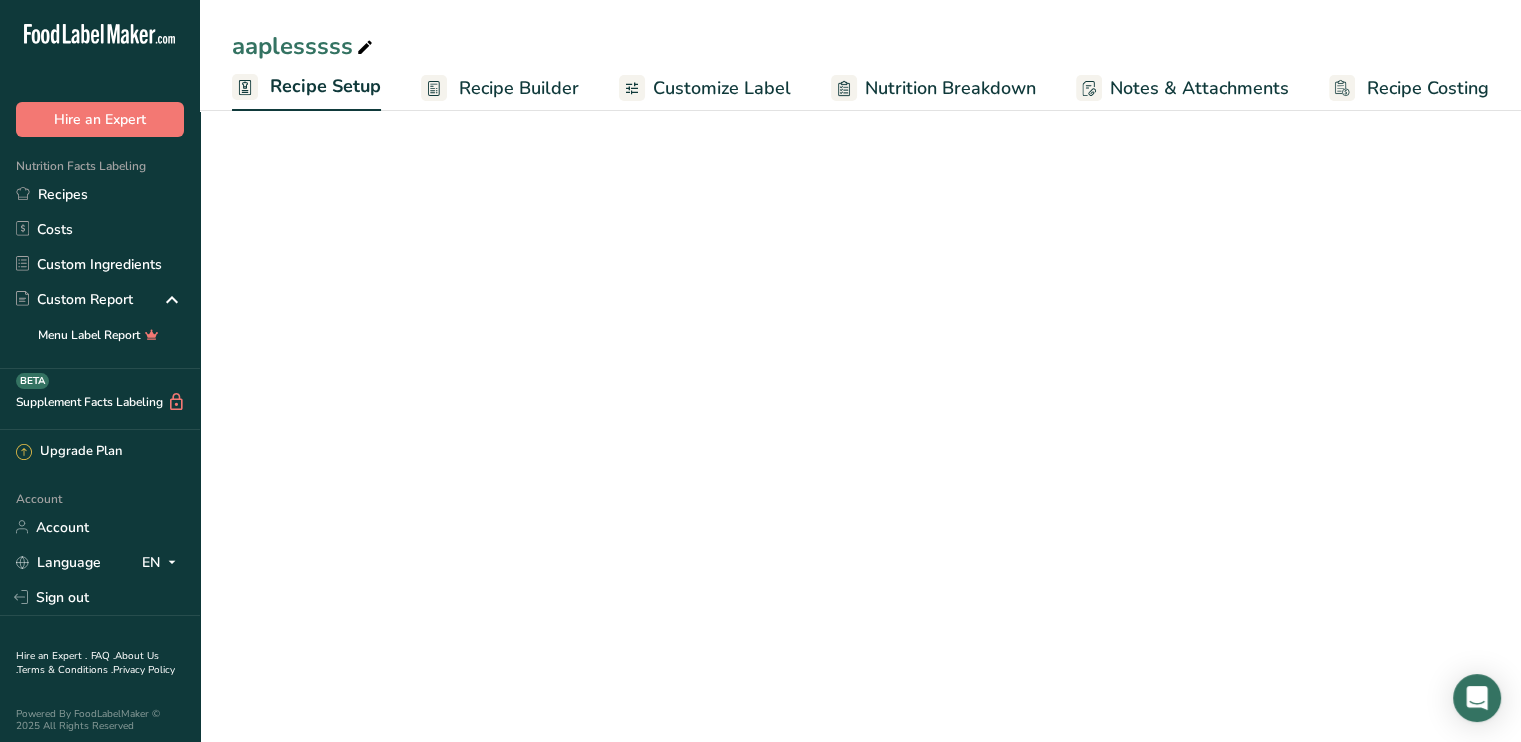 scroll, scrollTop: 0, scrollLeft: 0, axis: both 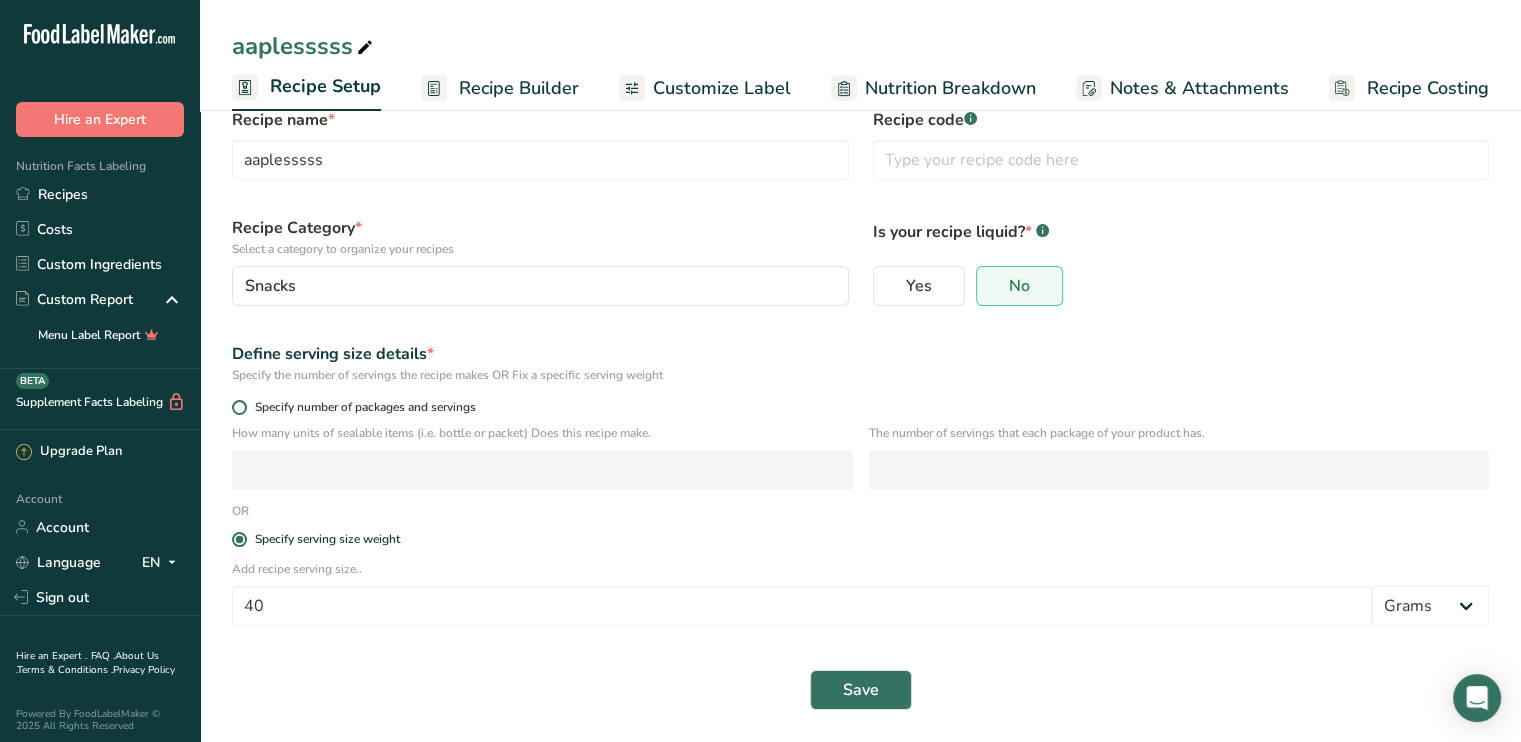 click at bounding box center [239, 407] 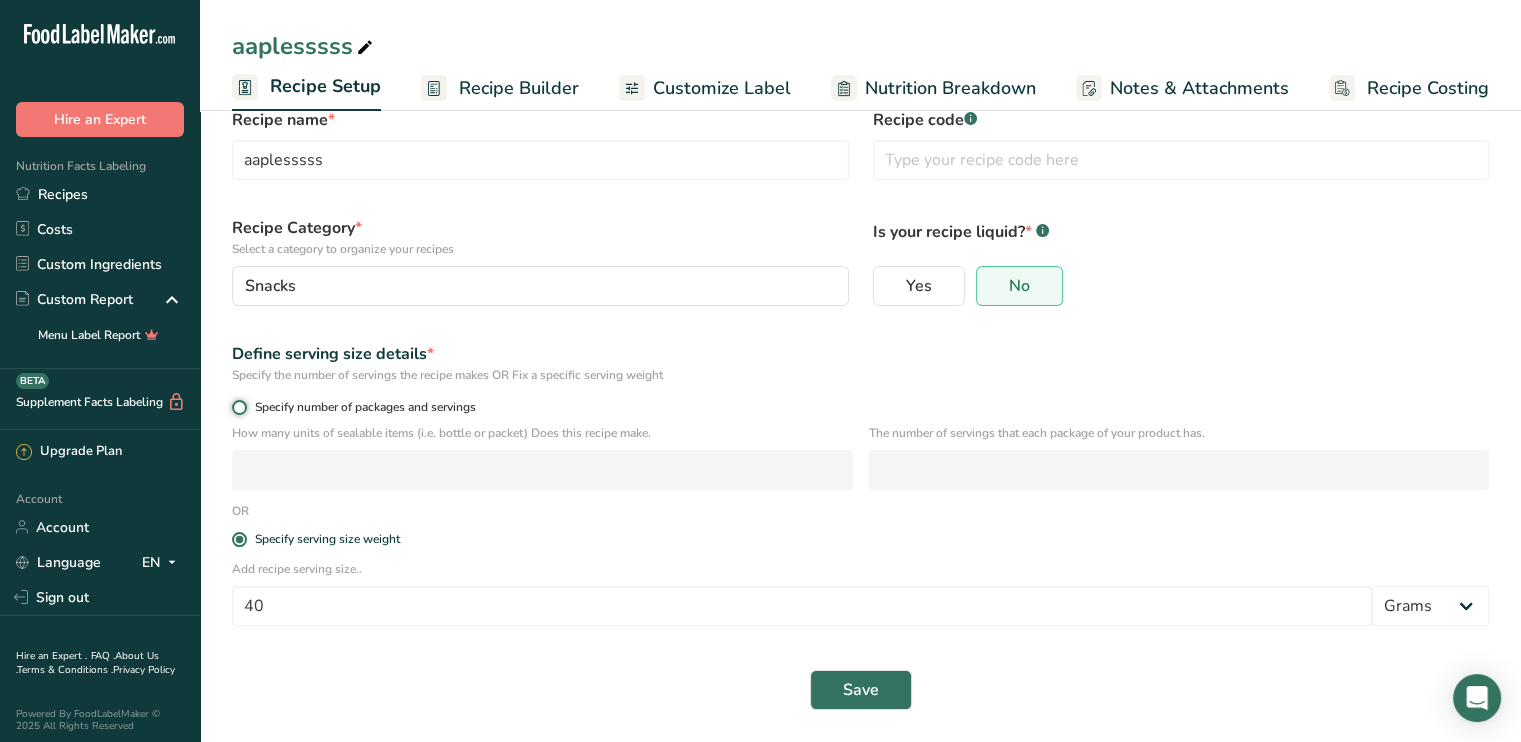 click on "Specify number of packages and servings" at bounding box center [238, 407] 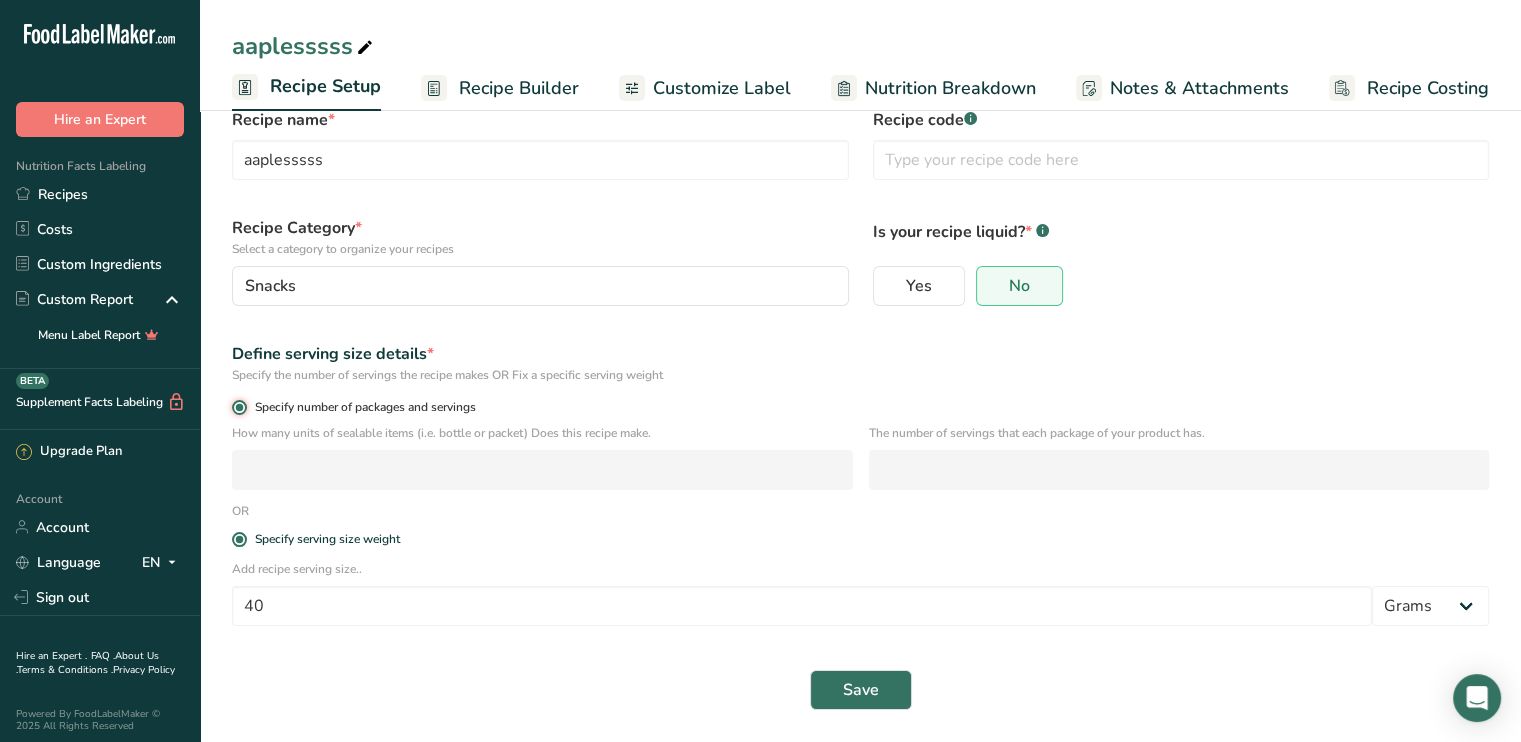 radio on "false" 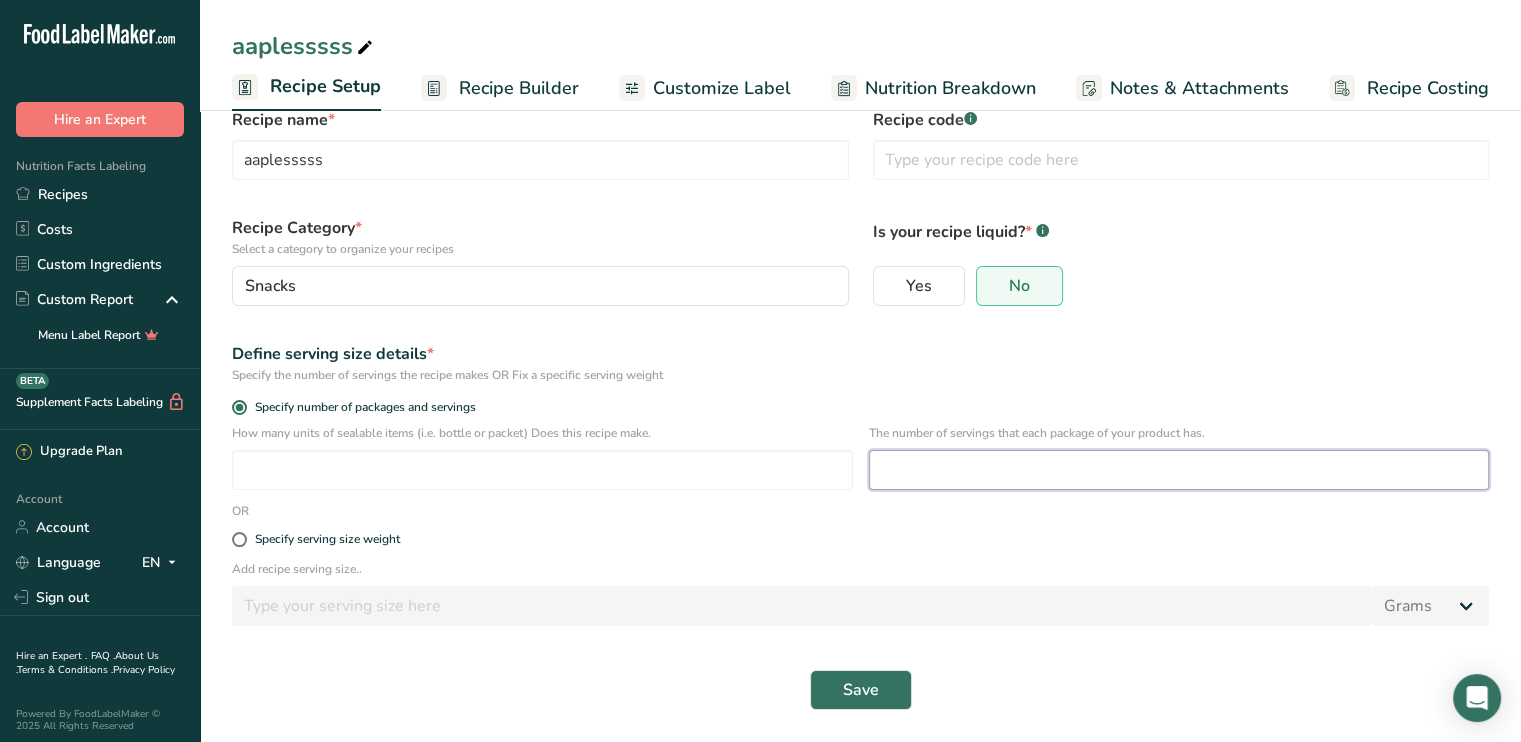 click at bounding box center [1179, 470] 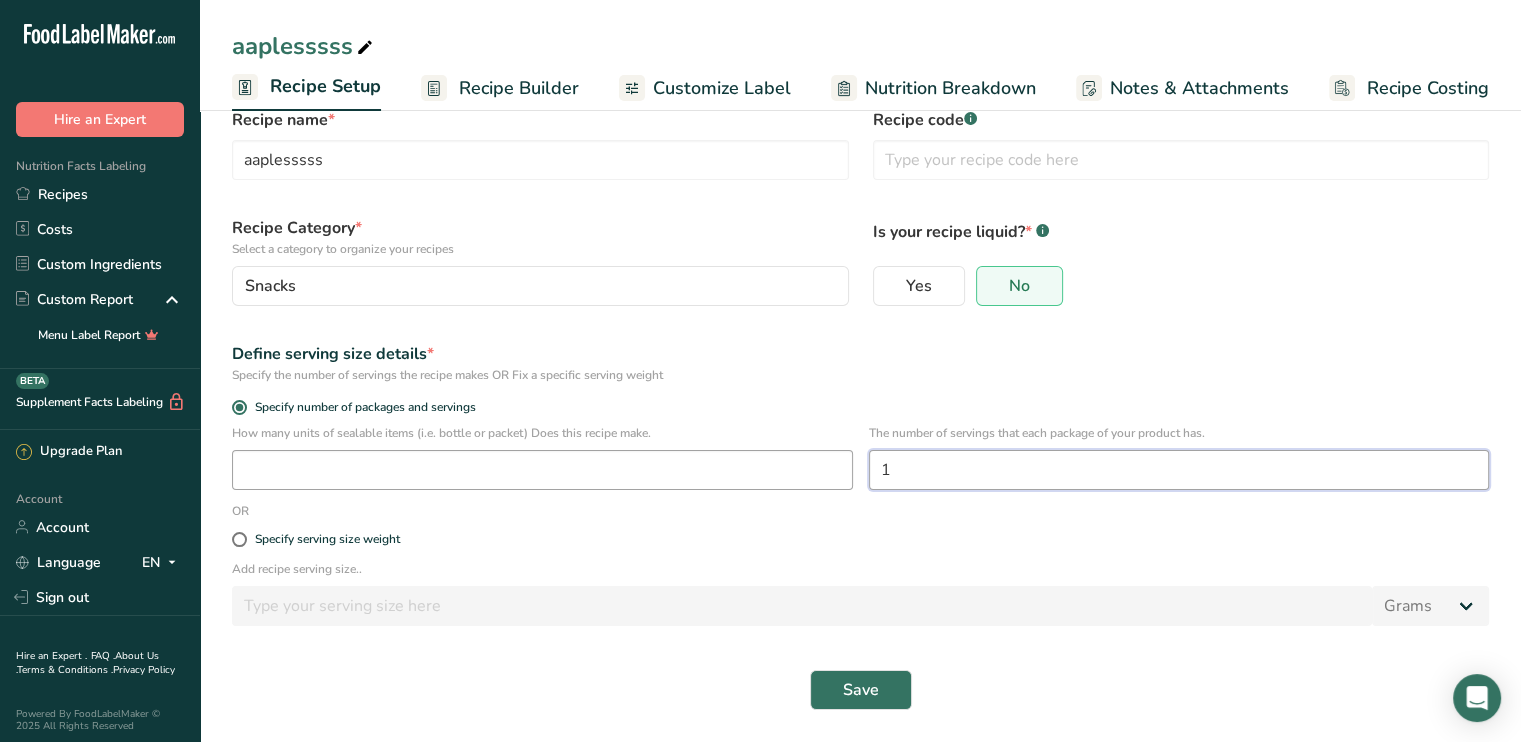 type on "1" 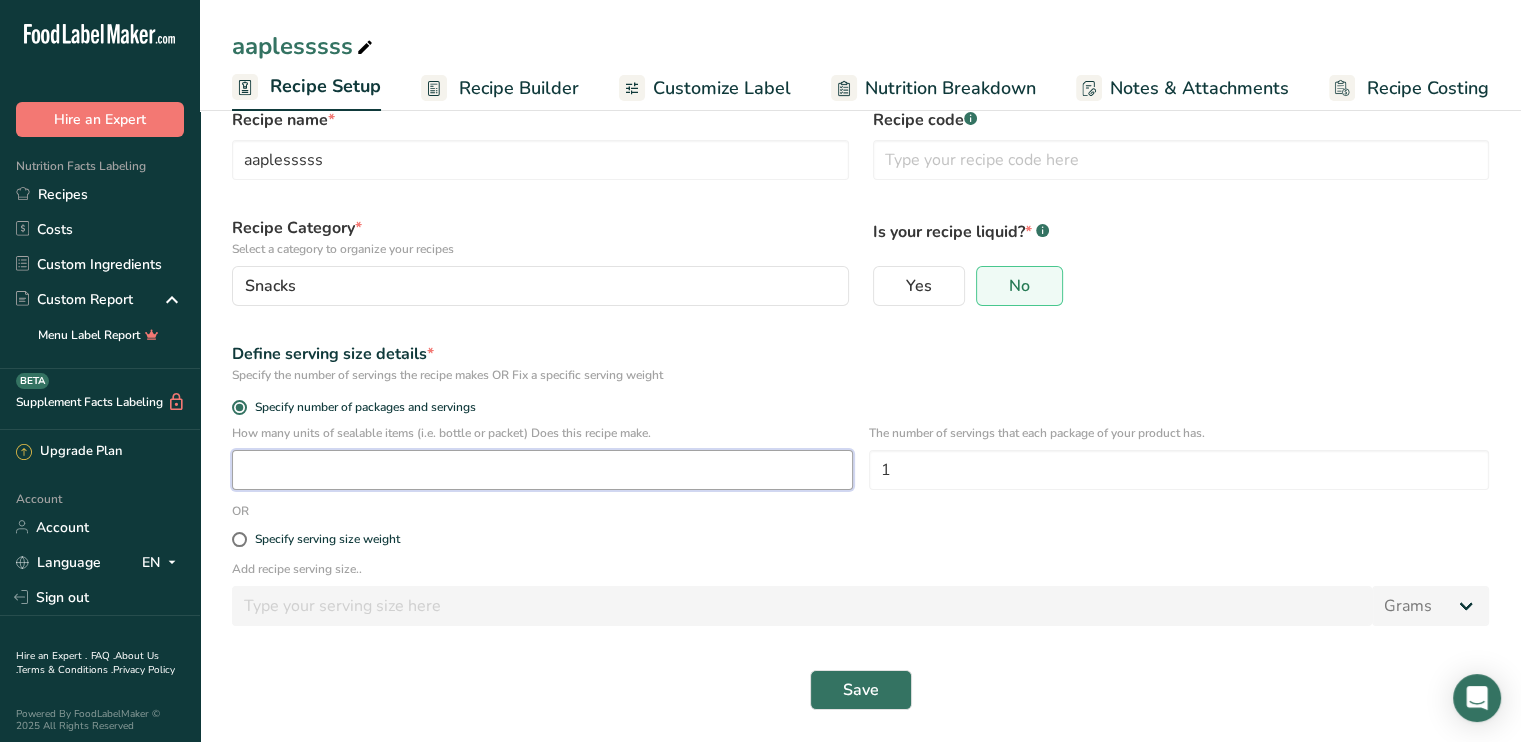 click at bounding box center (542, 470) 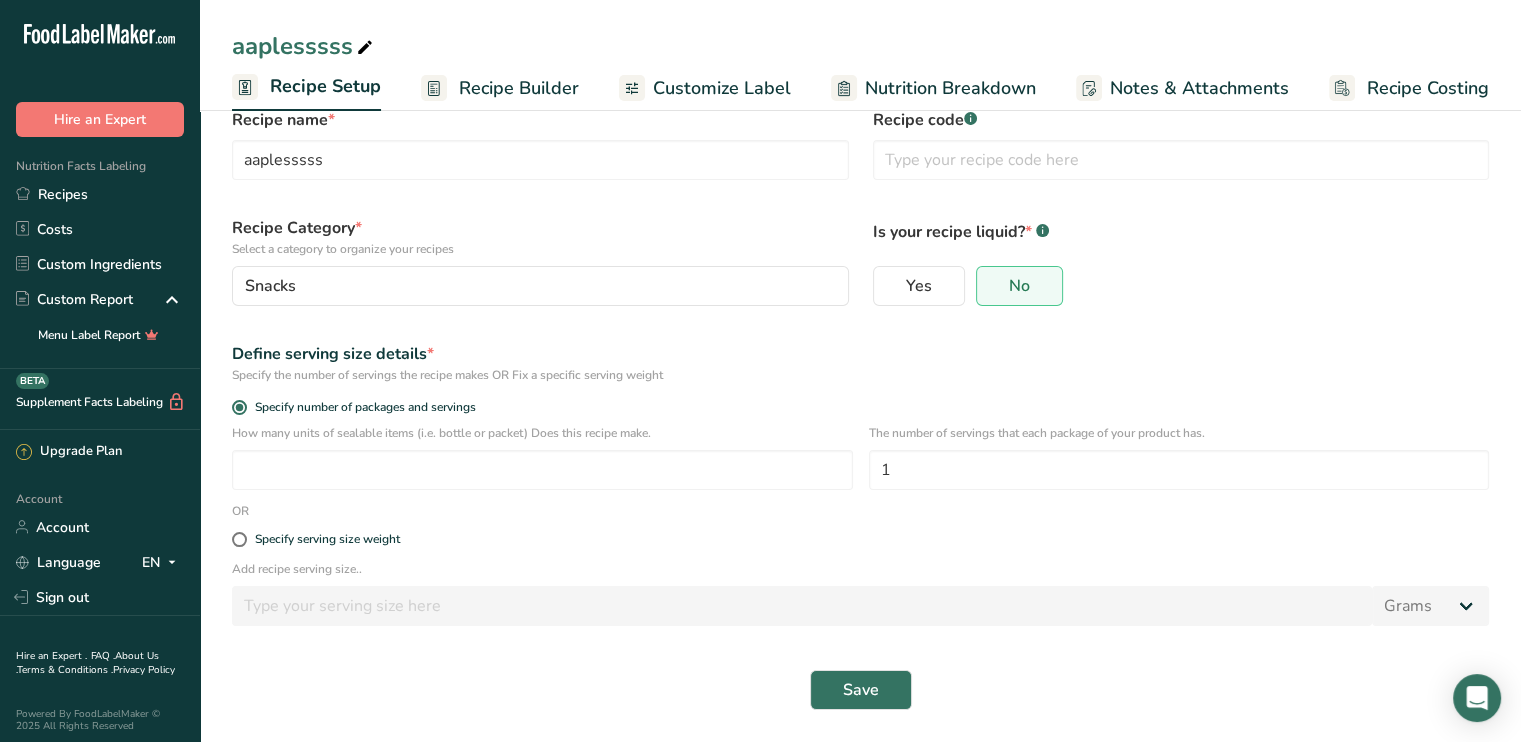 drag, startPoint x: 1198, startPoint y: 262, endPoint x: 1281, endPoint y: 99, distance: 182.91528 